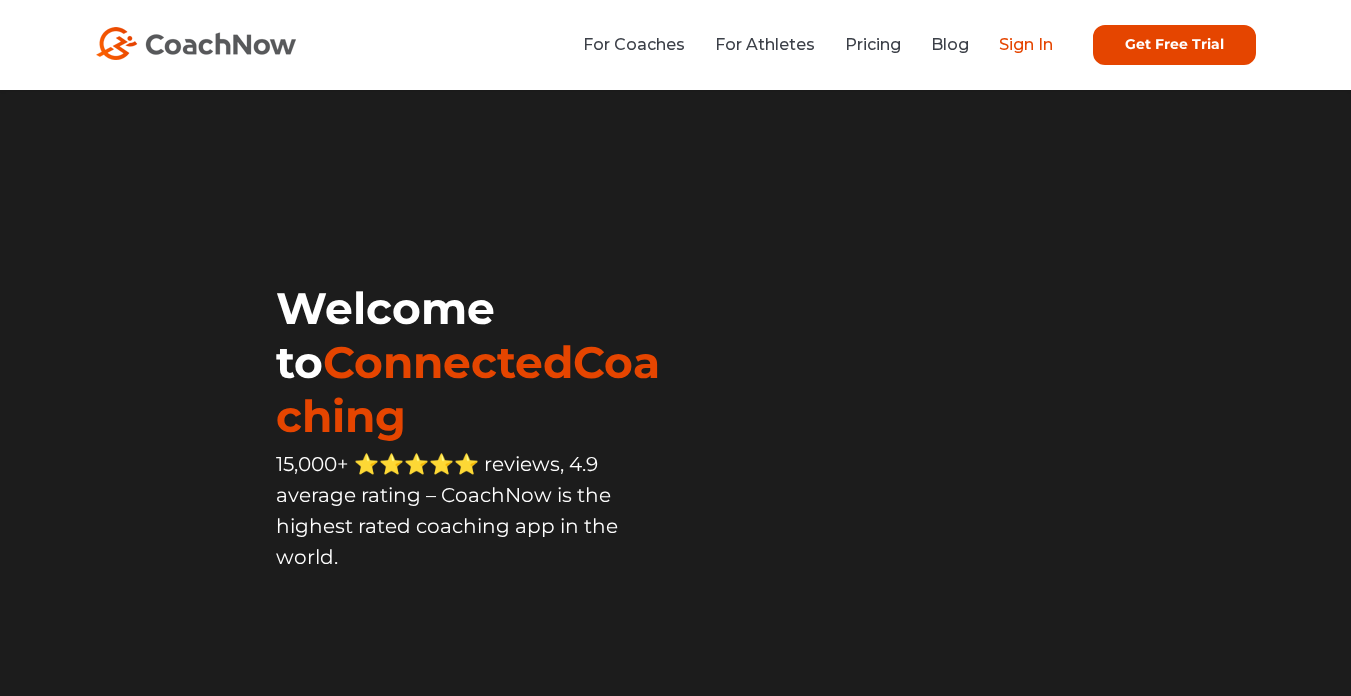 scroll, scrollTop: 0, scrollLeft: 0, axis: both 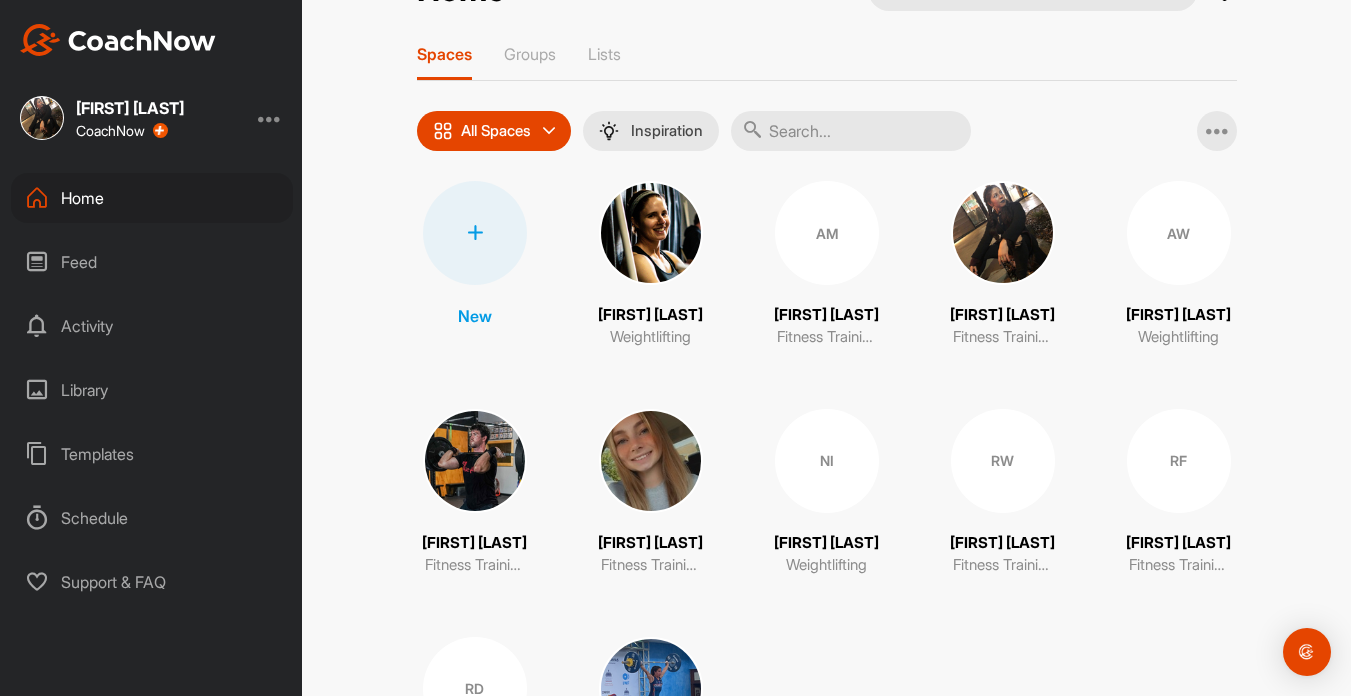 click on "RW" at bounding box center [1003, 461] 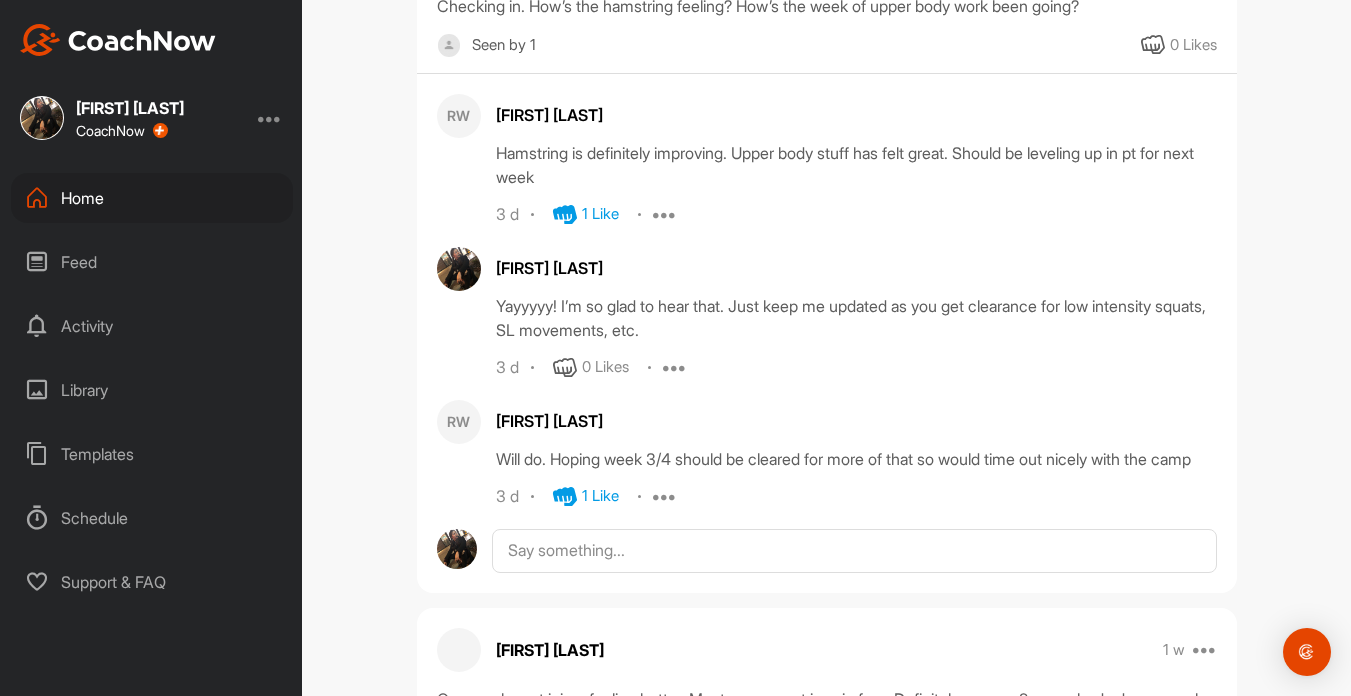 scroll, scrollTop: 841, scrollLeft: 0, axis: vertical 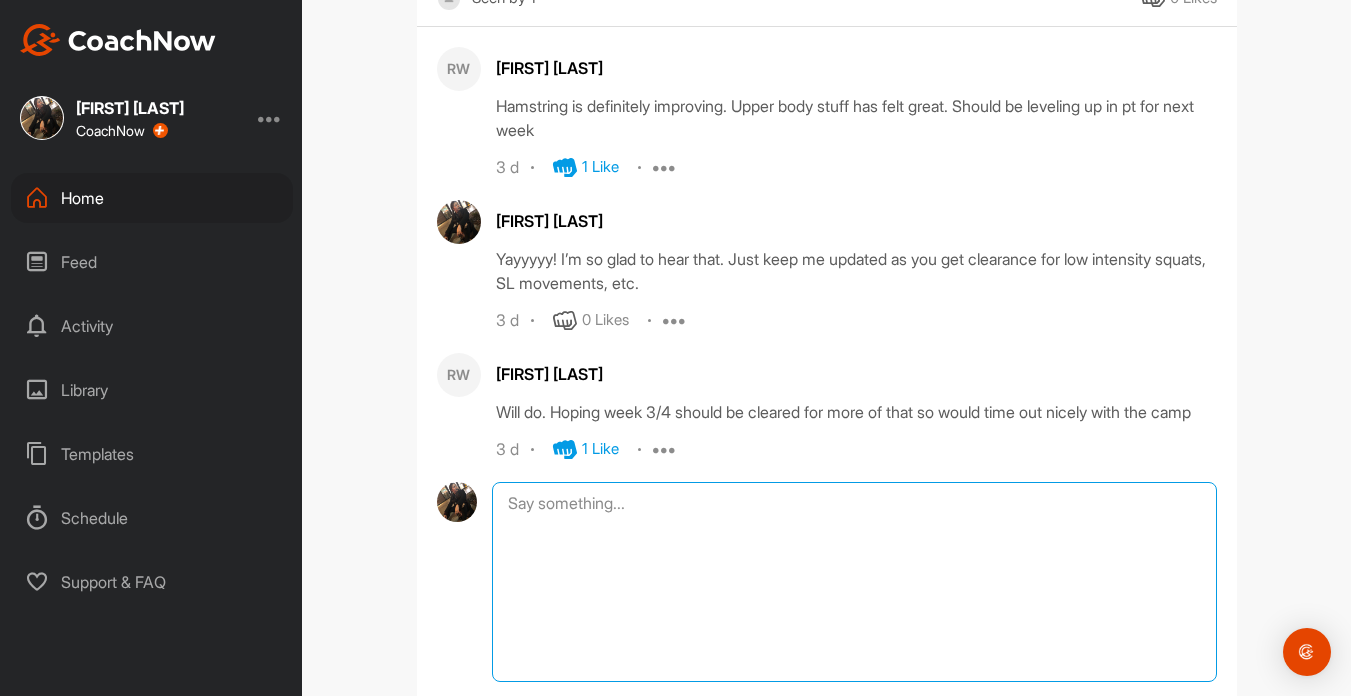 click at bounding box center [854, 582] 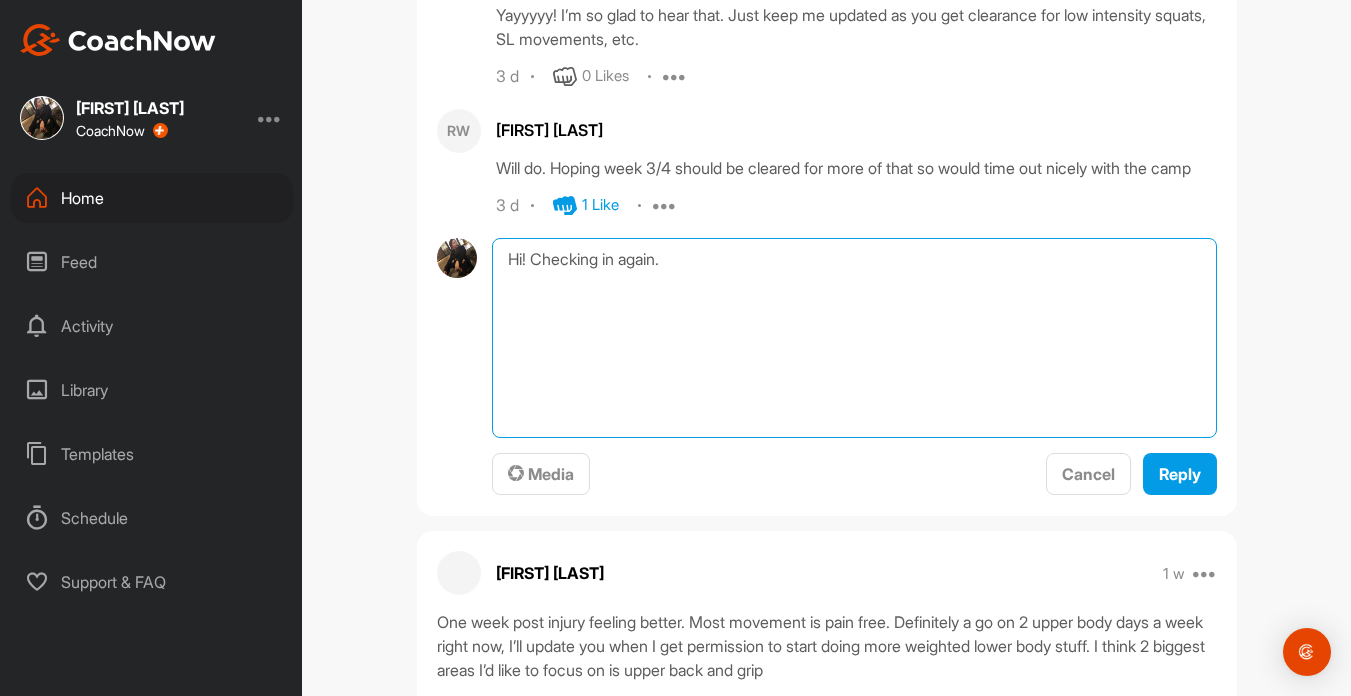 scroll, scrollTop: 1087, scrollLeft: 0, axis: vertical 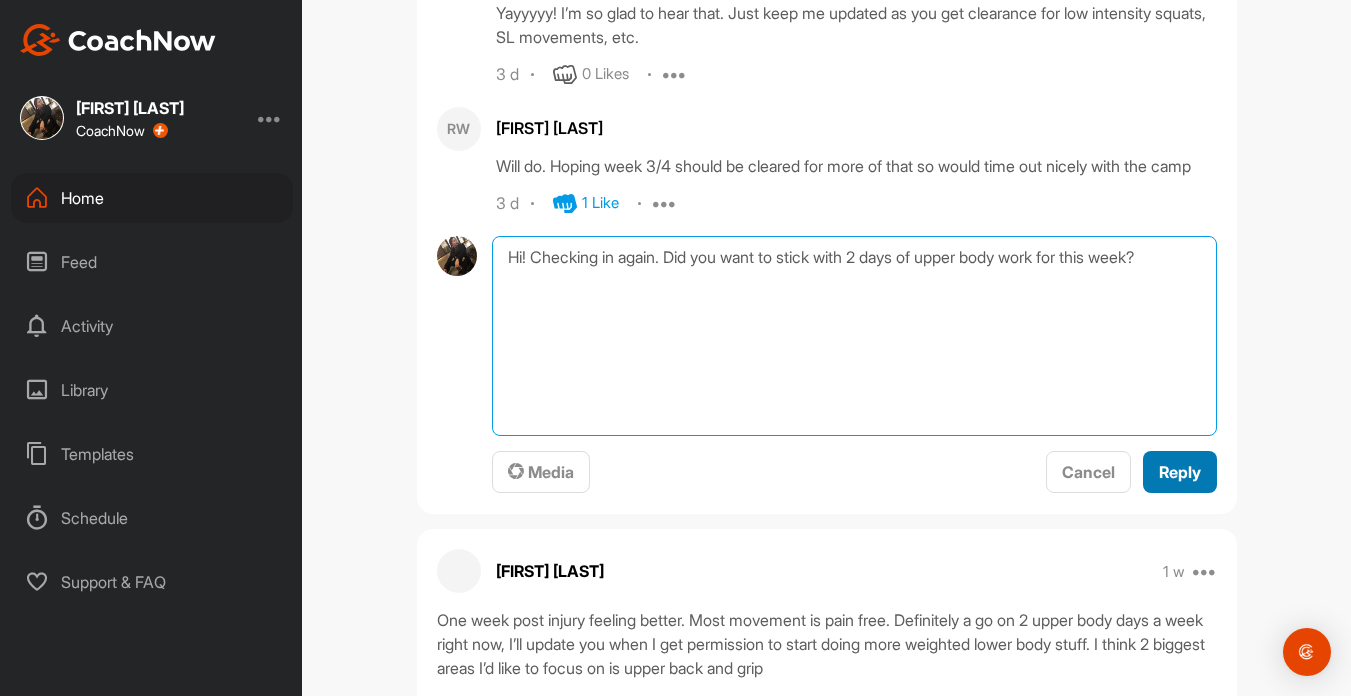 type on "Hi! Checking in again. Did you want to stick with 2 days of upper body work for this week?" 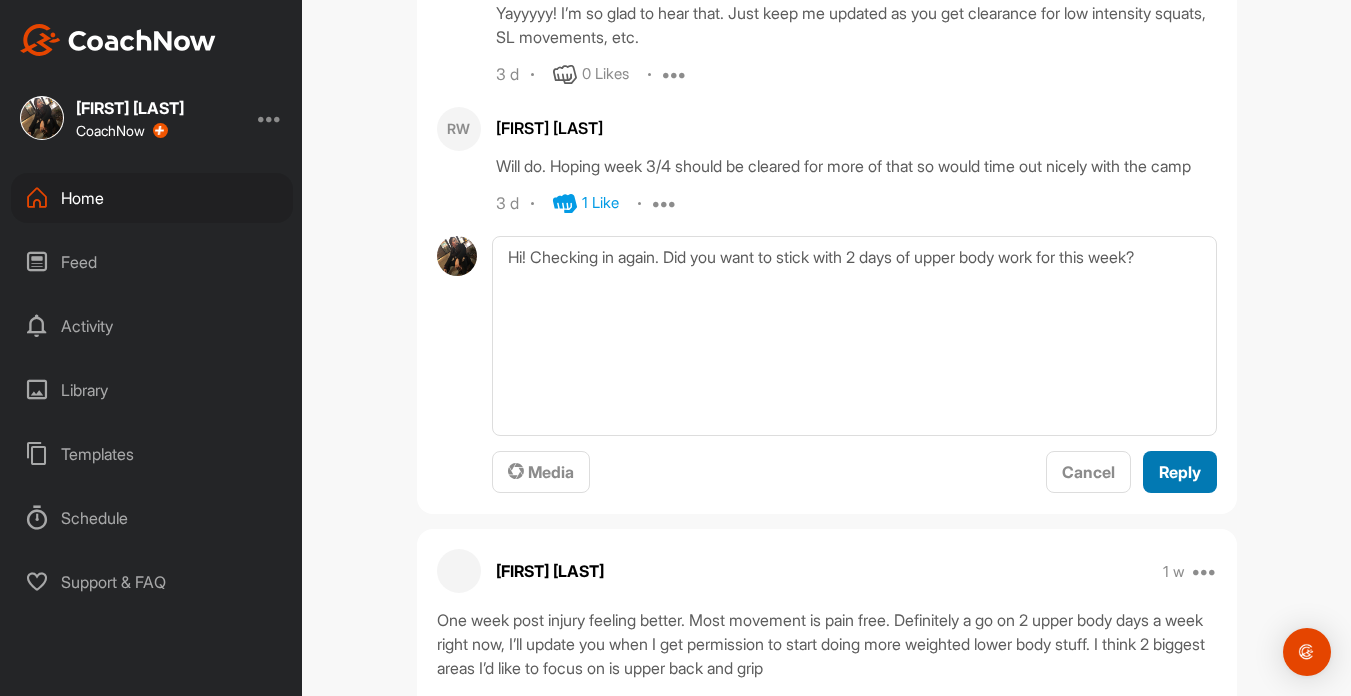 click on "Reply" at bounding box center (1180, 472) 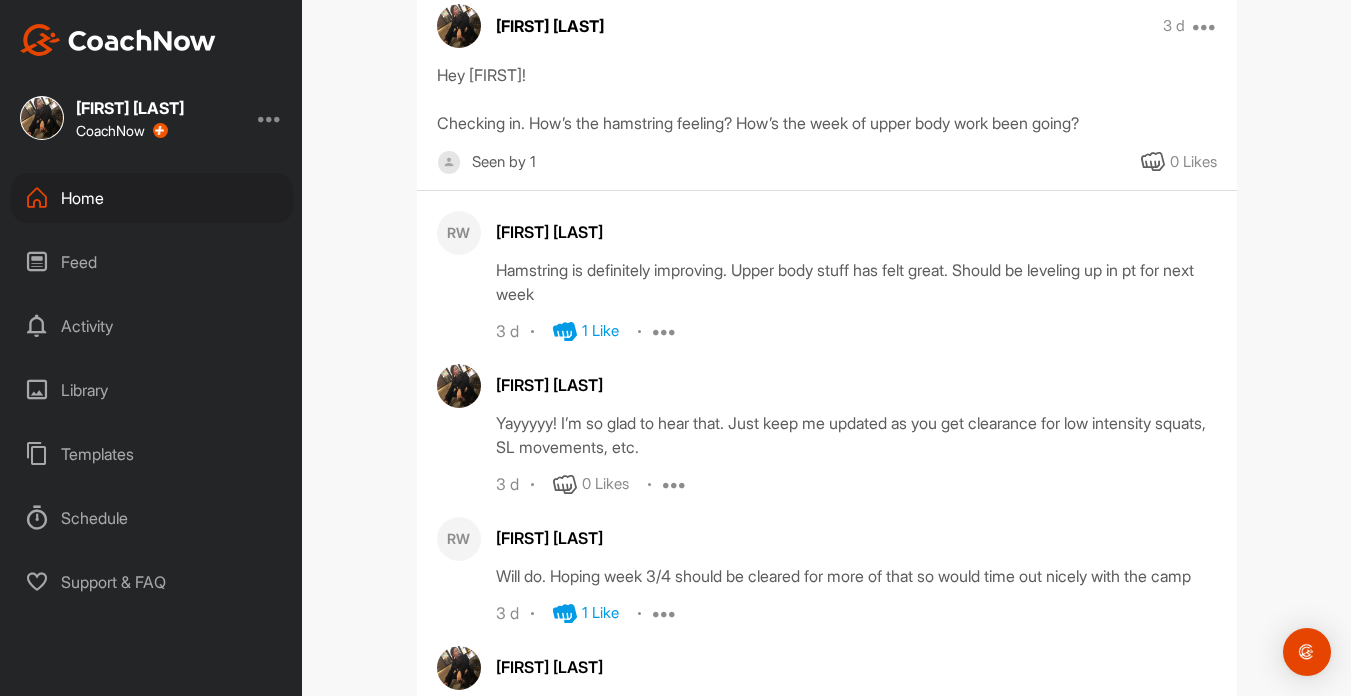 scroll, scrollTop: 0, scrollLeft: 0, axis: both 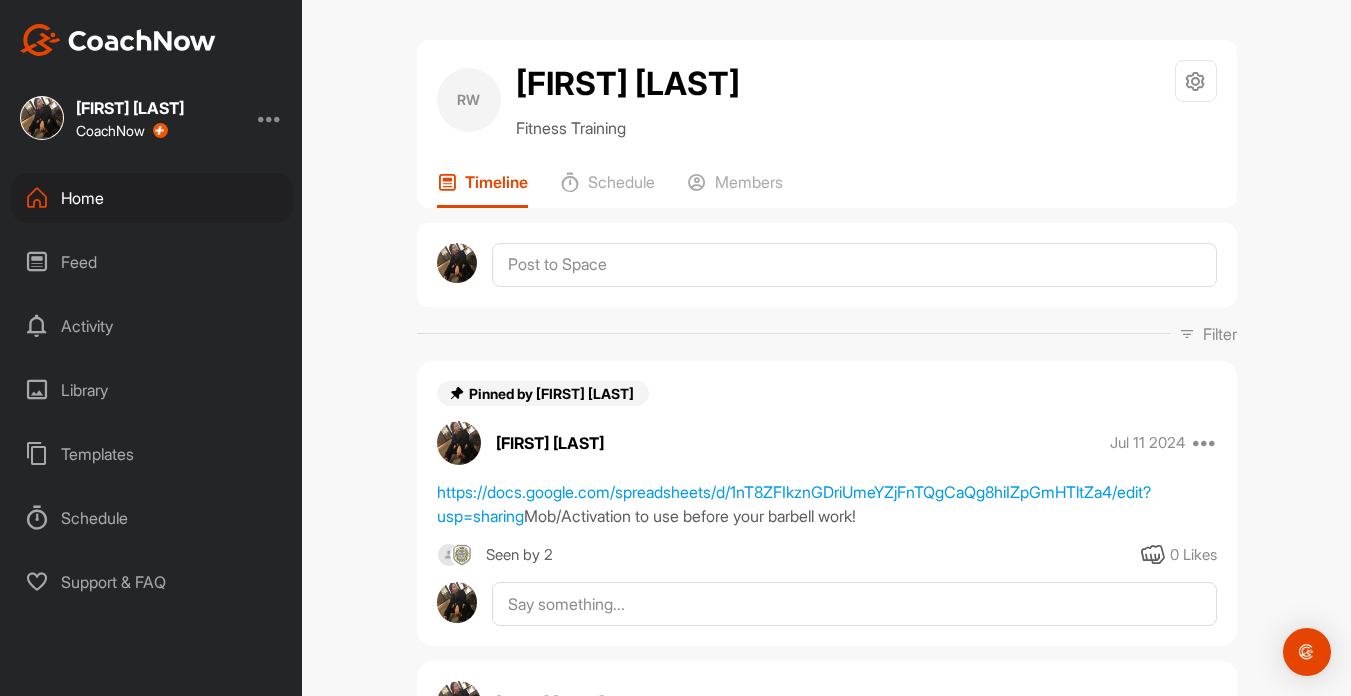 click on "Home" at bounding box center (152, 198) 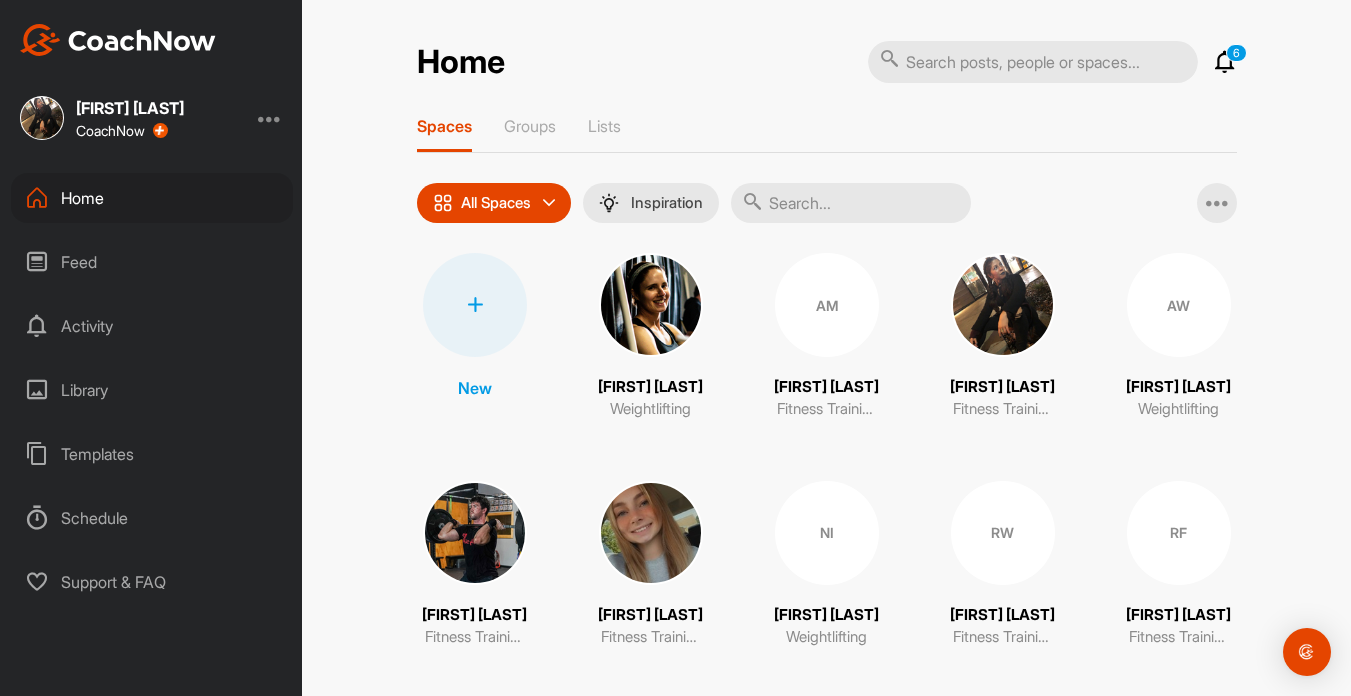 click on "6" at bounding box center (1236, 53) 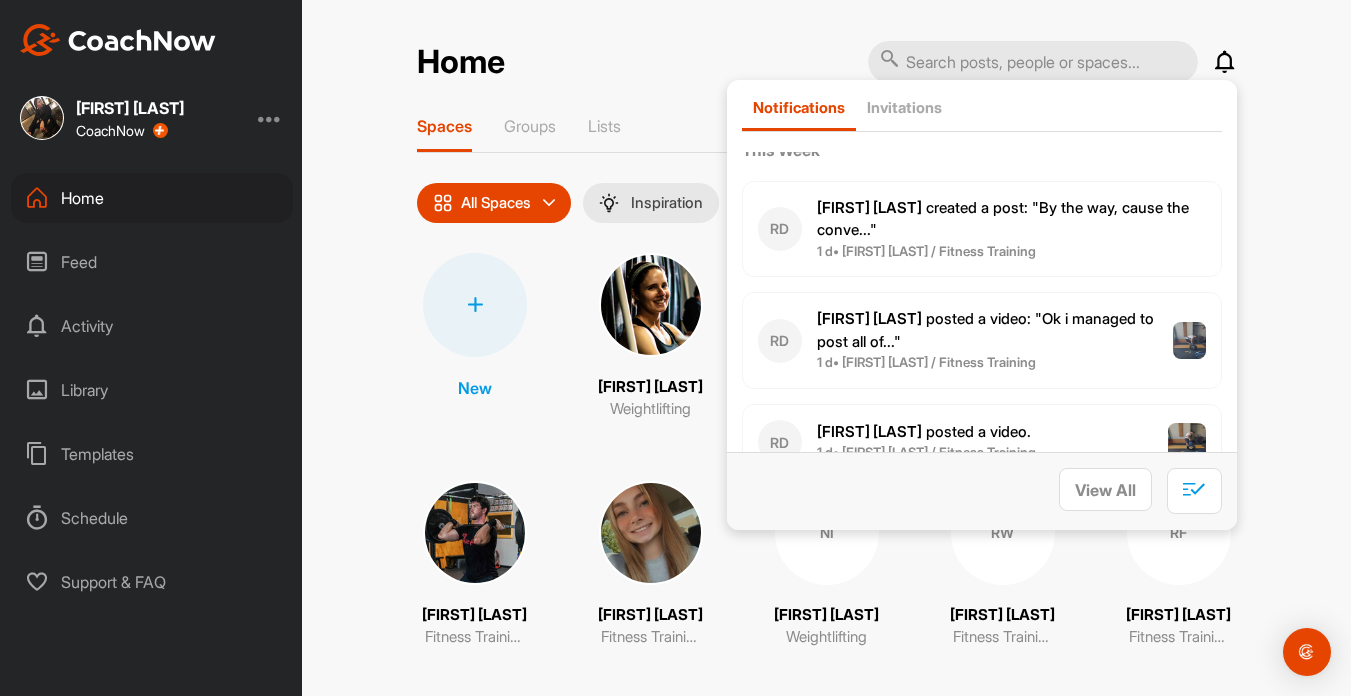scroll, scrollTop: 632, scrollLeft: 0, axis: vertical 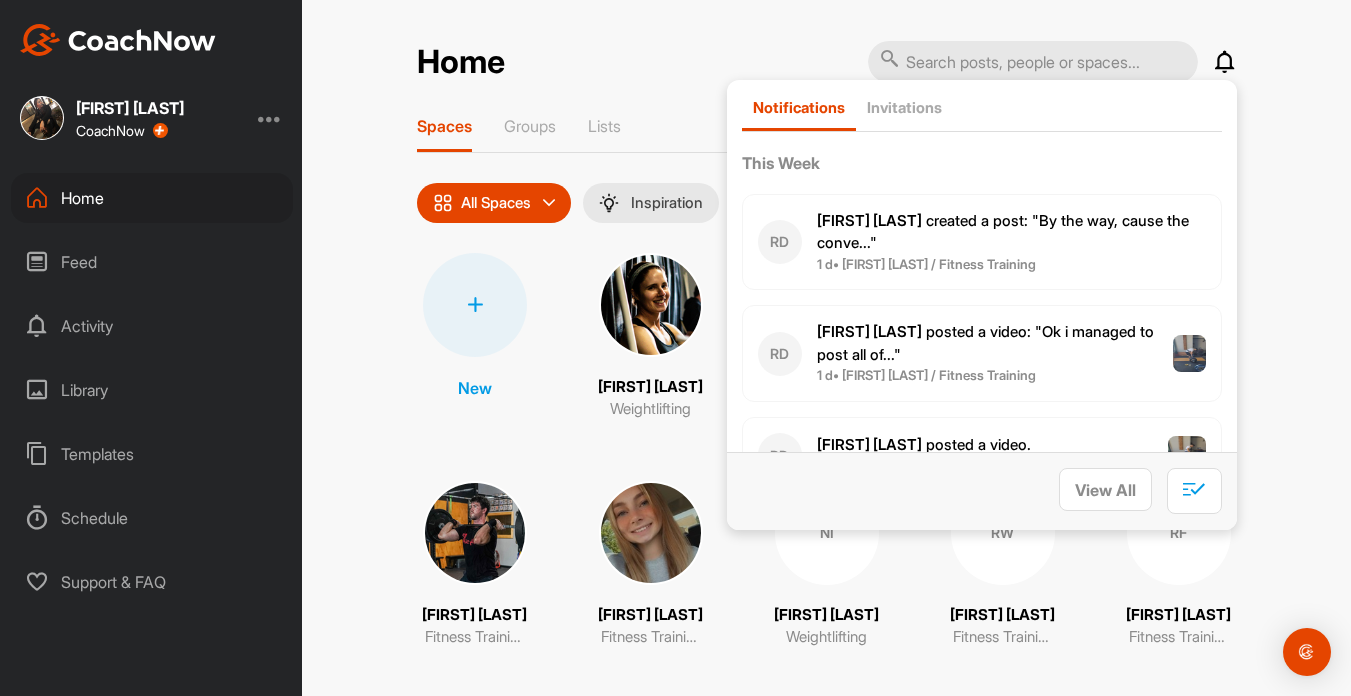 click on "Ryan D.   created a post : "By the way, cause the conve..."" at bounding box center (1011, 232) 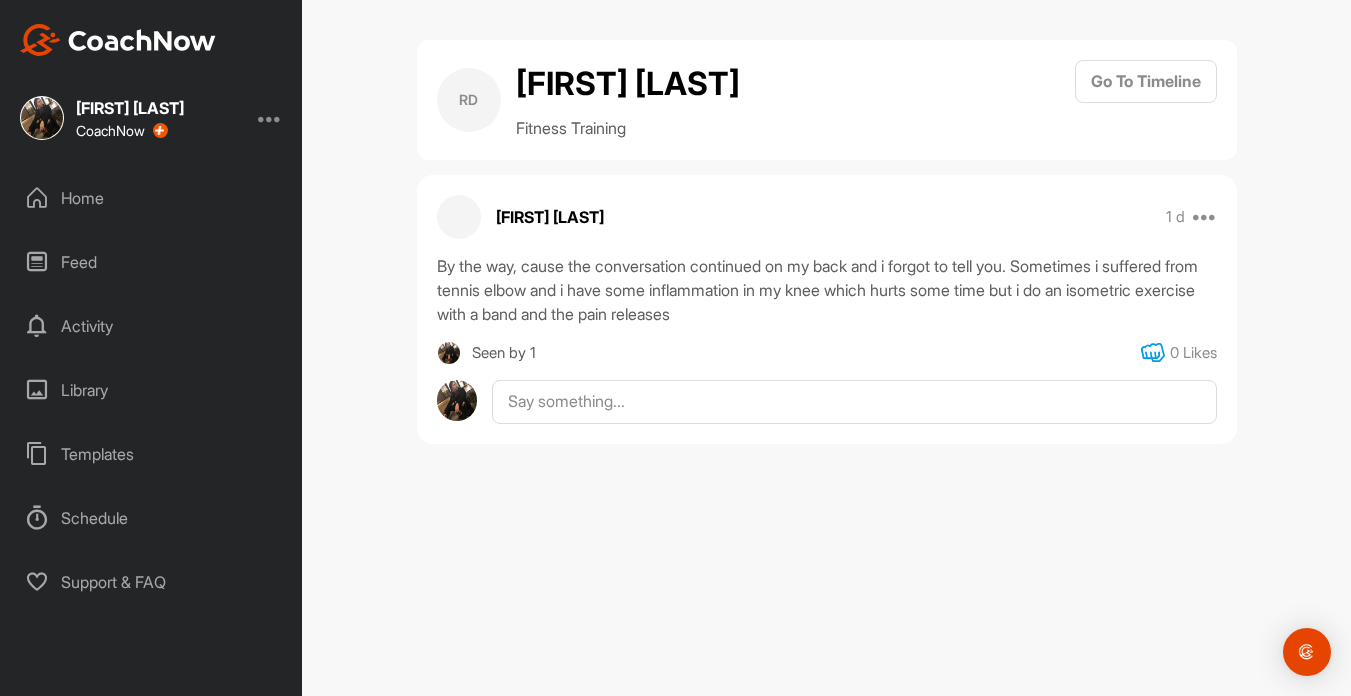 click at bounding box center (1153, 353) 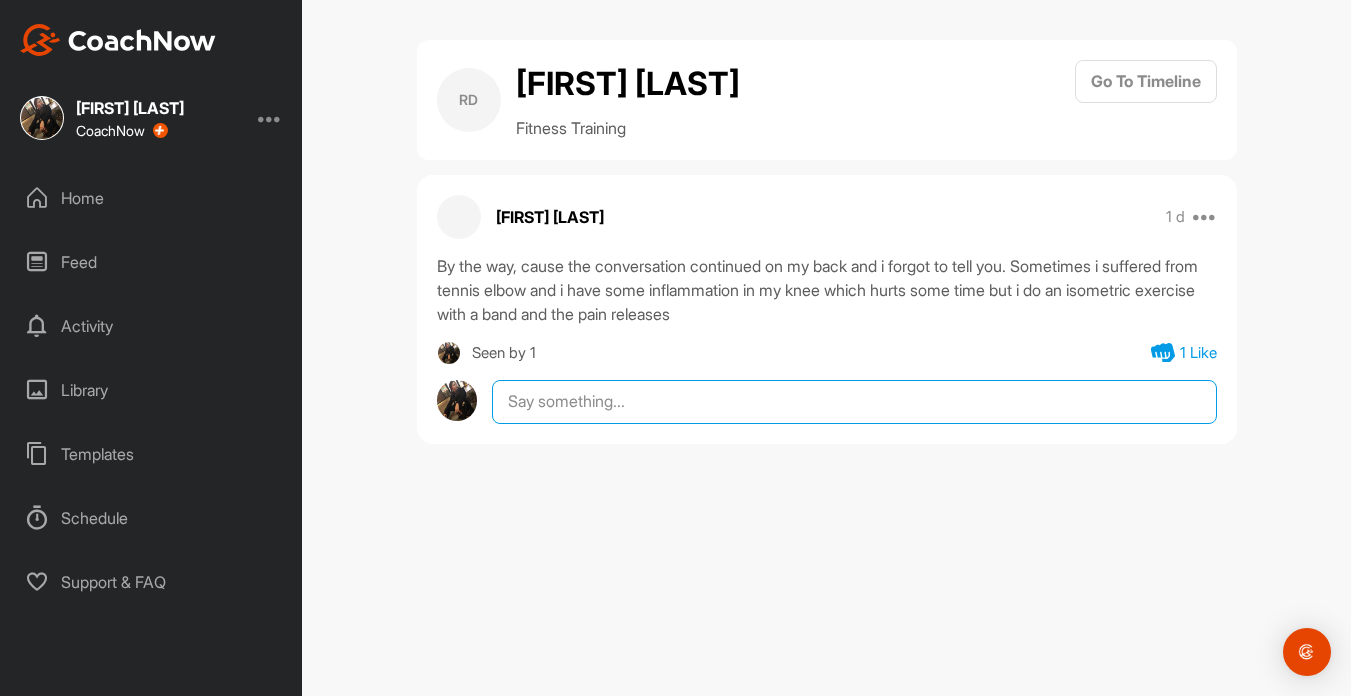 click at bounding box center (854, 402) 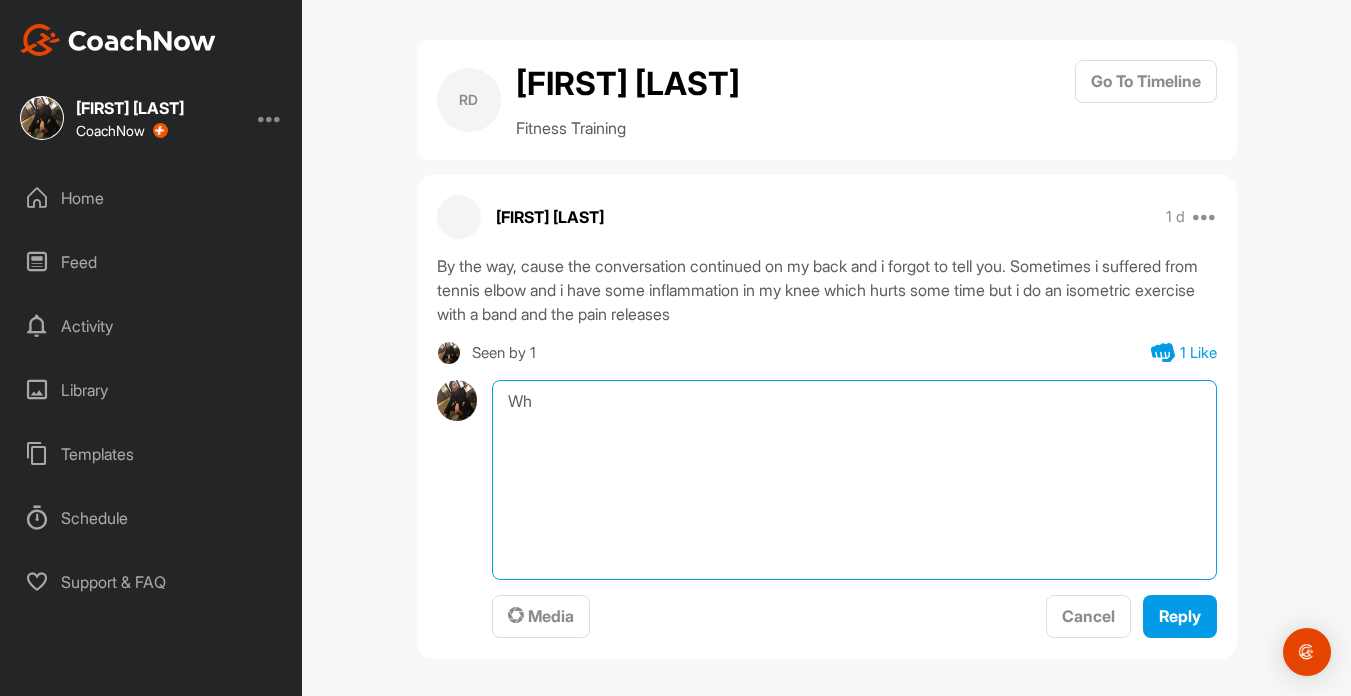 type on "W" 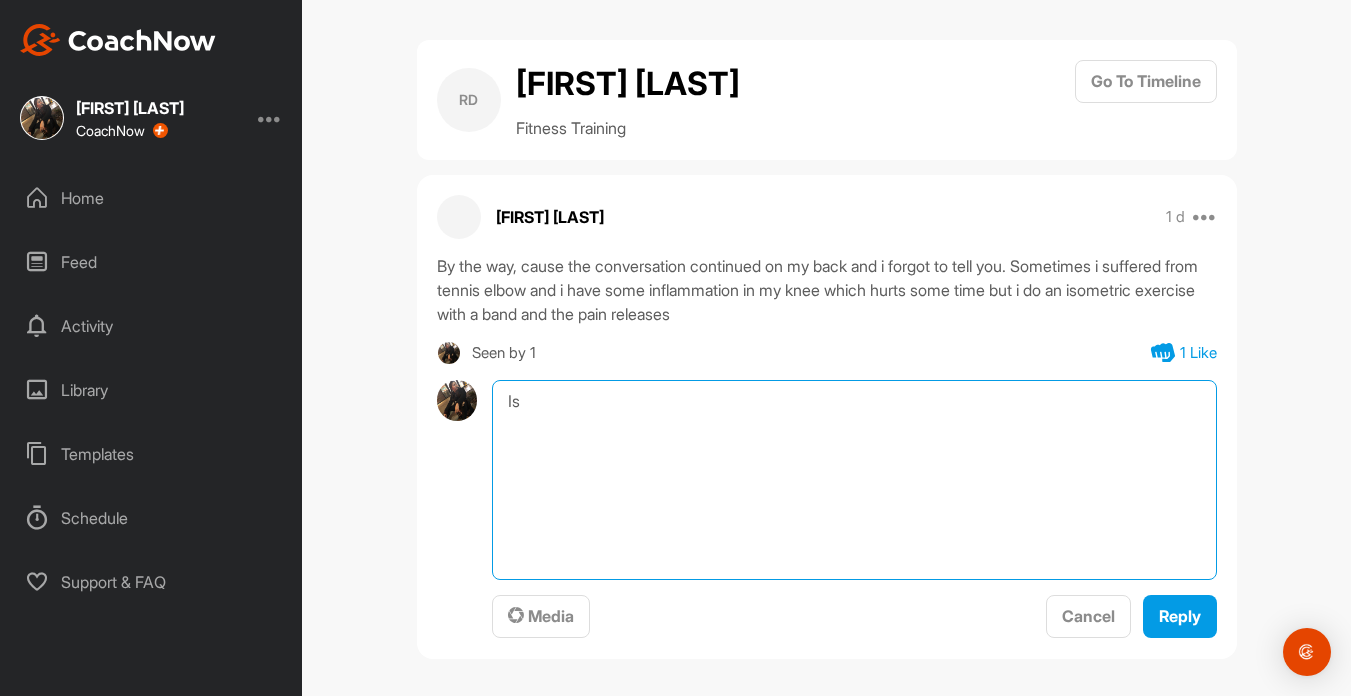 type on "I" 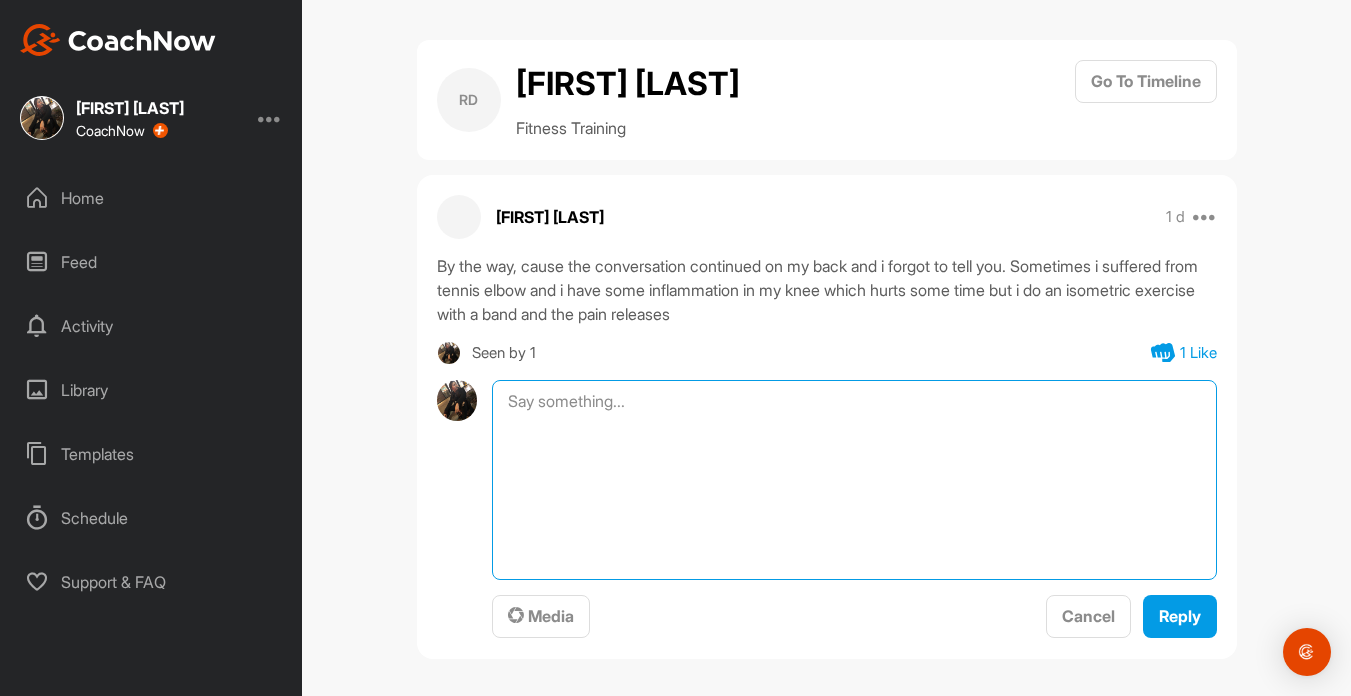 type on "f" 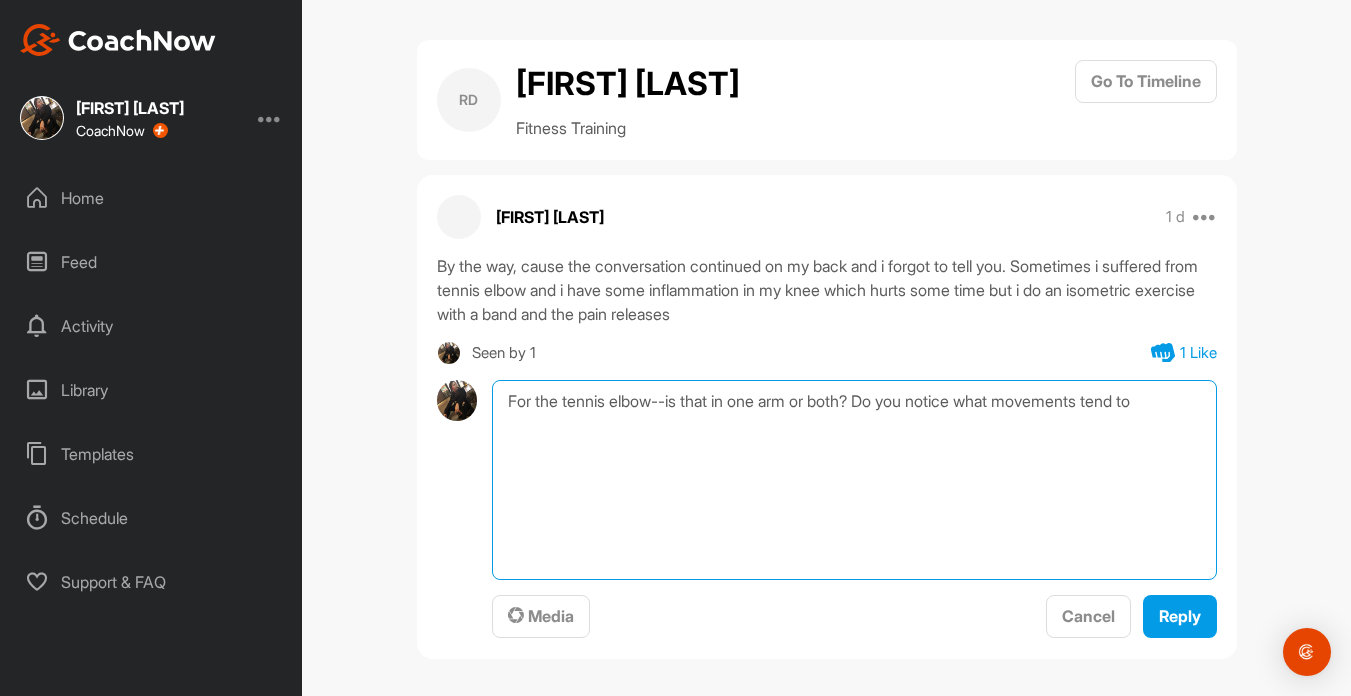 click on "For the tennis elbow--is that in one arm or both? Do you notice what movements tend to" at bounding box center [854, 480] 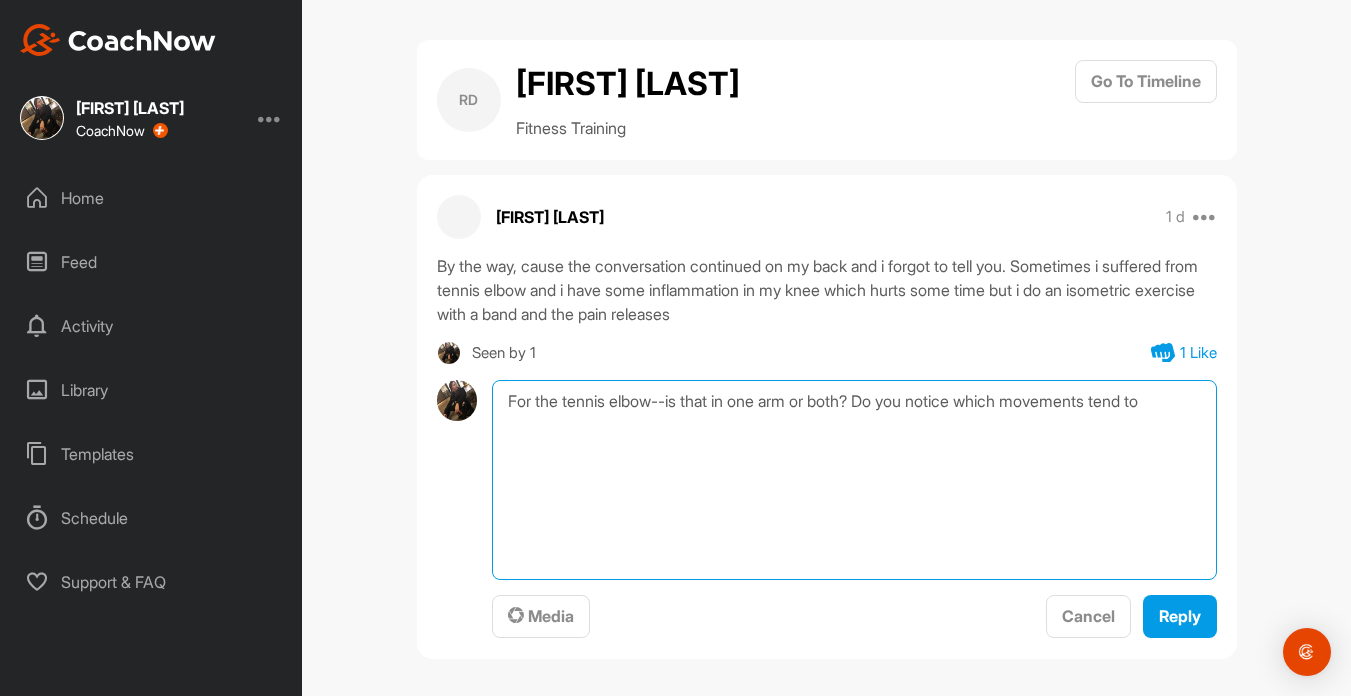click on "For the tennis elbow--is that in one arm or both? Do you notice which movements tend to" at bounding box center [854, 480] 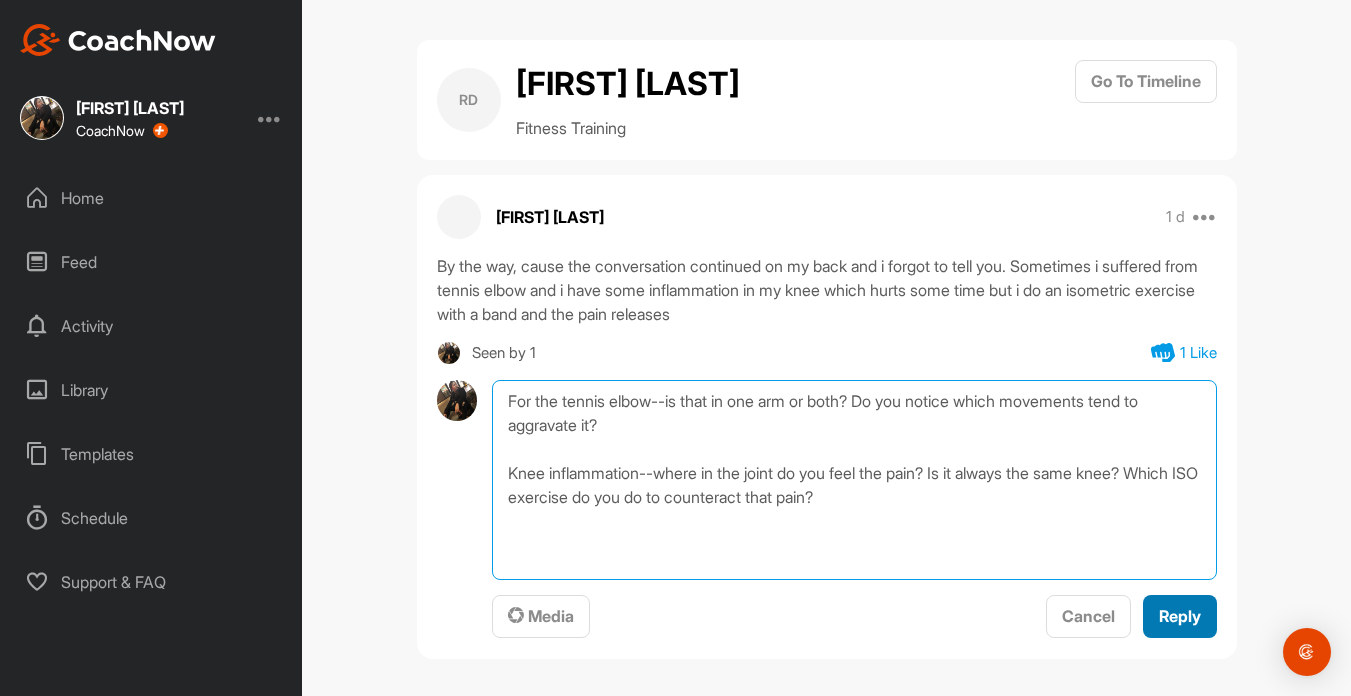 type on "For the tennis elbow--is that in one arm or both? Do you notice which movements tend to aggravate it?
Knee inflammation--where in the joint do you feel the pain? Is it always the same knee? Which ISO exercise do you do to counteract that pain?" 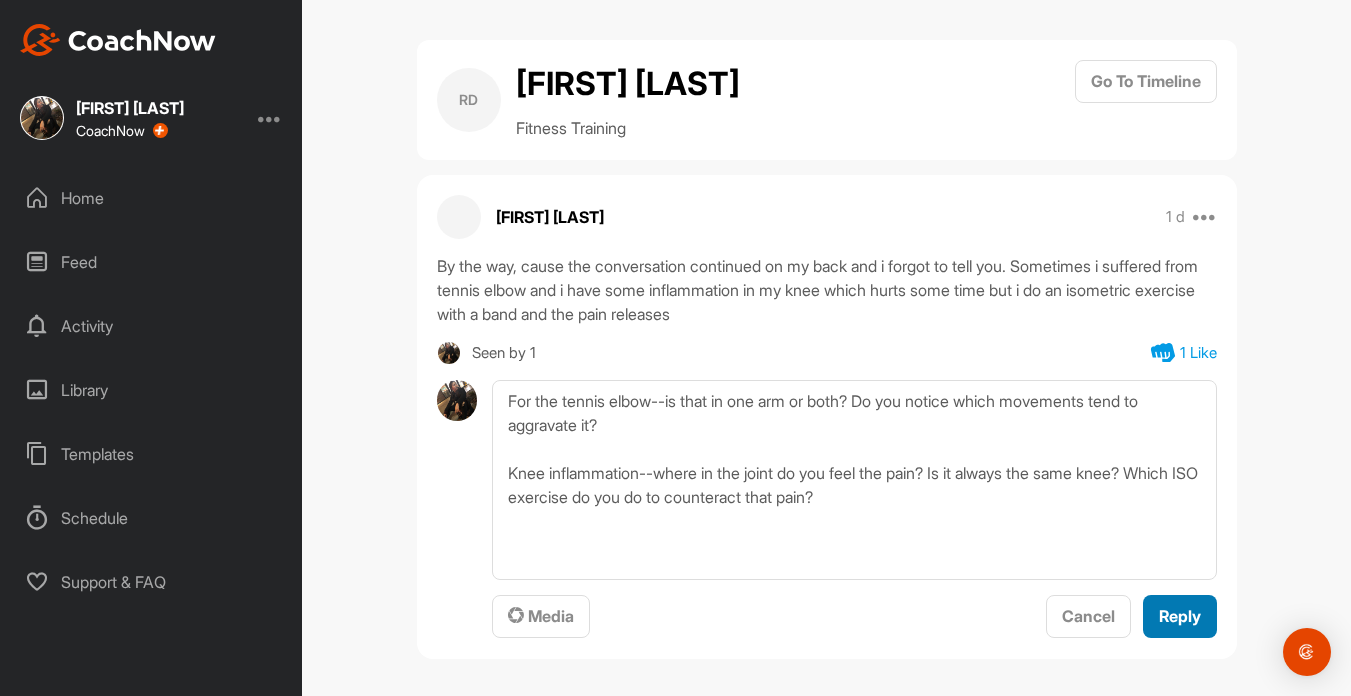 click on "Reply" at bounding box center [1180, 616] 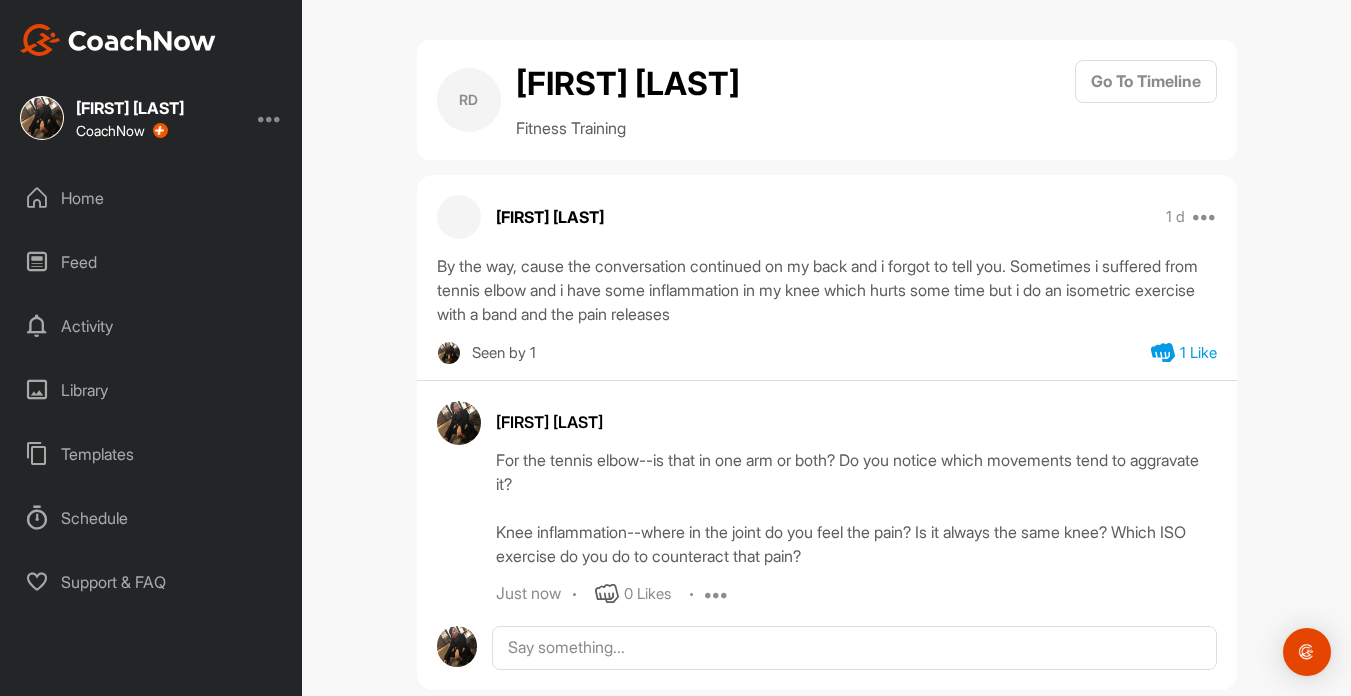 click on "Home" at bounding box center [152, 198] 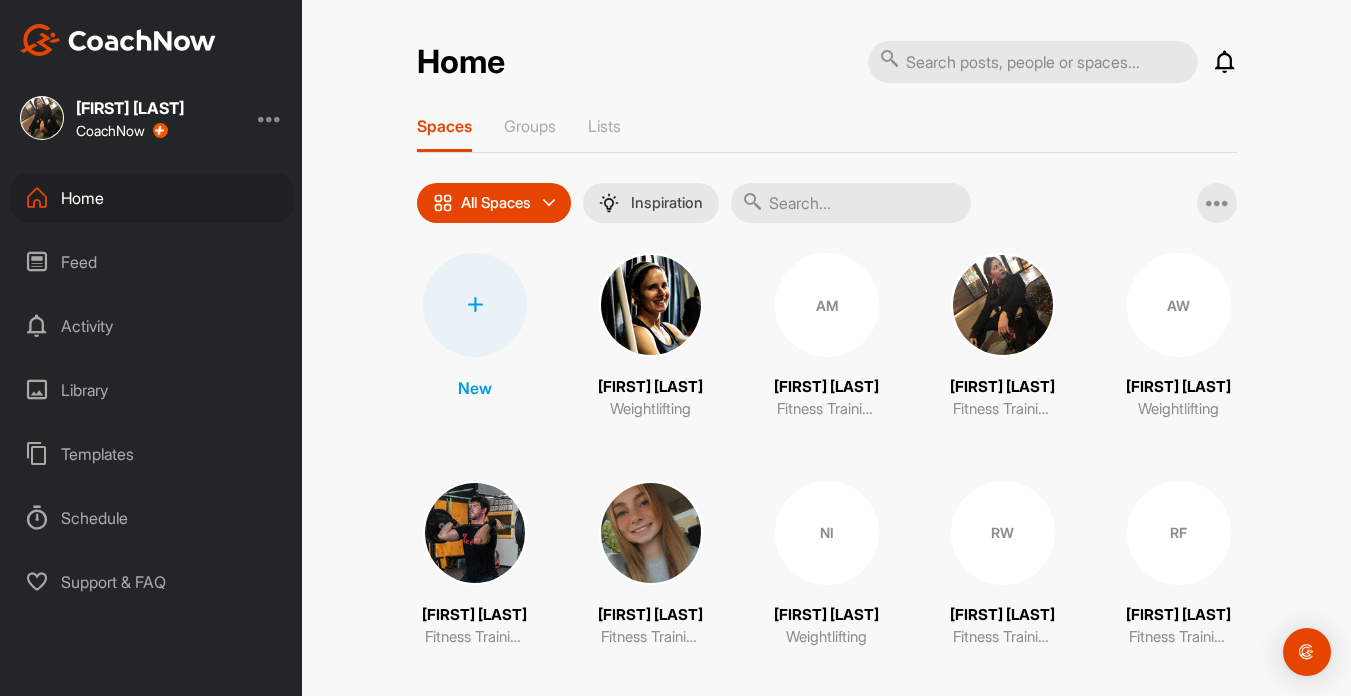 click at bounding box center [1225, 62] 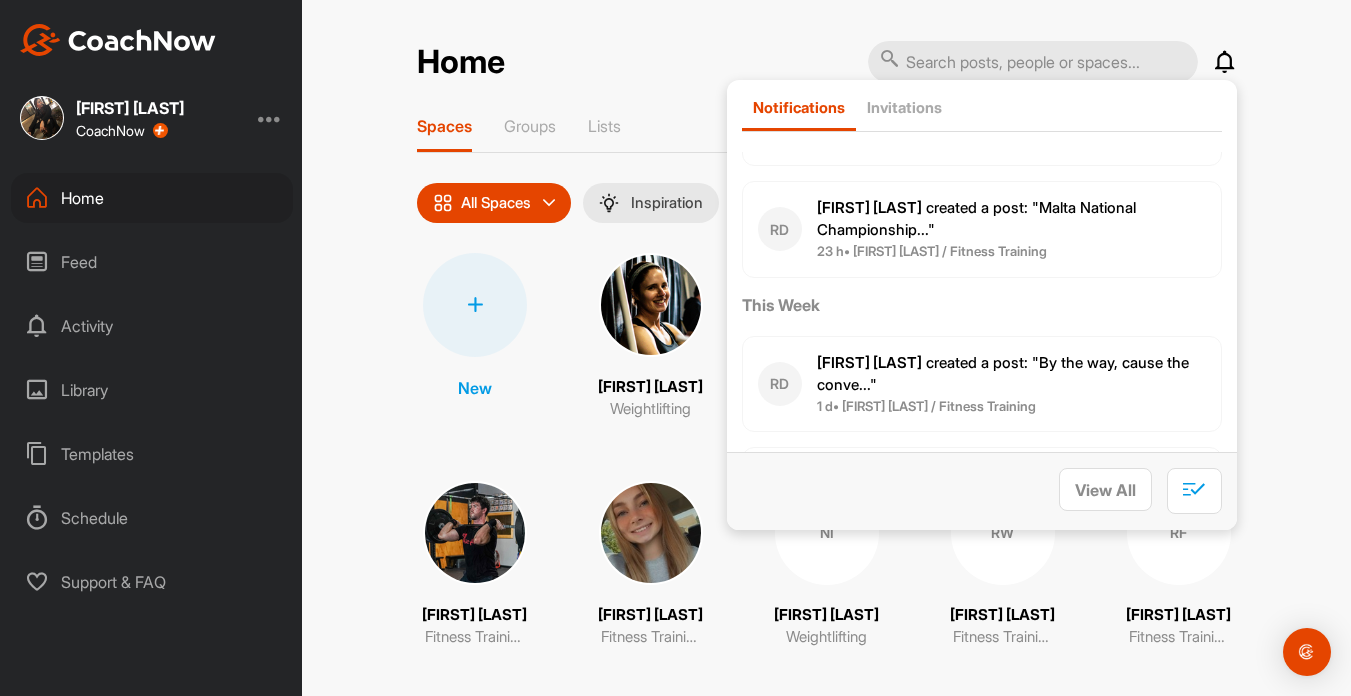 scroll, scrollTop: 493, scrollLeft: 0, axis: vertical 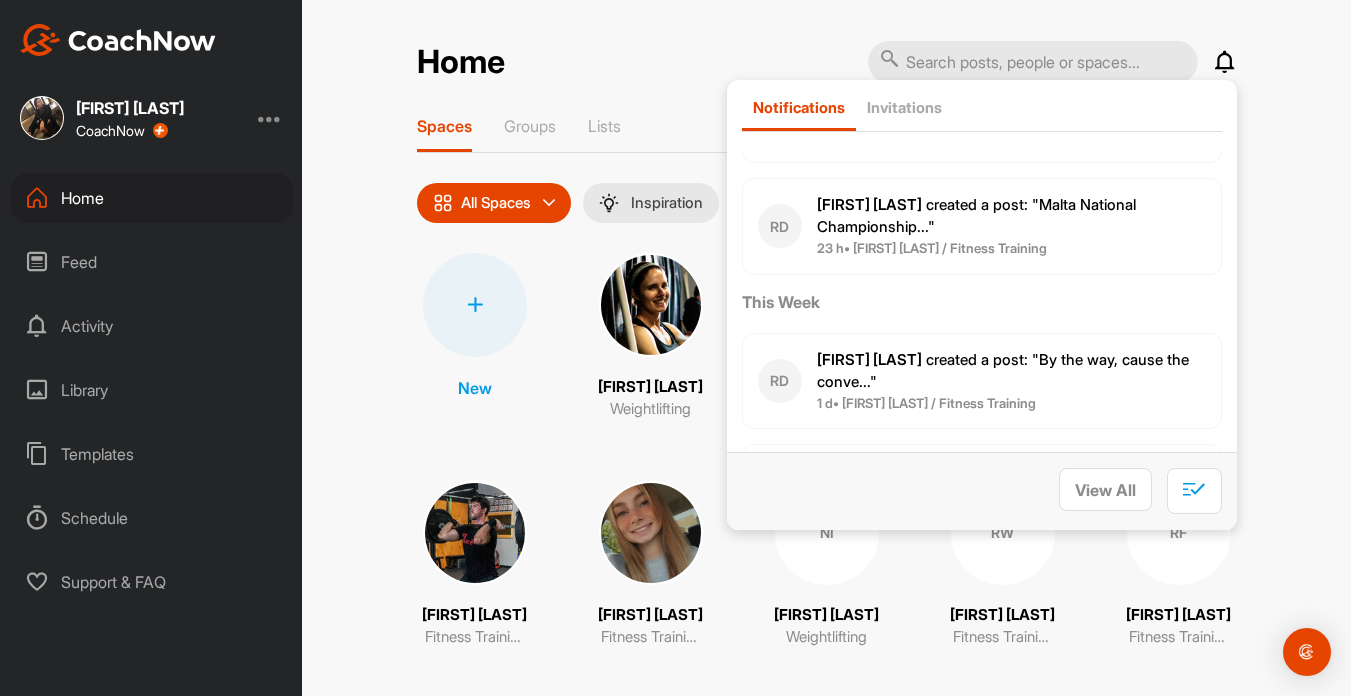 click on "Ryan D.   created a post : "Malta National Championship..."" at bounding box center (1011, 216) 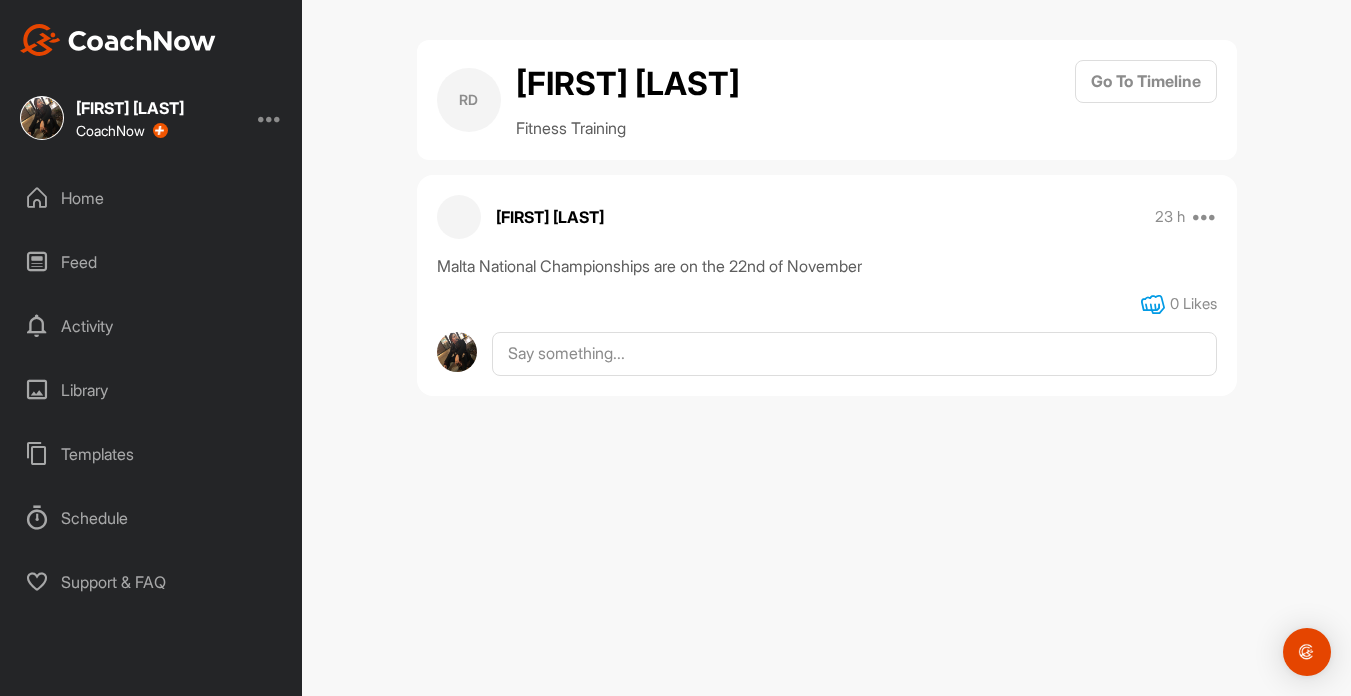 click at bounding box center (1153, 305) 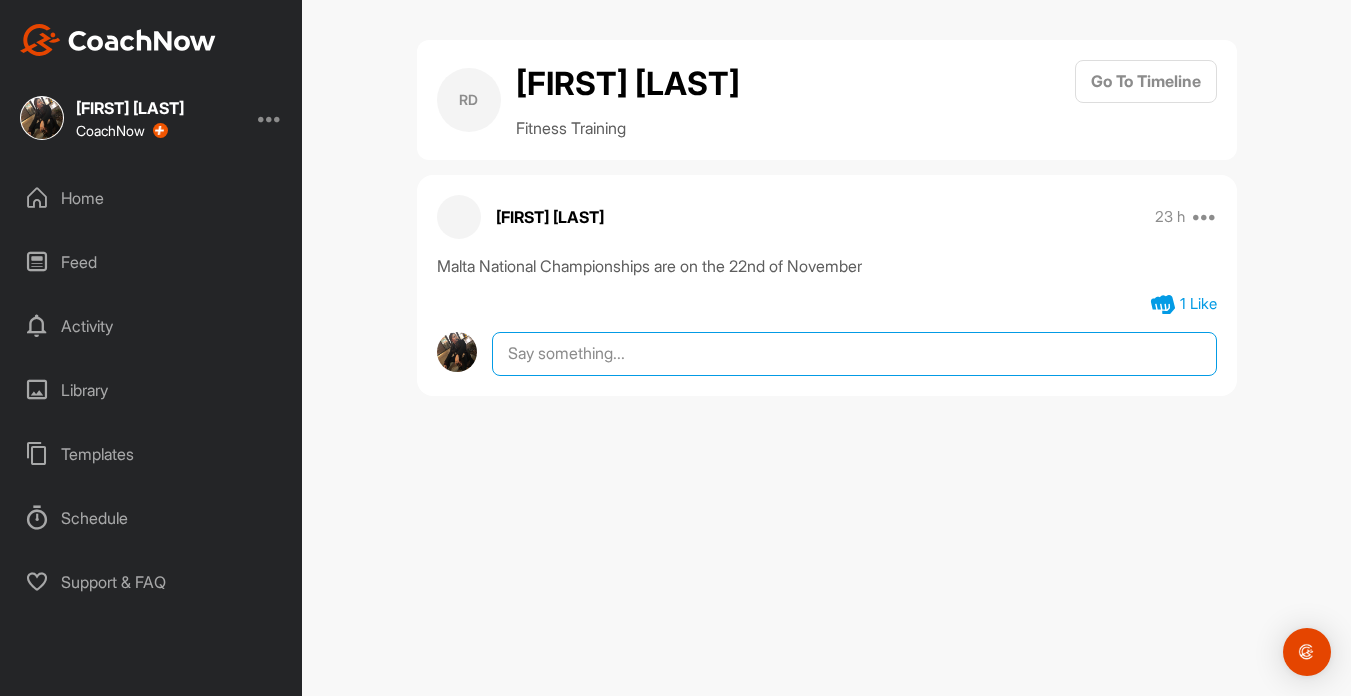 click at bounding box center [854, 354] 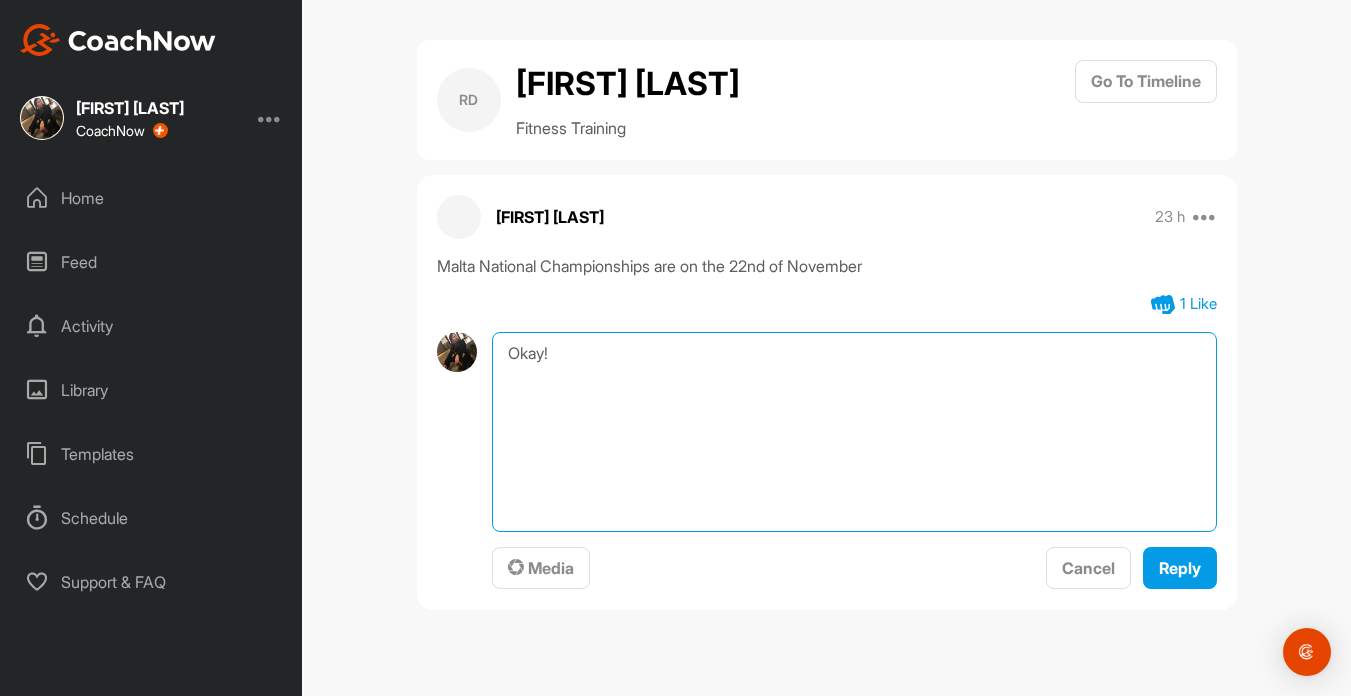 click on "Okay!" at bounding box center [854, 432] 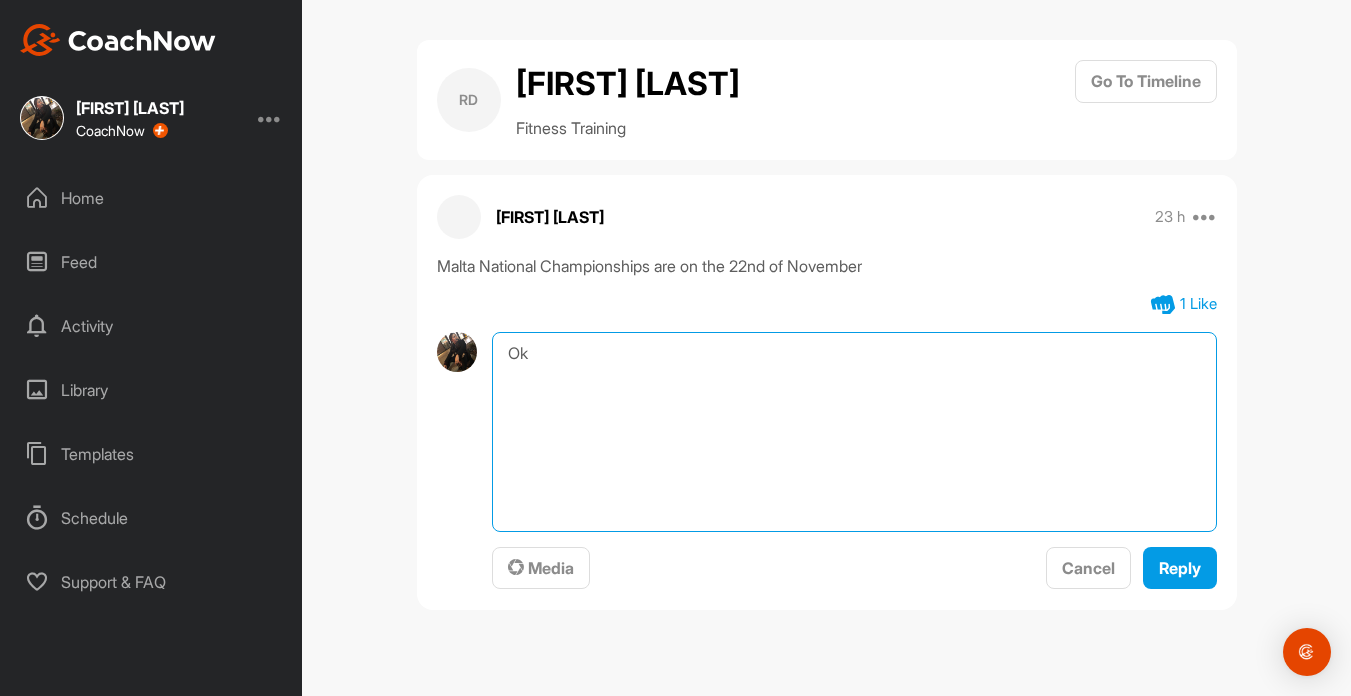 type on "O" 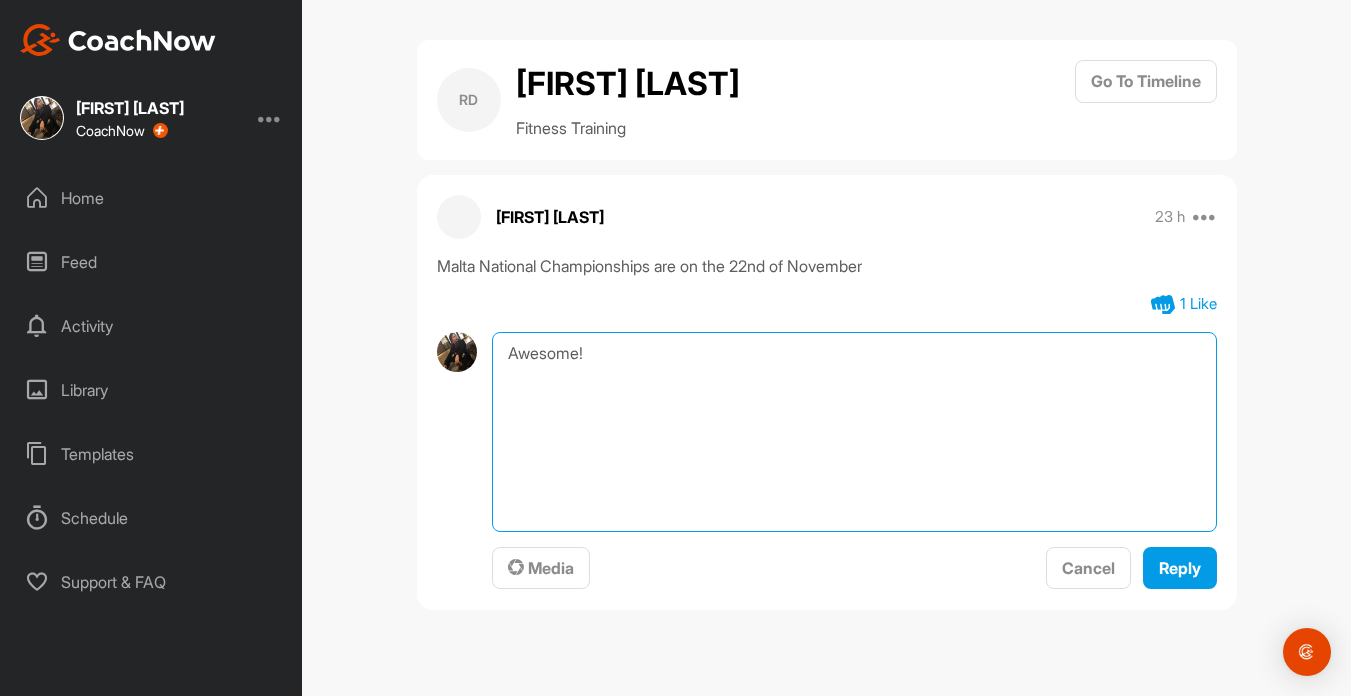 paste on "💪🏽" 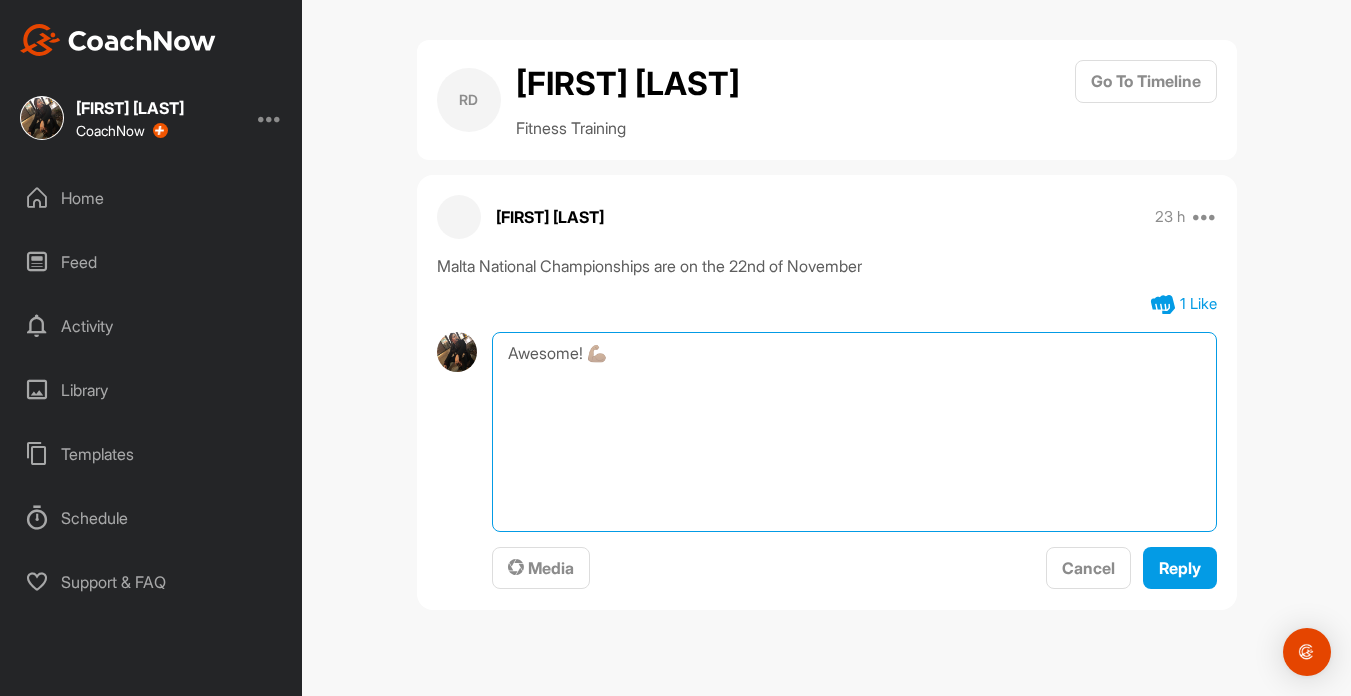 click on "Awesome! 💪🏽" at bounding box center [854, 432] 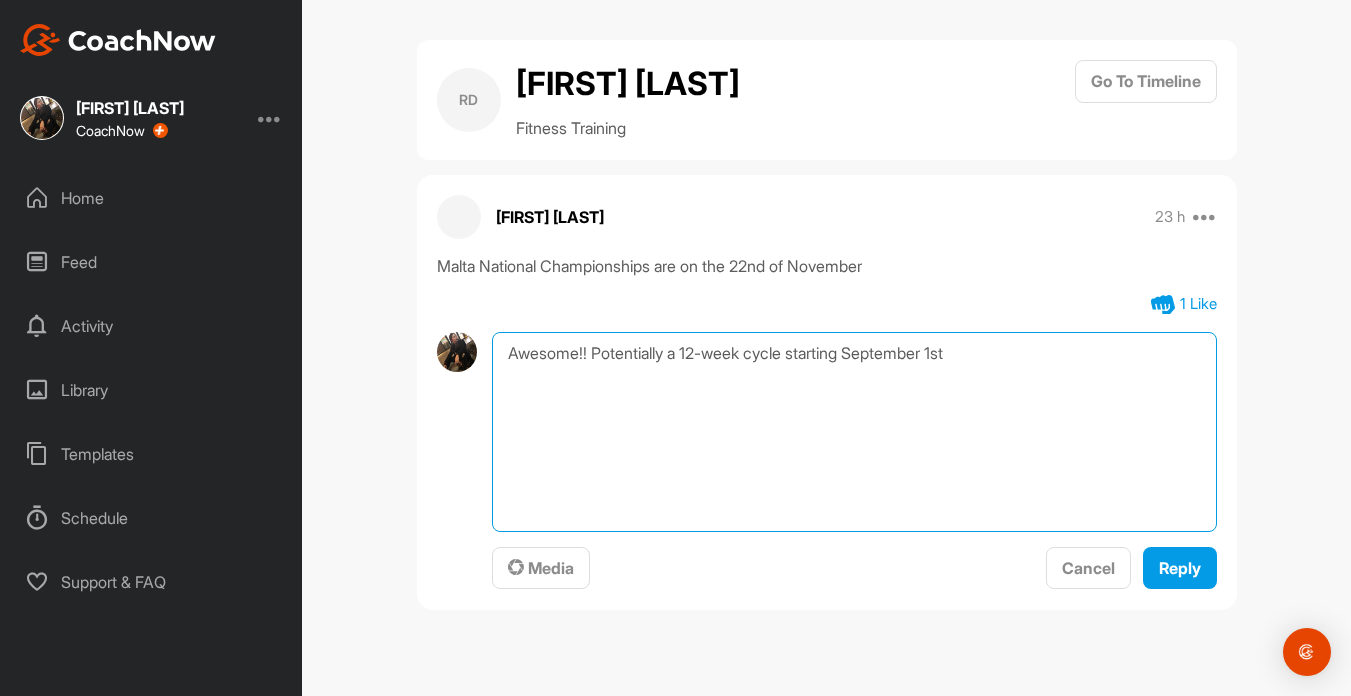 click on "Awesome!! Potentially a 12-week cycle starting September 1st" at bounding box center (854, 432) 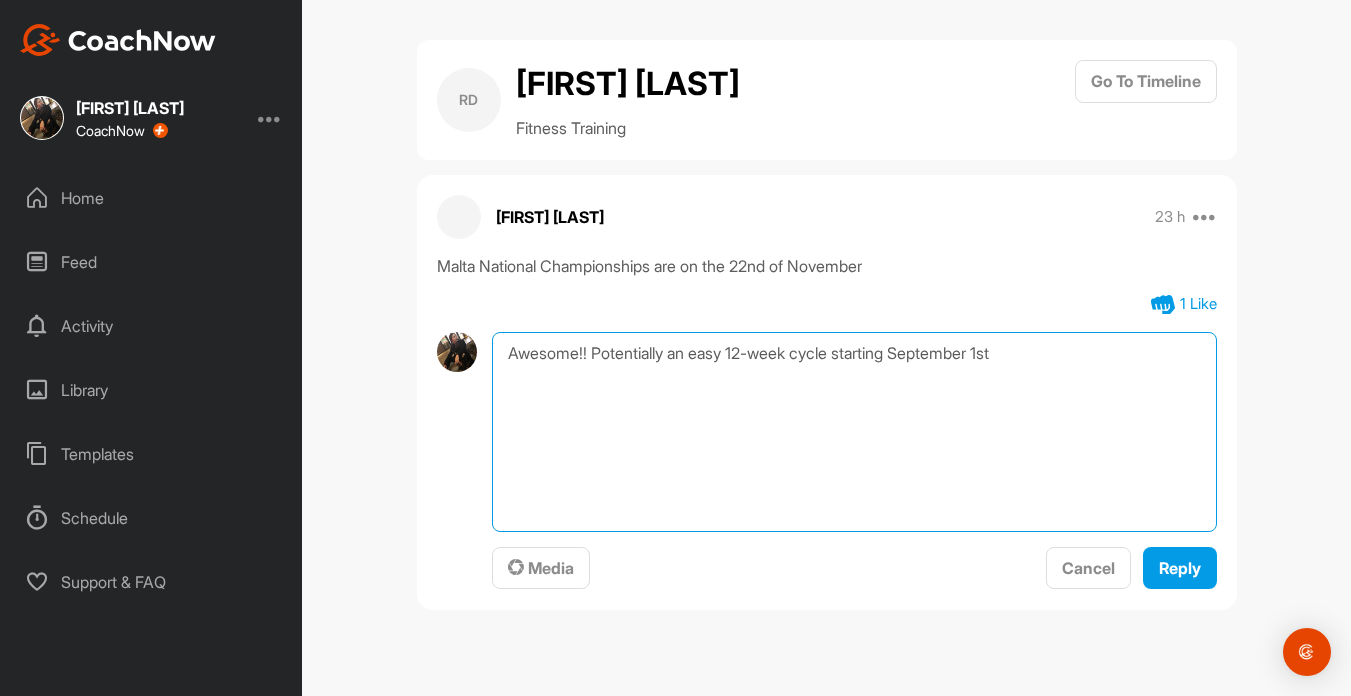 click on "Awesome!! Potentially an easy 12-week cycle starting September 1st" at bounding box center [854, 432] 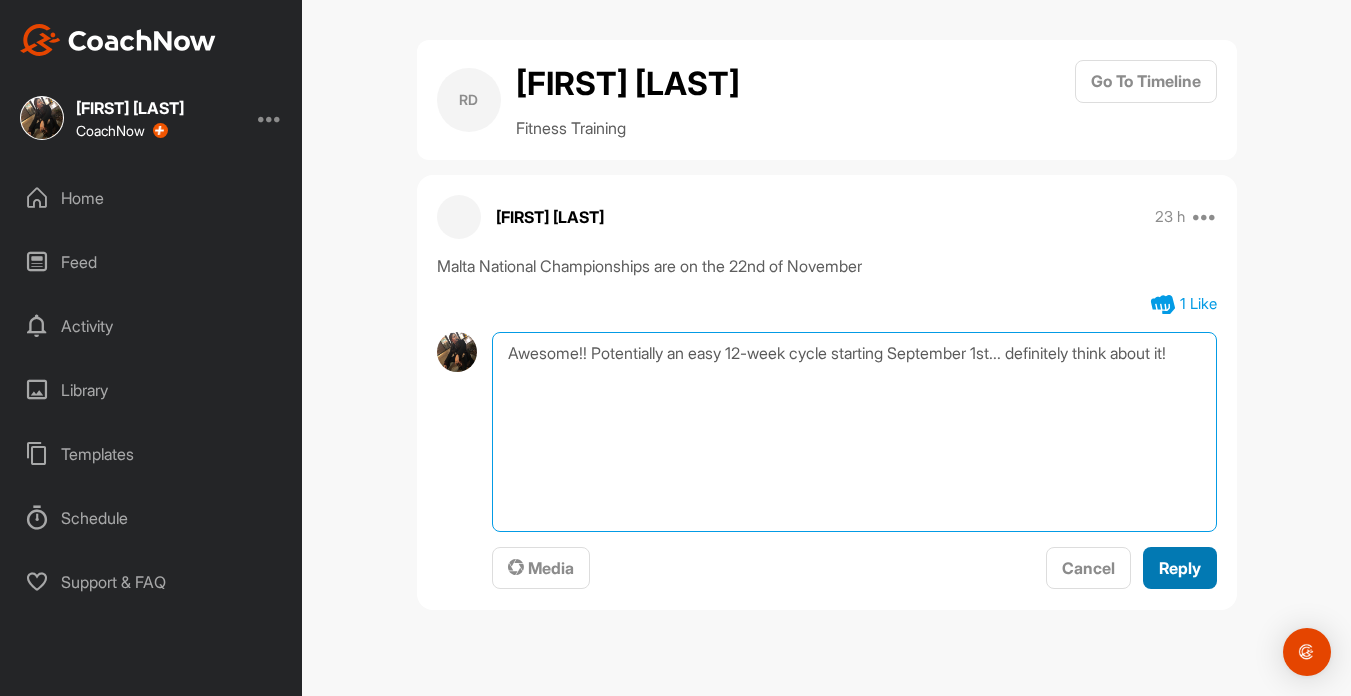 type on "Awesome!! Potentially an easy 12-week cycle starting September 1st... definitely think about it!" 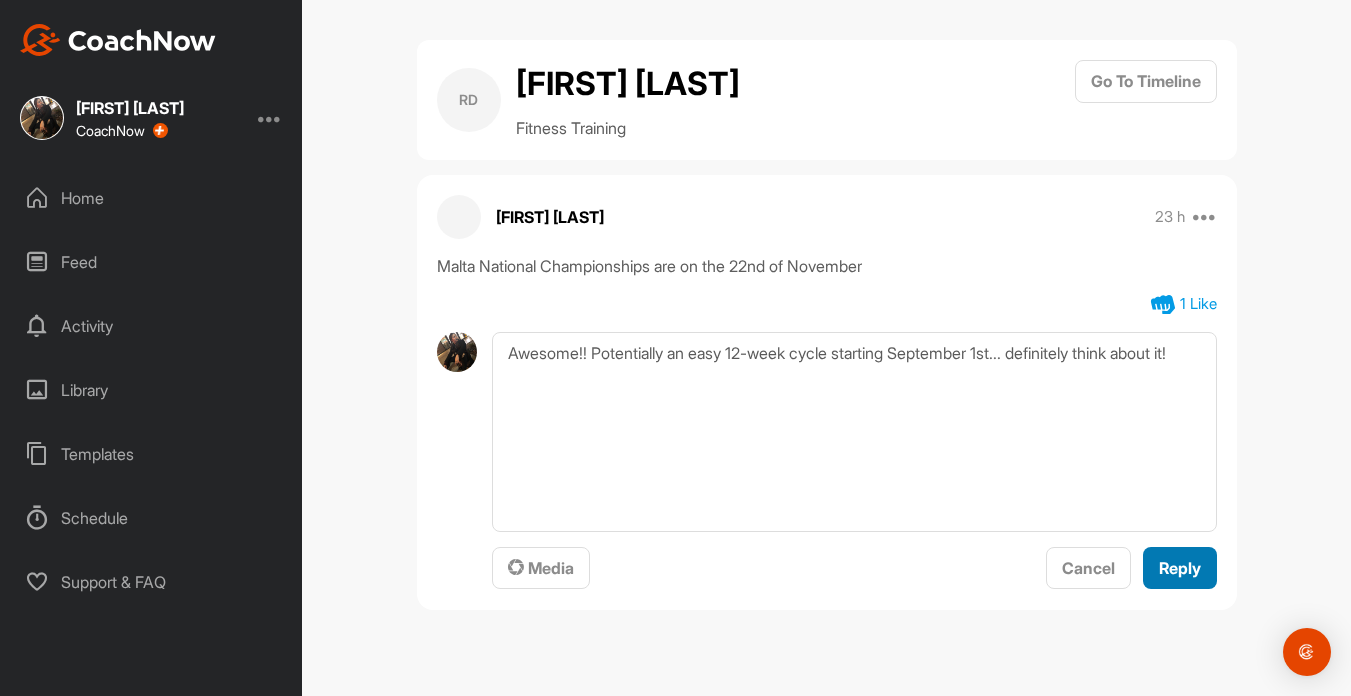 click on "Reply" at bounding box center (1180, 568) 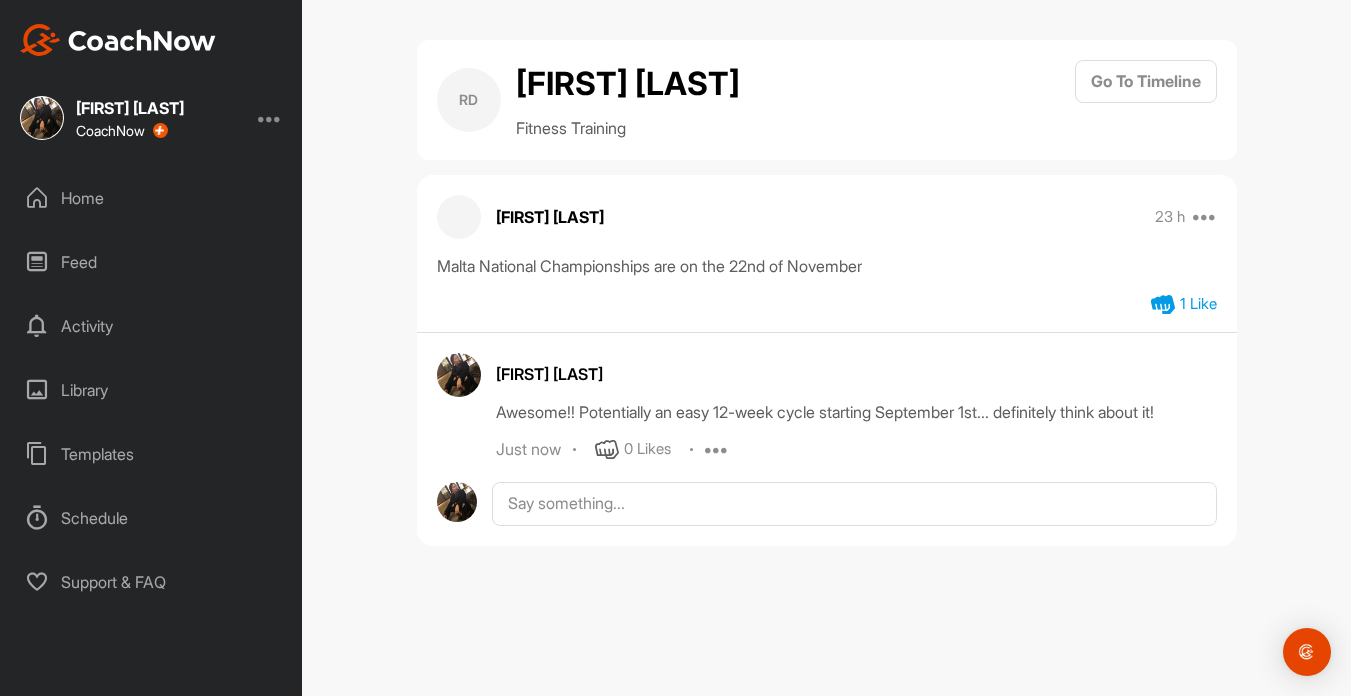 click at bounding box center [717, 450] 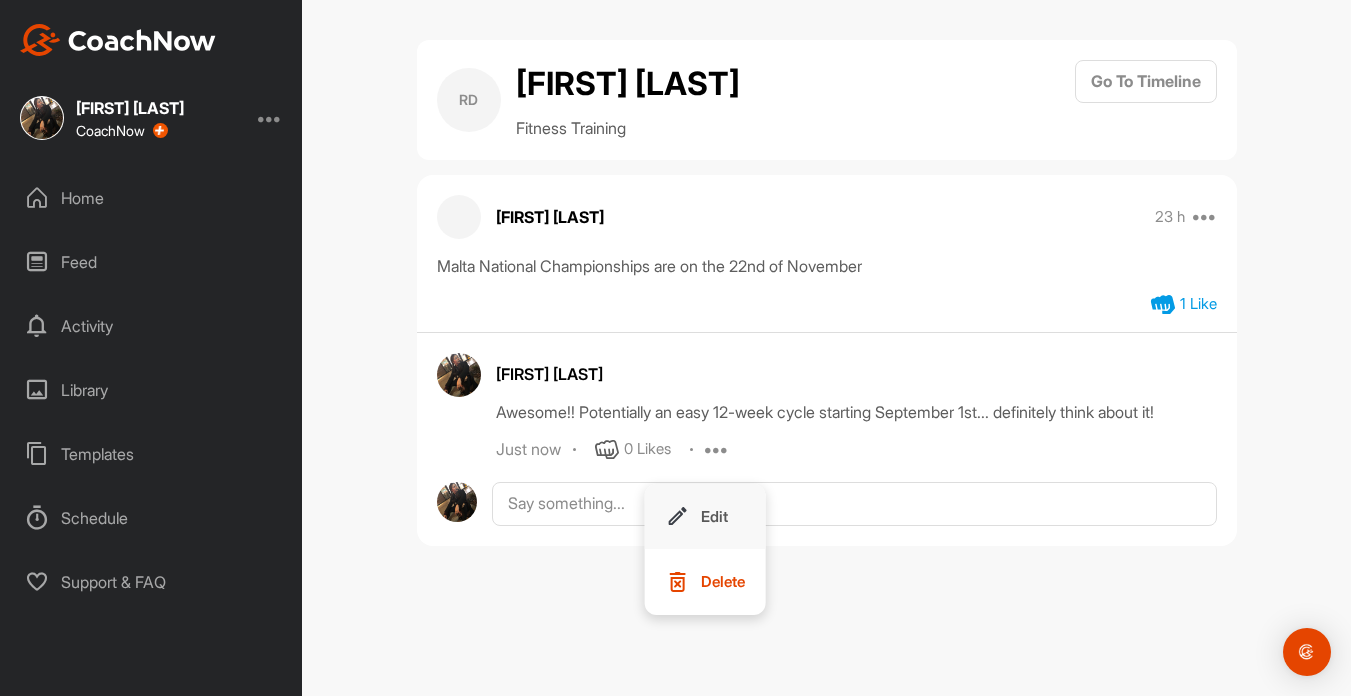click on "Edit" at bounding box center (714, 516) 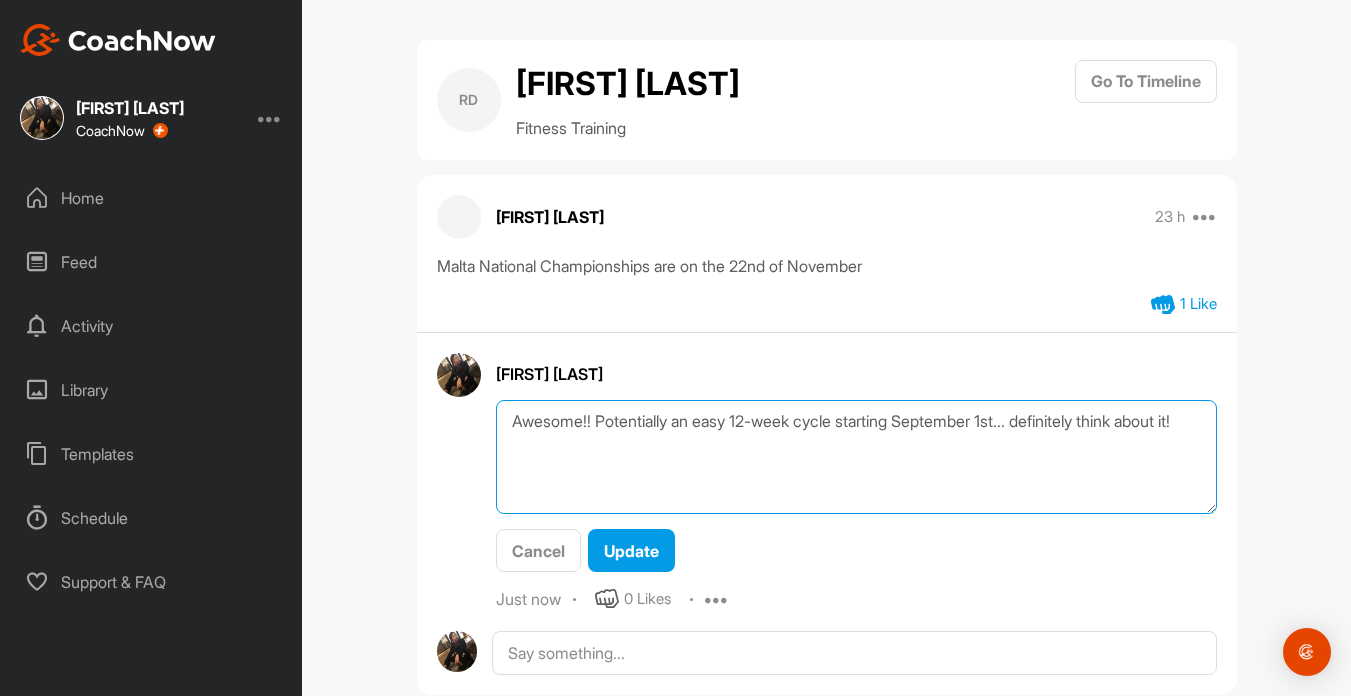 drag, startPoint x: 1180, startPoint y: 440, endPoint x: 1119, endPoint y: 418, distance: 64.84597 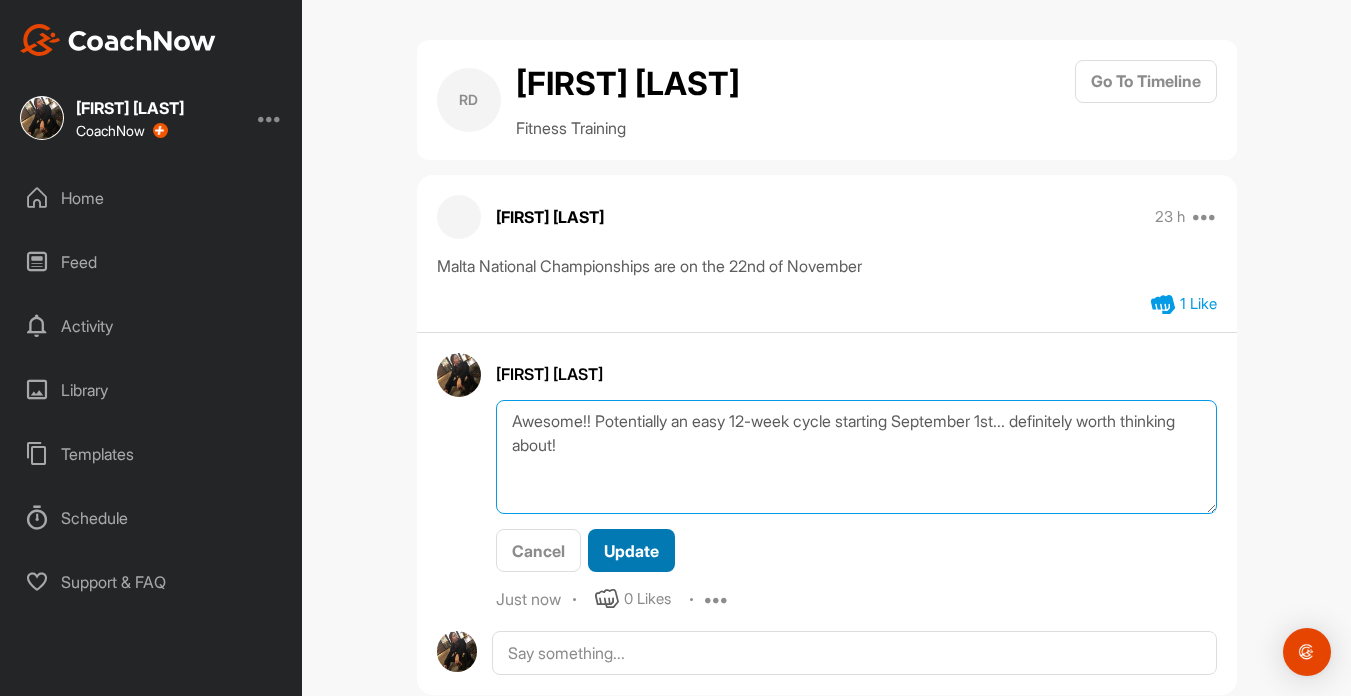 type on "Awesome!! Potentially an easy 12-week cycle starting September 1st... definitely worth thinking about!" 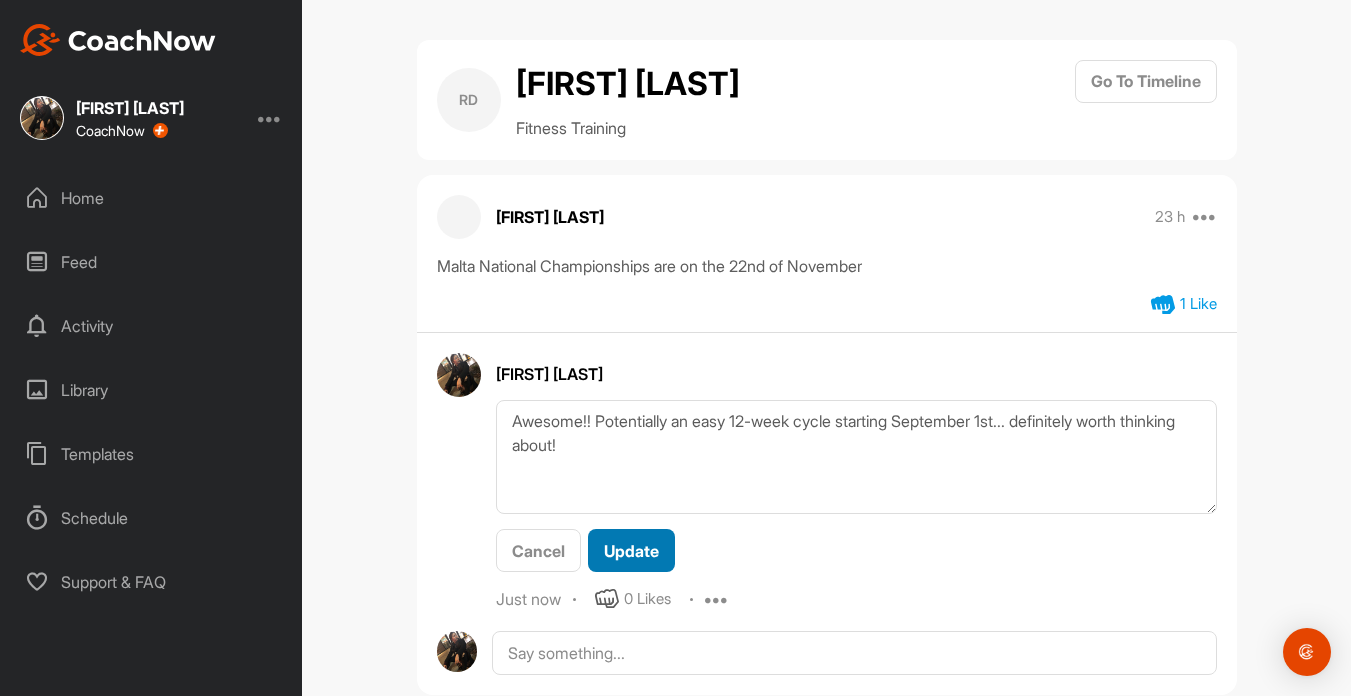 click on "Update" at bounding box center (631, 551) 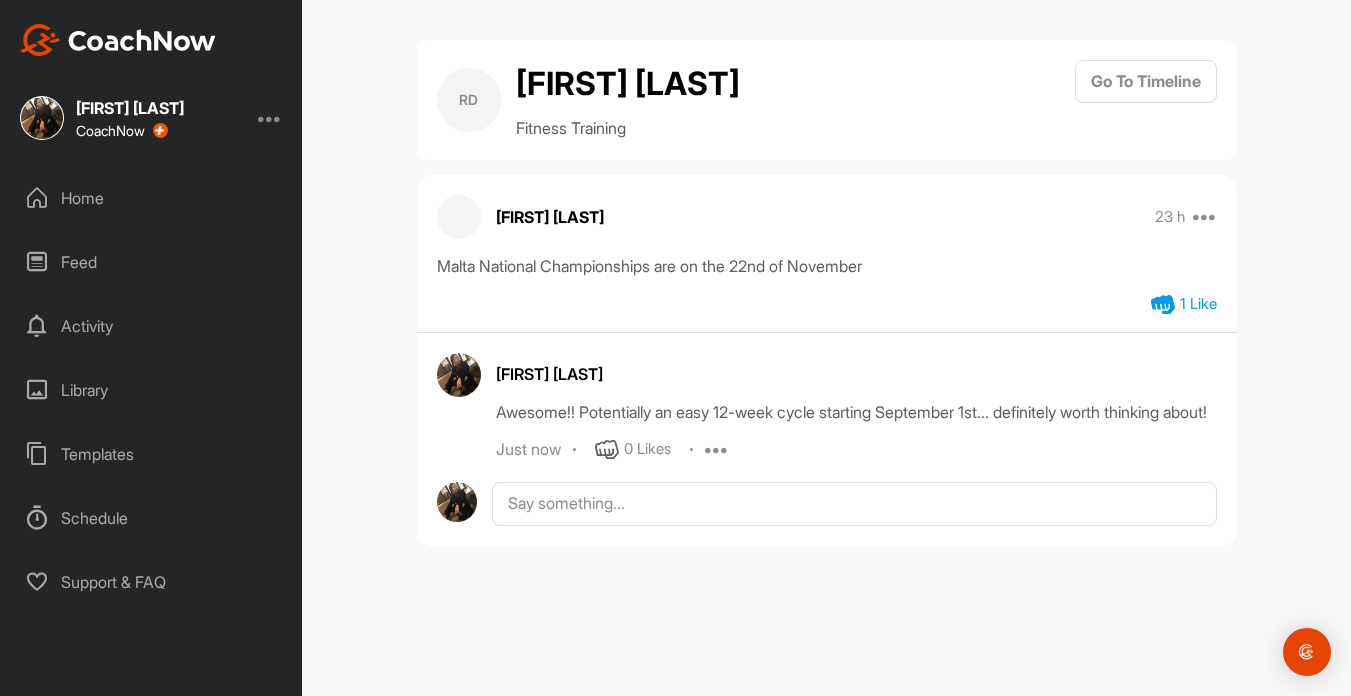 click on "Home" at bounding box center (152, 198) 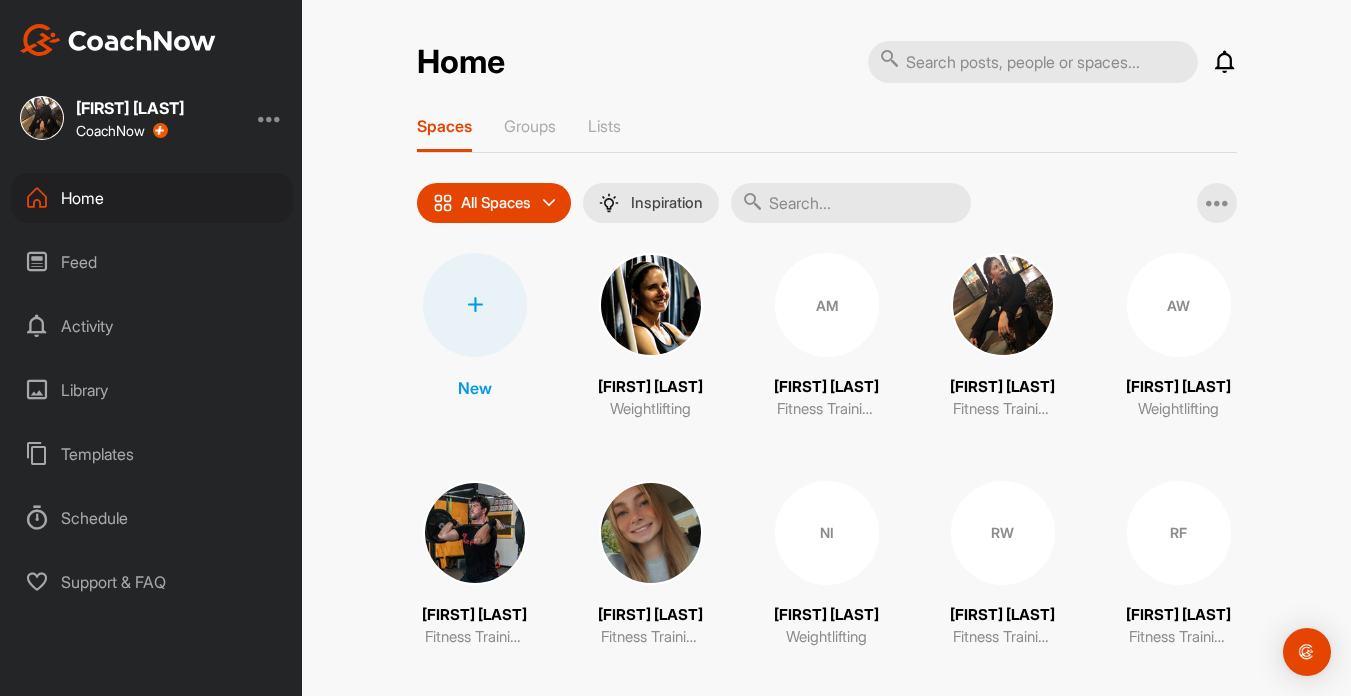 click at bounding box center [1225, 62] 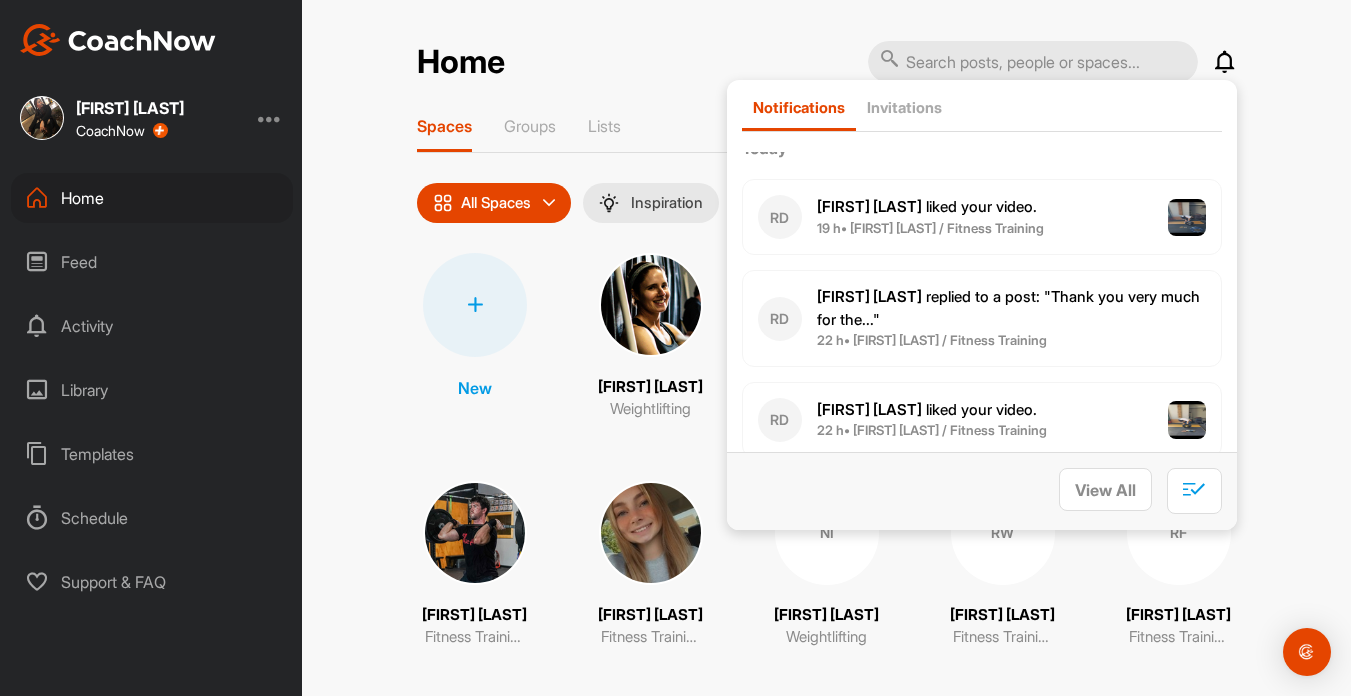 scroll, scrollTop: 0, scrollLeft: 0, axis: both 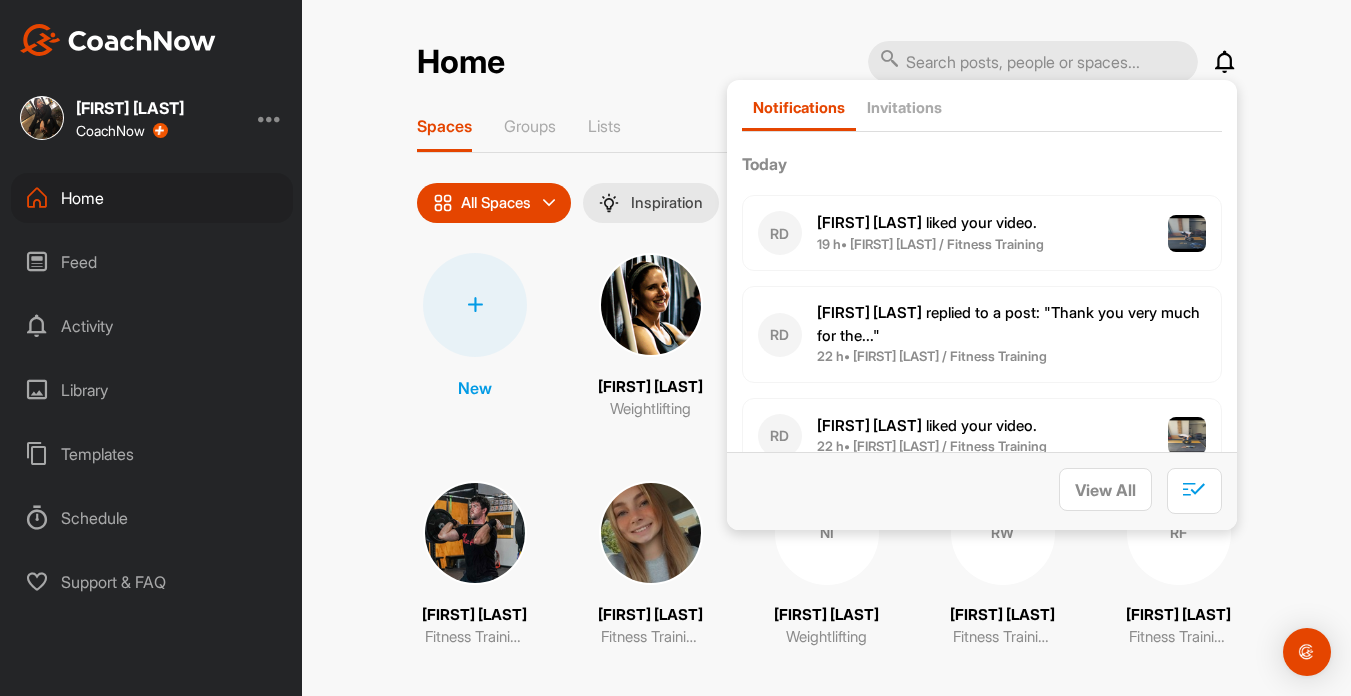 click on "Ryan D.   replied to a post : "Thank you very much for the..."" at bounding box center (1011, 324) 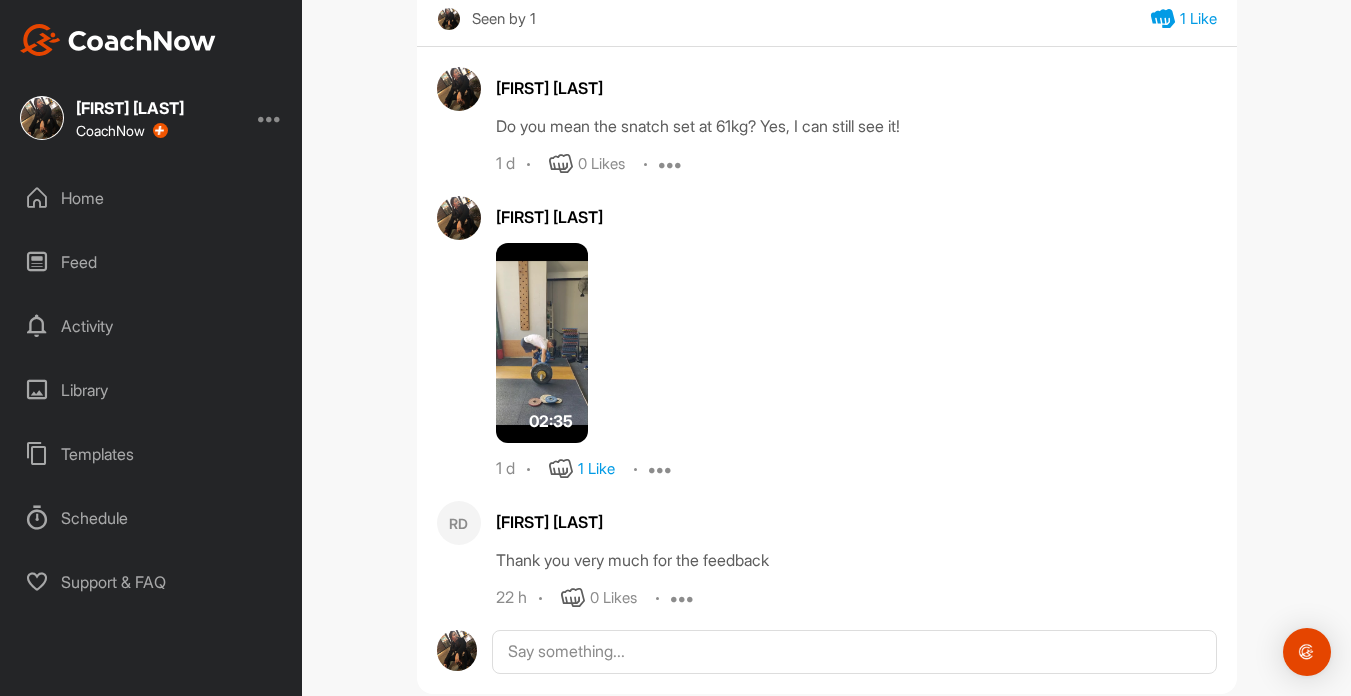 scroll, scrollTop: 745, scrollLeft: 0, axis: vertical 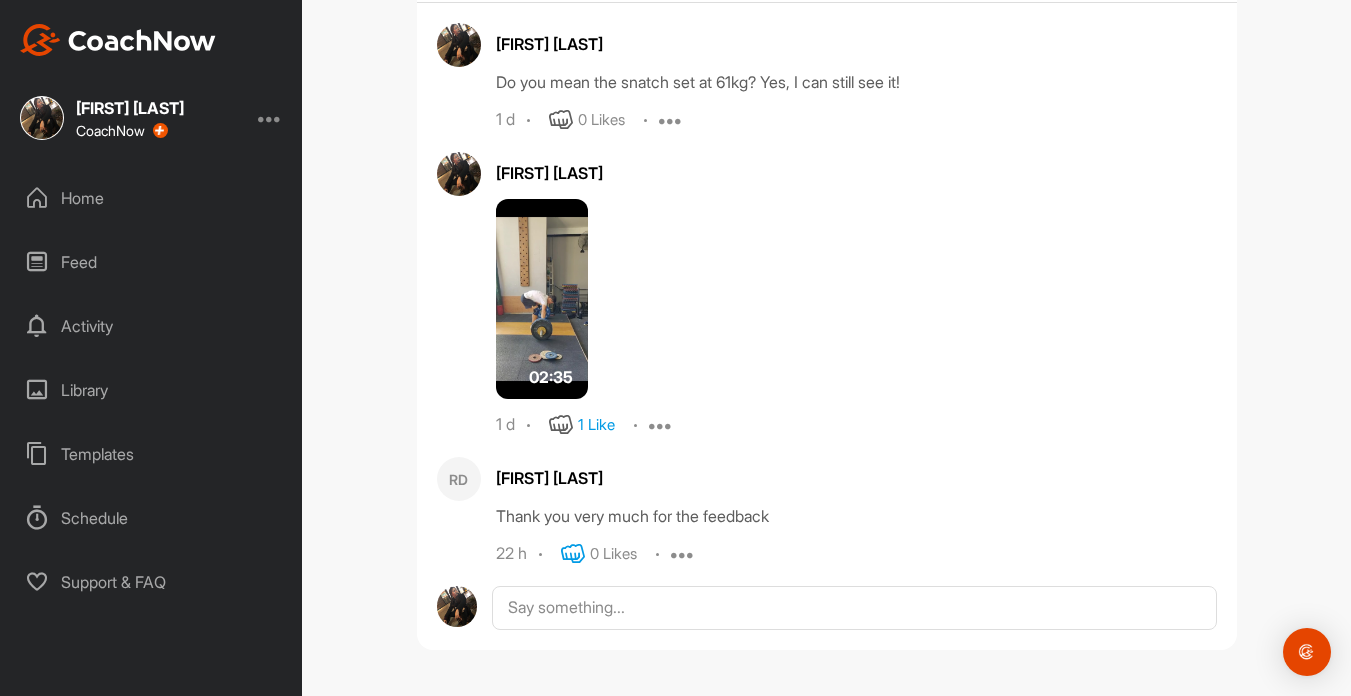 click at bounding box center (573, 554) 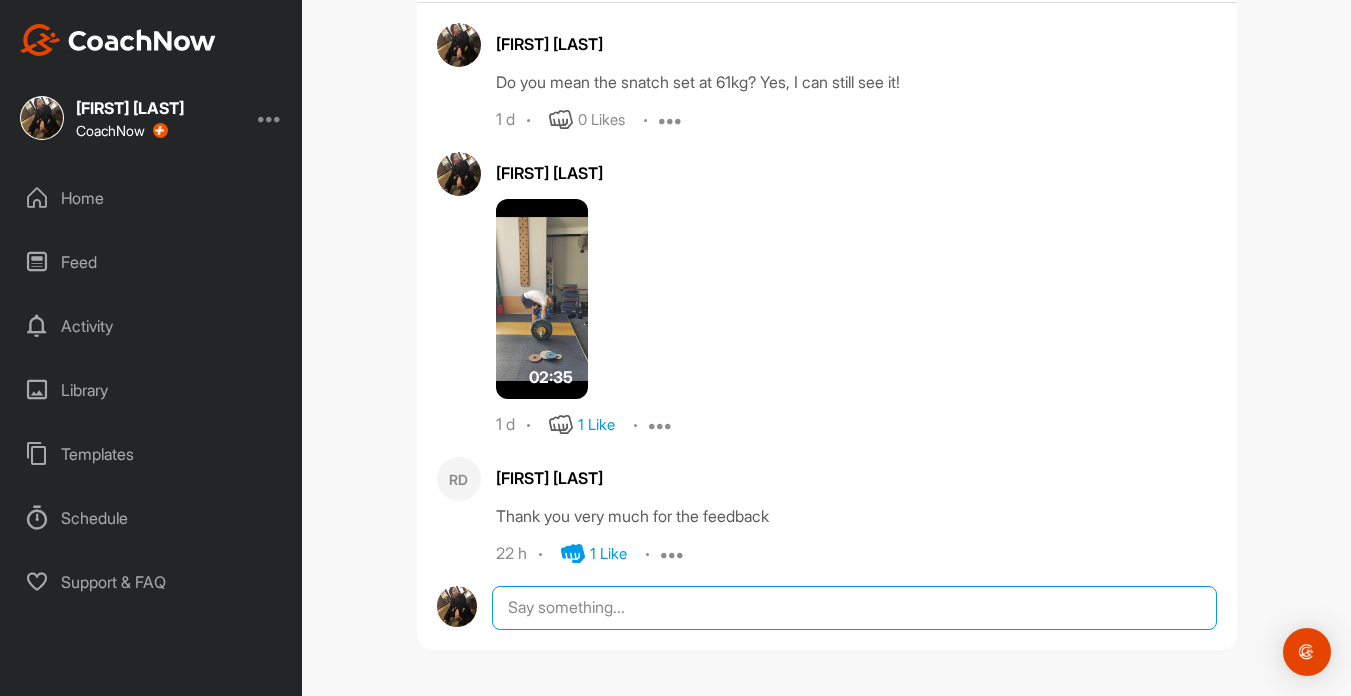 click at bounding box center [854, 608] 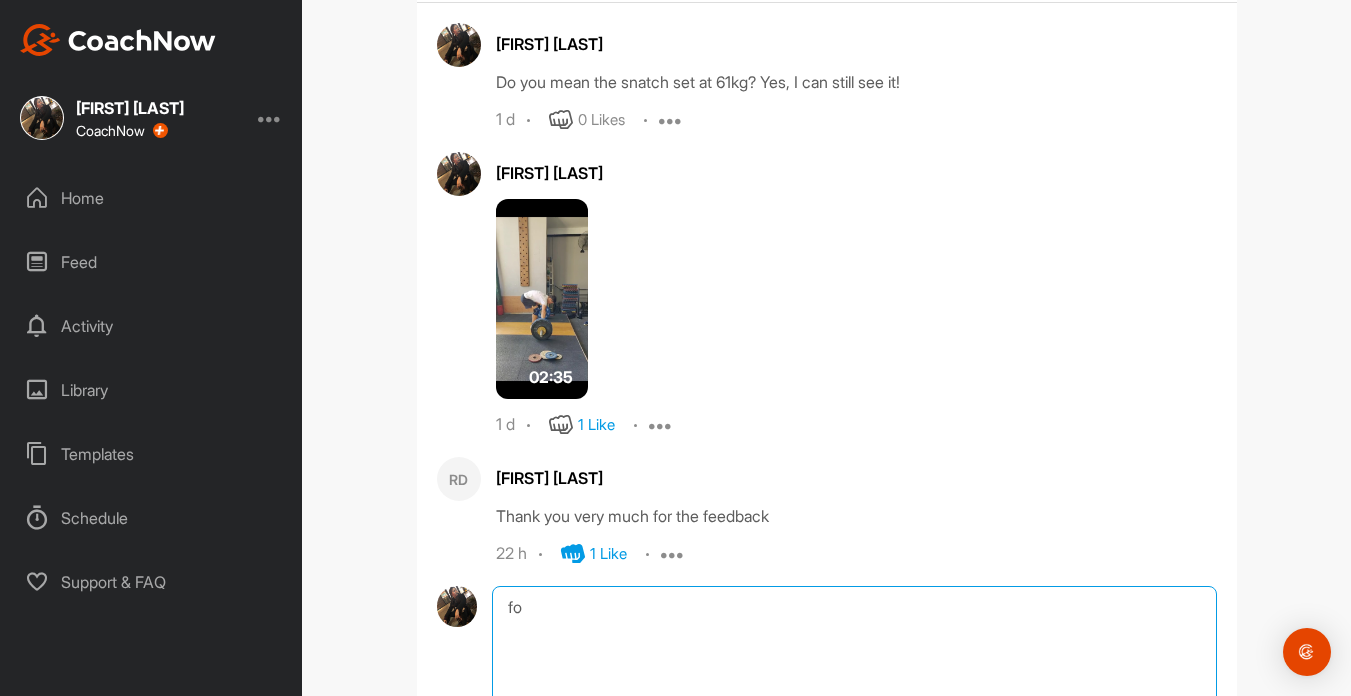 type on "f" 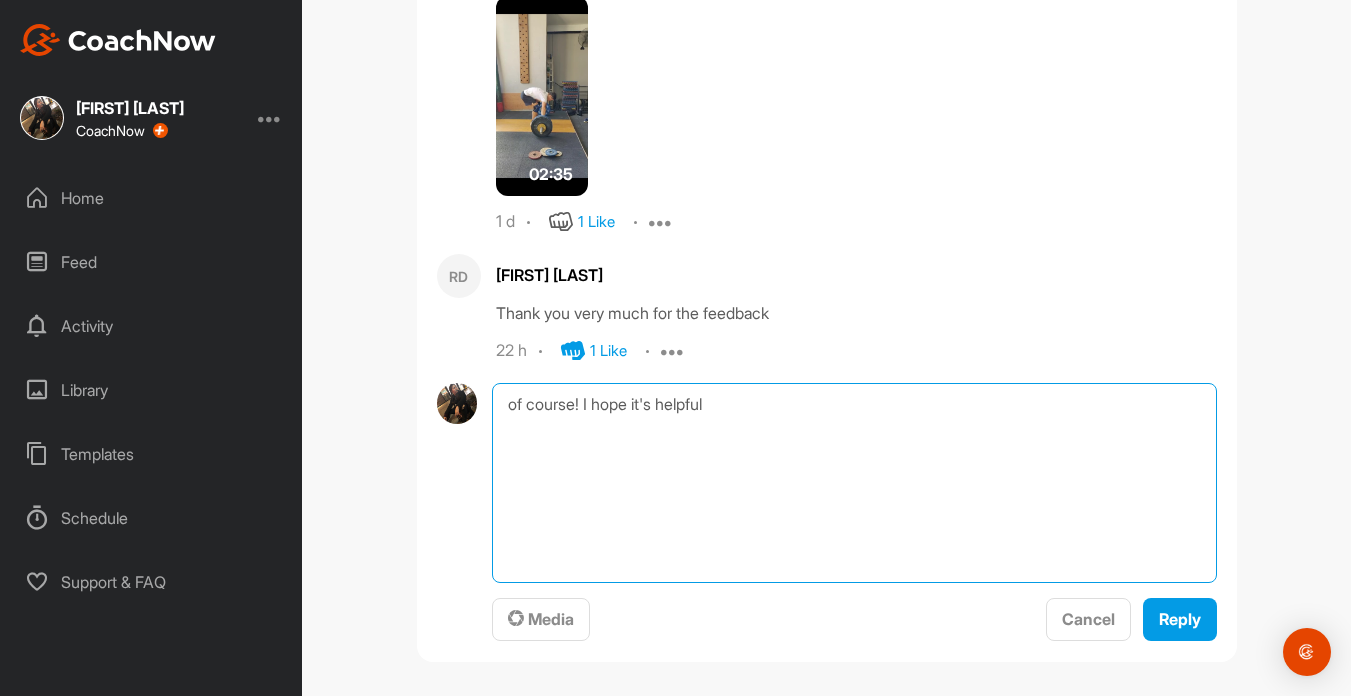 scroll, scrollTop: 960, scrollLeft: 0, axis: vertical 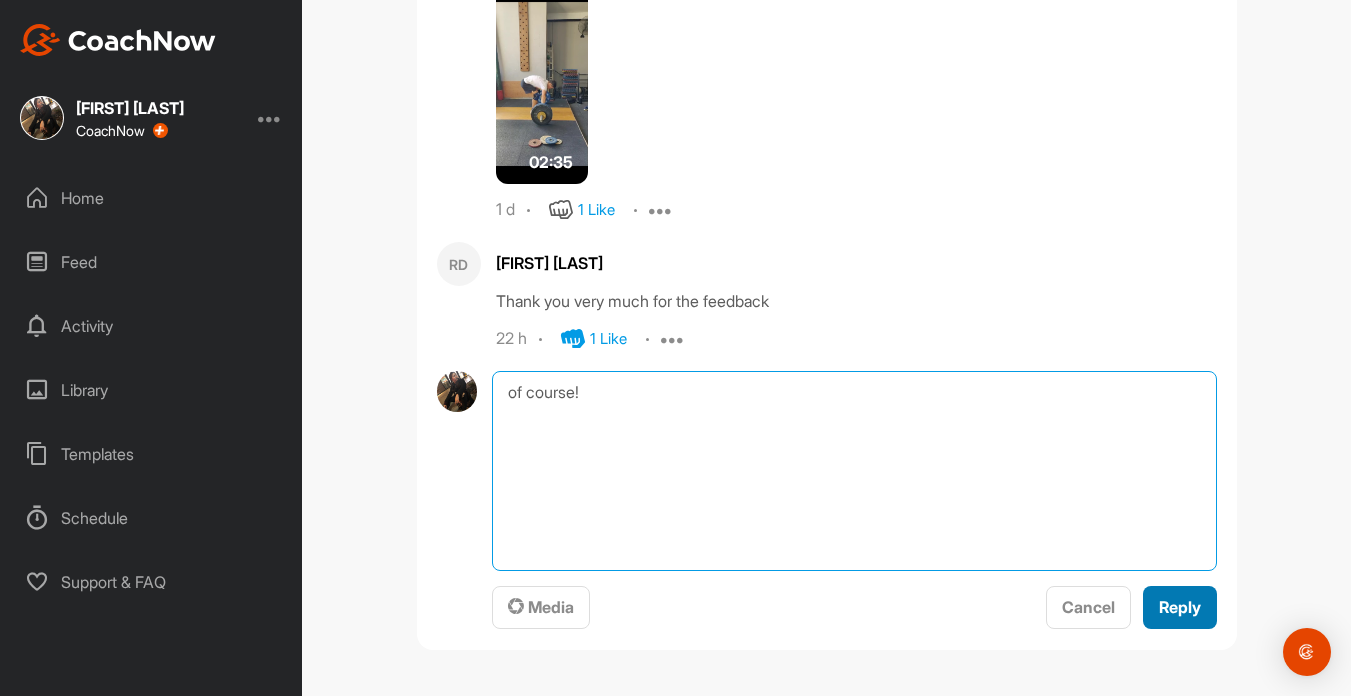 type on "of course!" 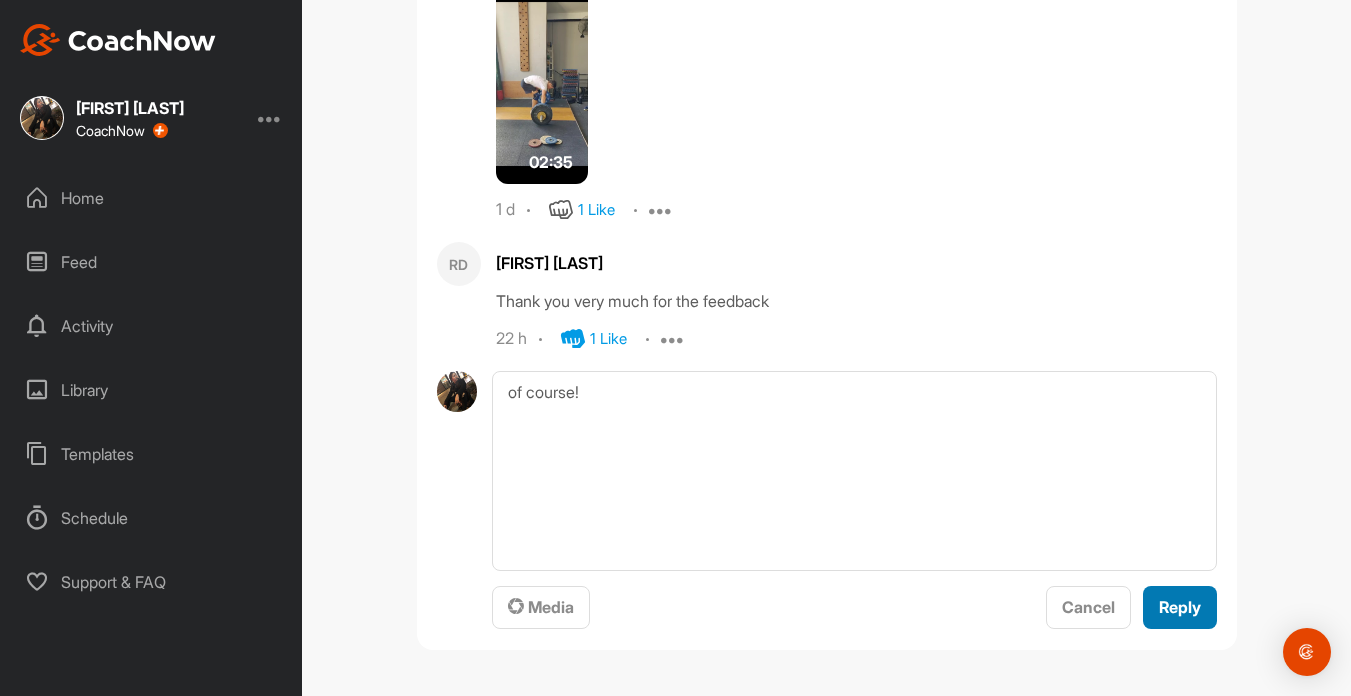 click on "Reply" at bounding box center [1180, 607] 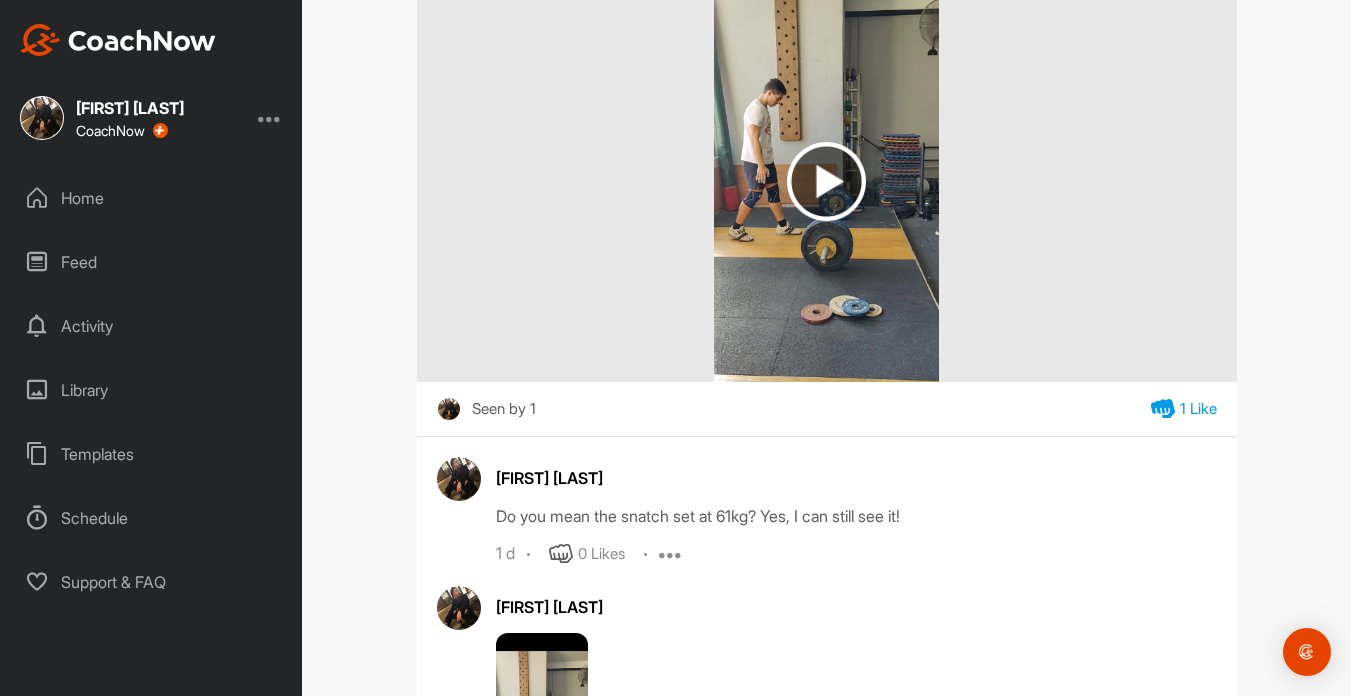 scroll, scrollTop: 0, scrollLeft: 0, axis: both 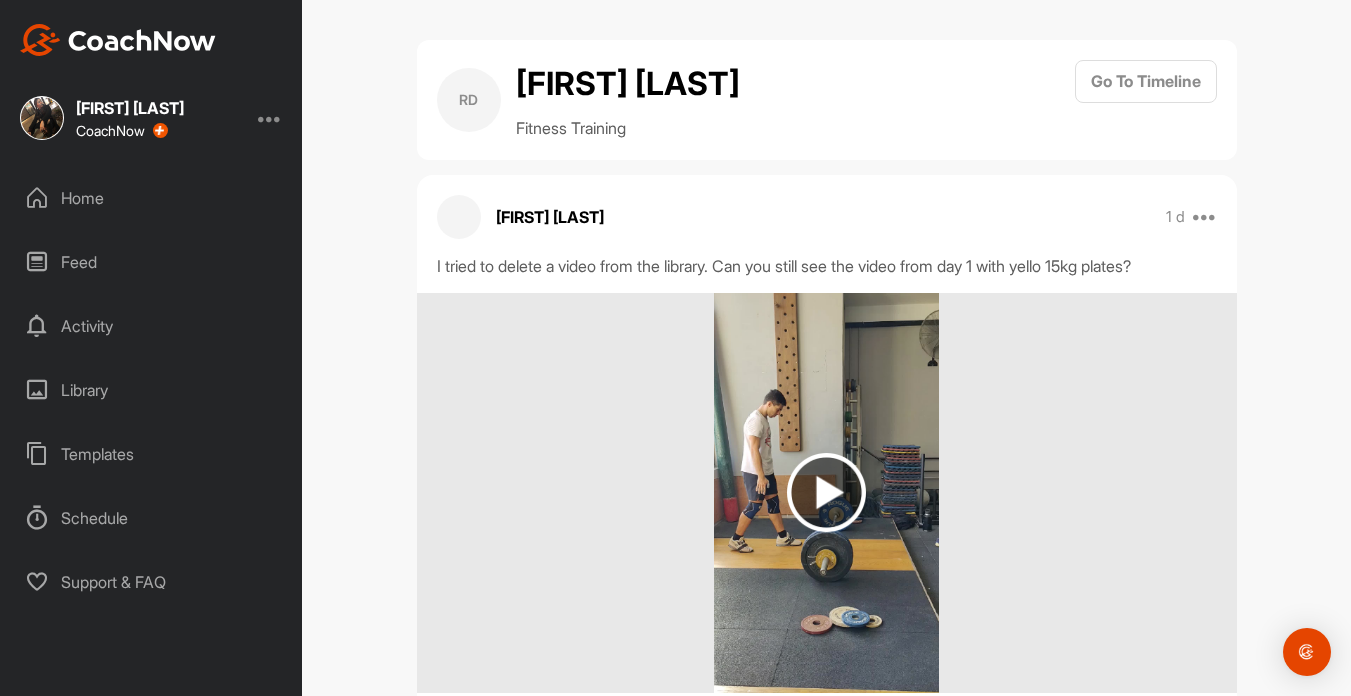 click on "Home" at bounding box center (152, 198) 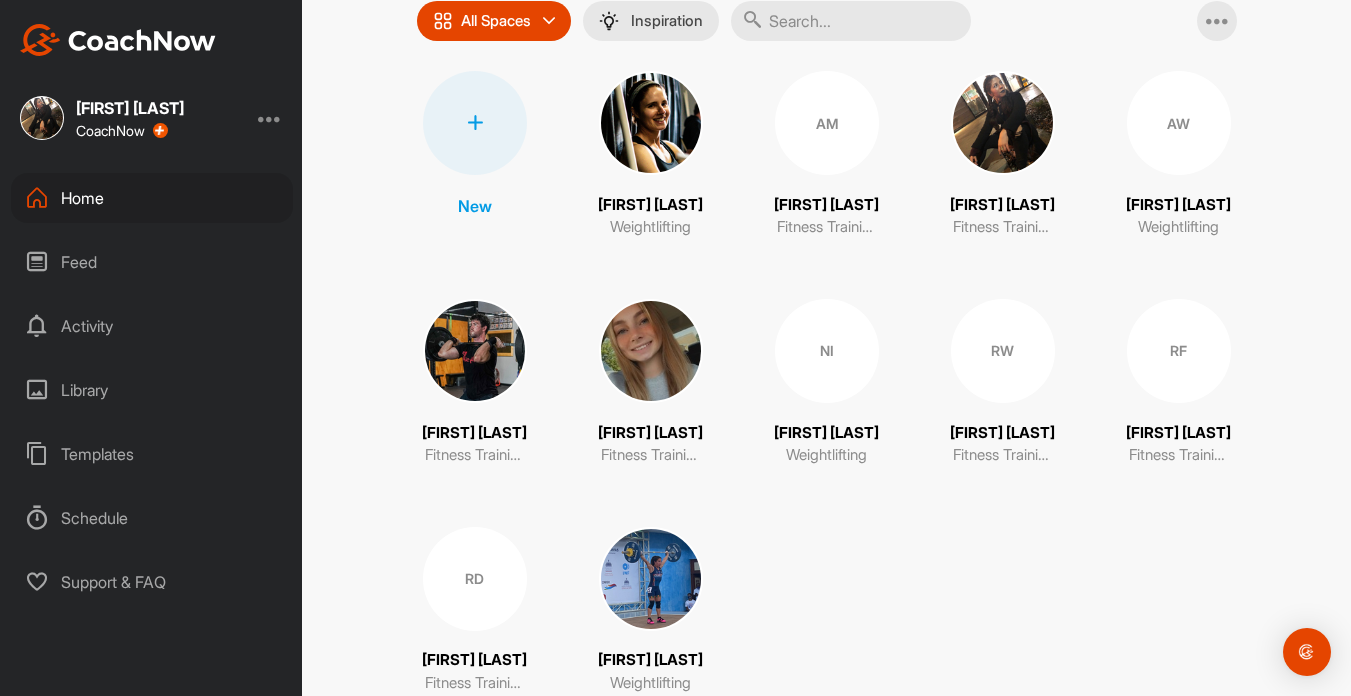 scroll, scrollTop: 246, scrollLeft: 0, axis: vertical 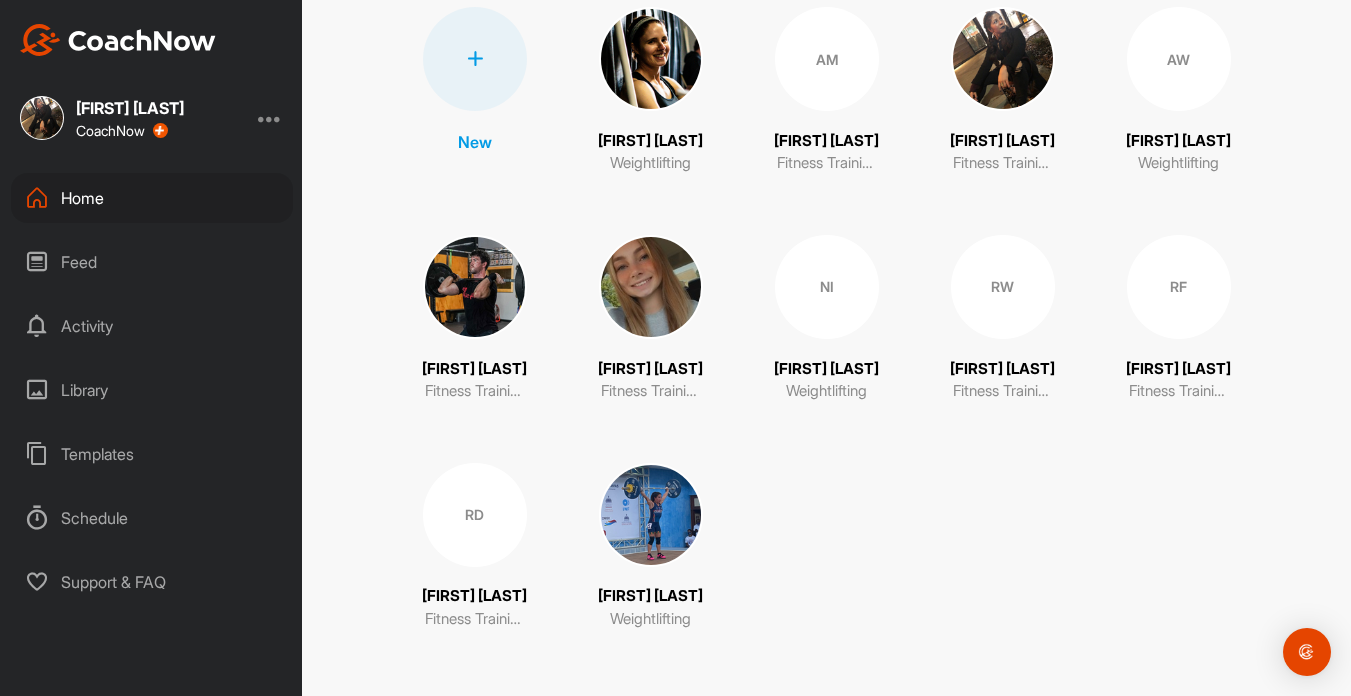 click on "RD" at bounding box center (475, 515) 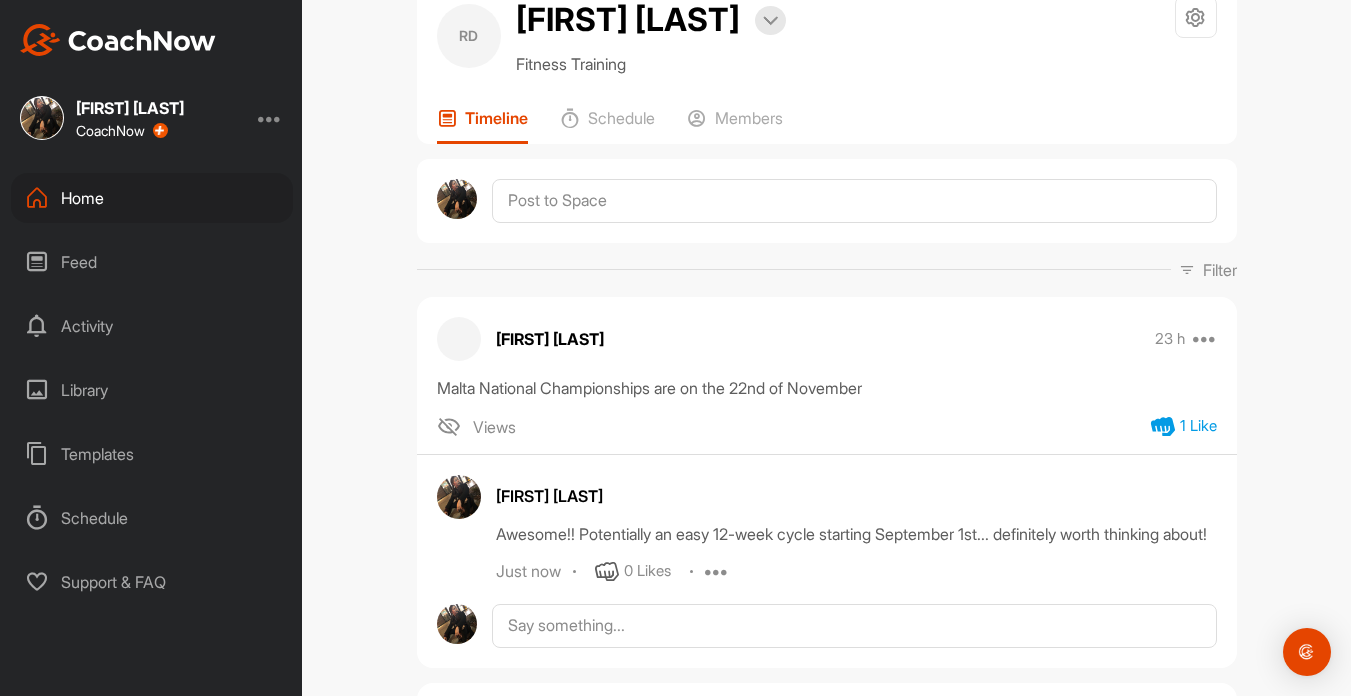 scroll, scrollTop: 0, scrollLeft: 0, axis: both 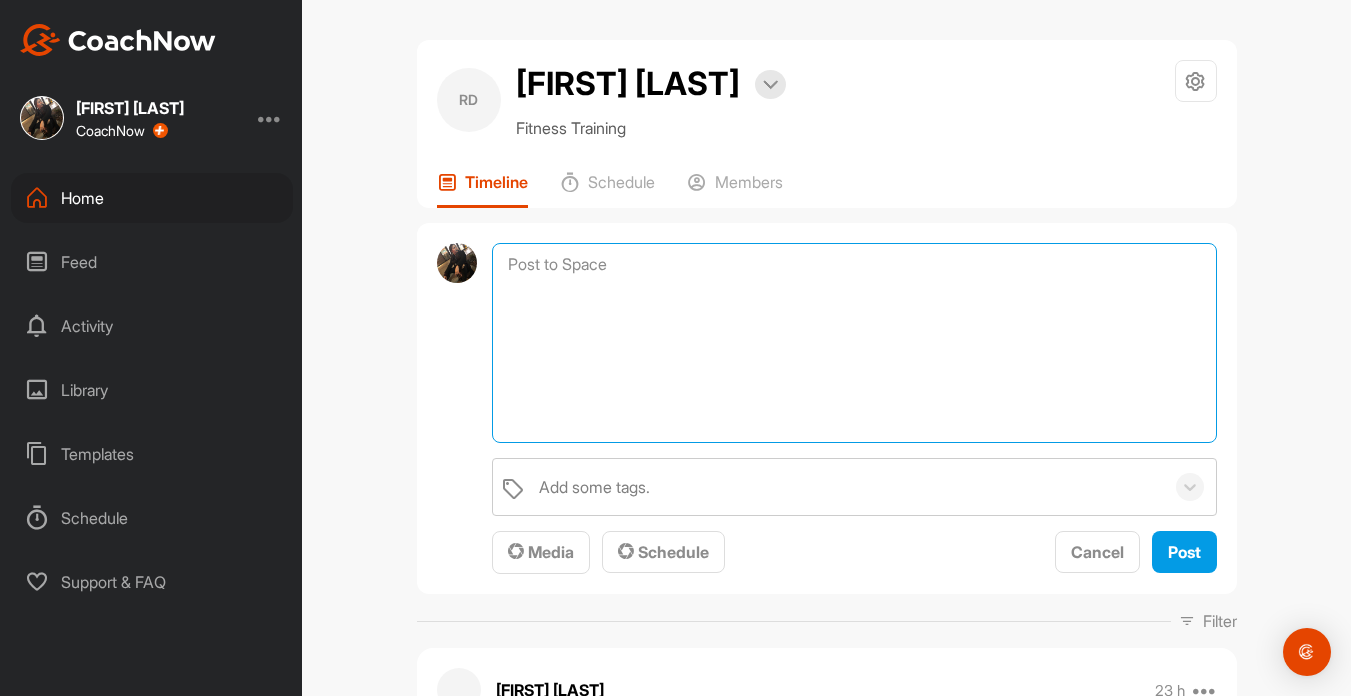 click at bounding box center (854, 343) 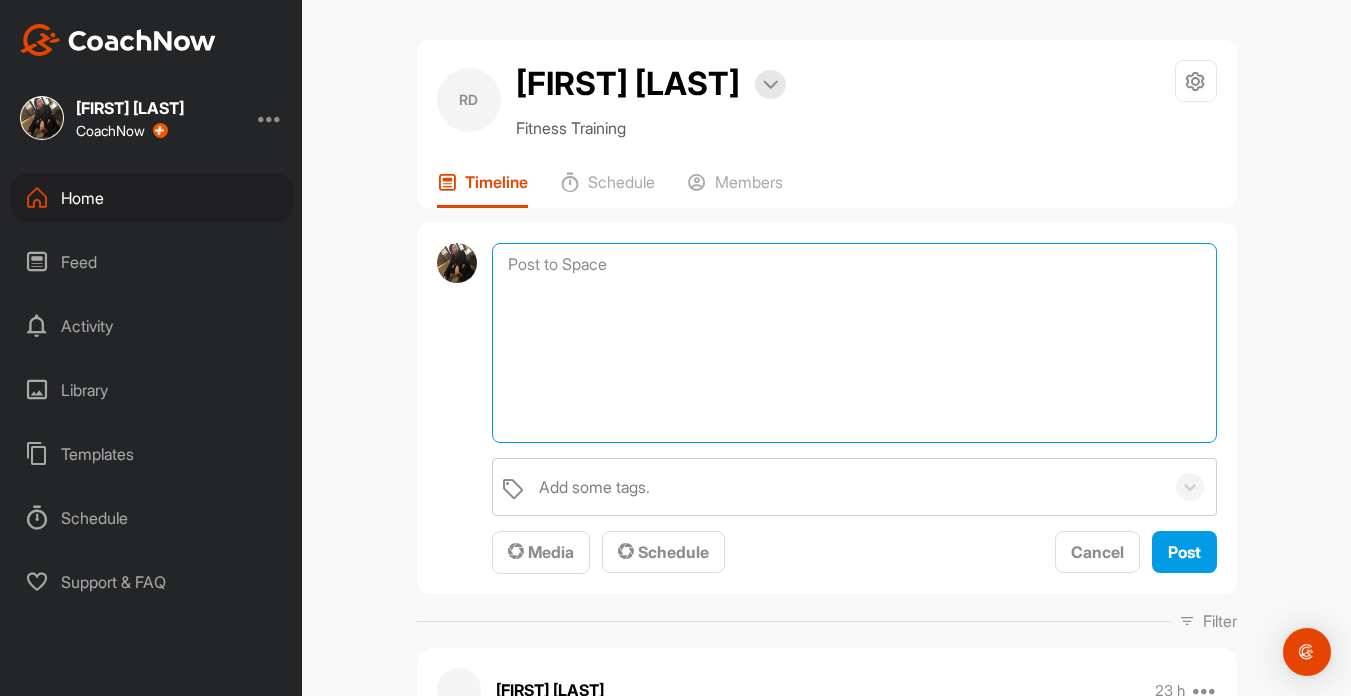 paste on "Mob/Activation to use before your barbell work!" 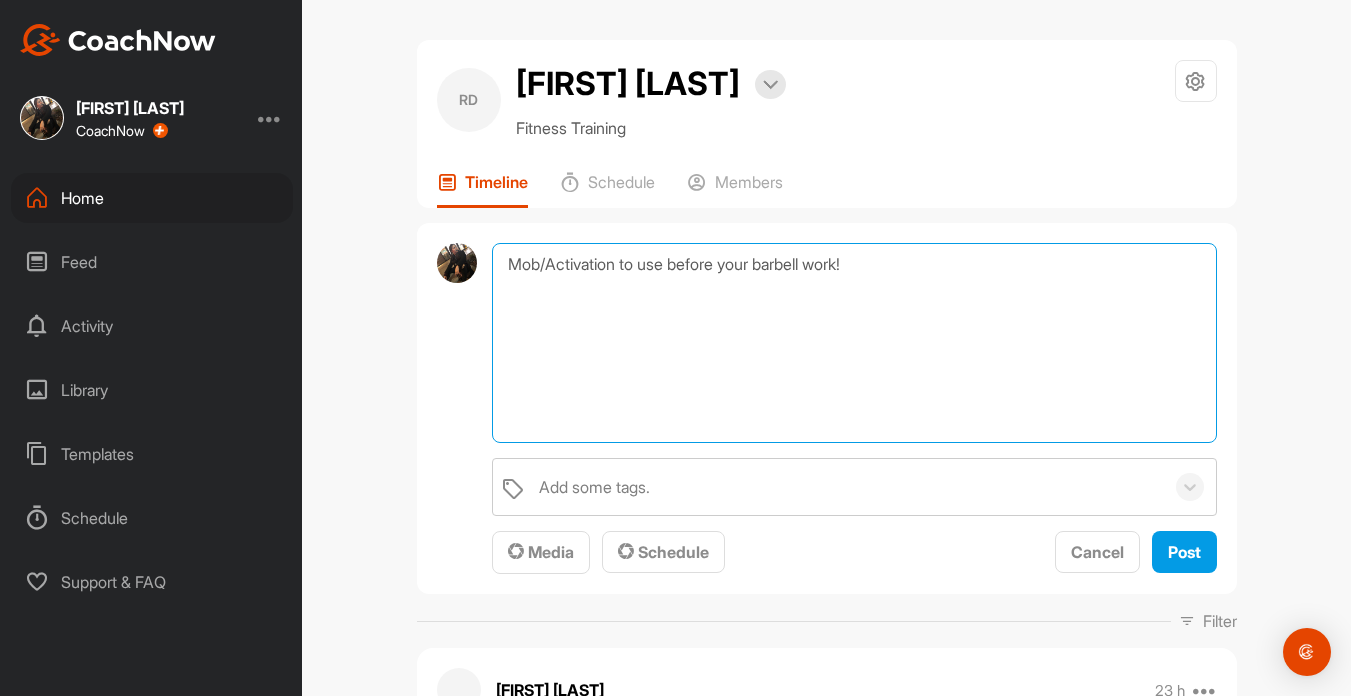 paste on "Mob/Activation to use before your barbell work!" 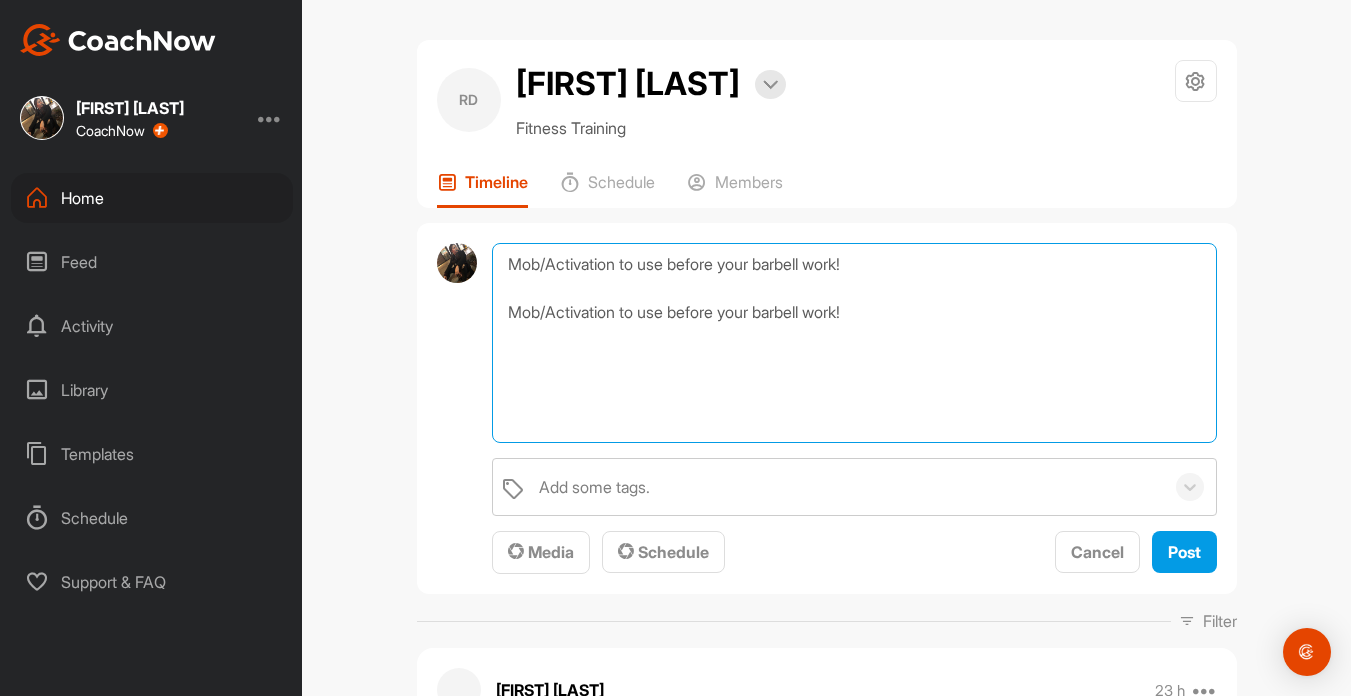 click on "Mob/Activation to use before your barbell work!
Mob/Activation to use before your barbell work!" at bounding box center [854, 343] 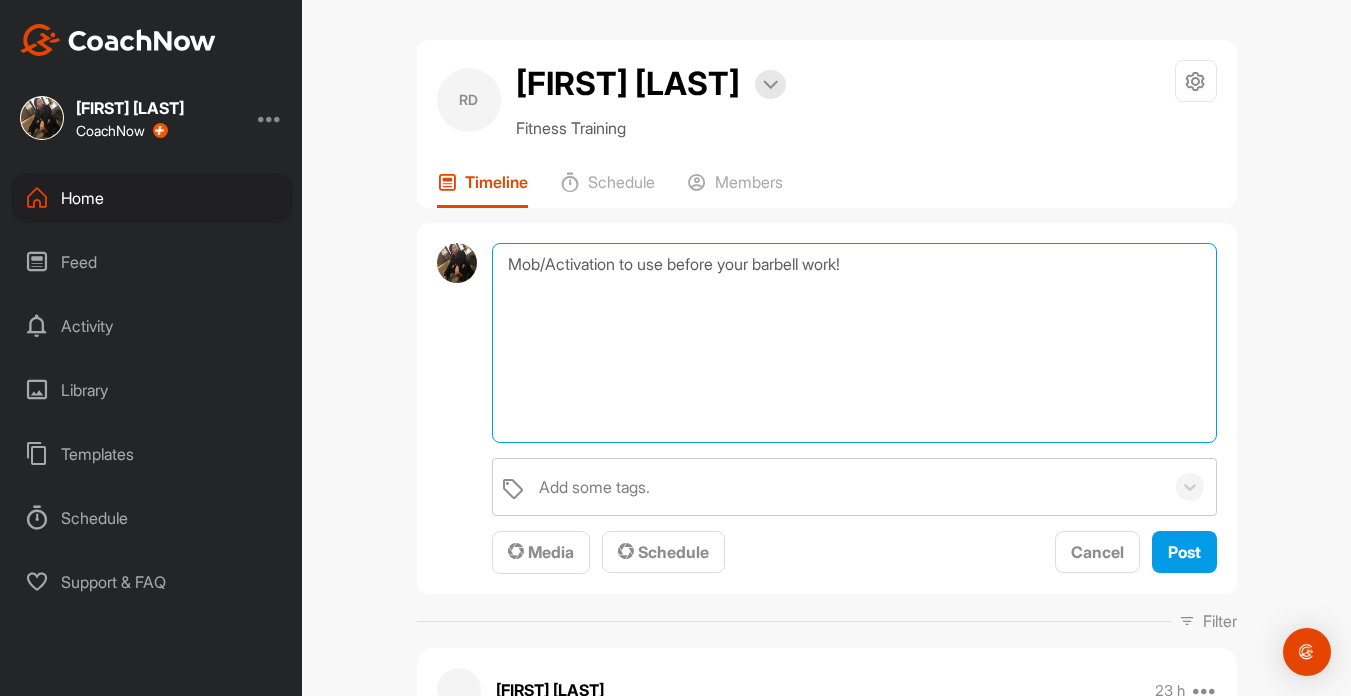 paste on "https://docs.google.com/spreadsheets/d/1nT8ZFIkznGDriUmeYZjFnTQgCaQg8hiIZpGmHTltZa4/edit?gid=1860232114#gid=1860232114" 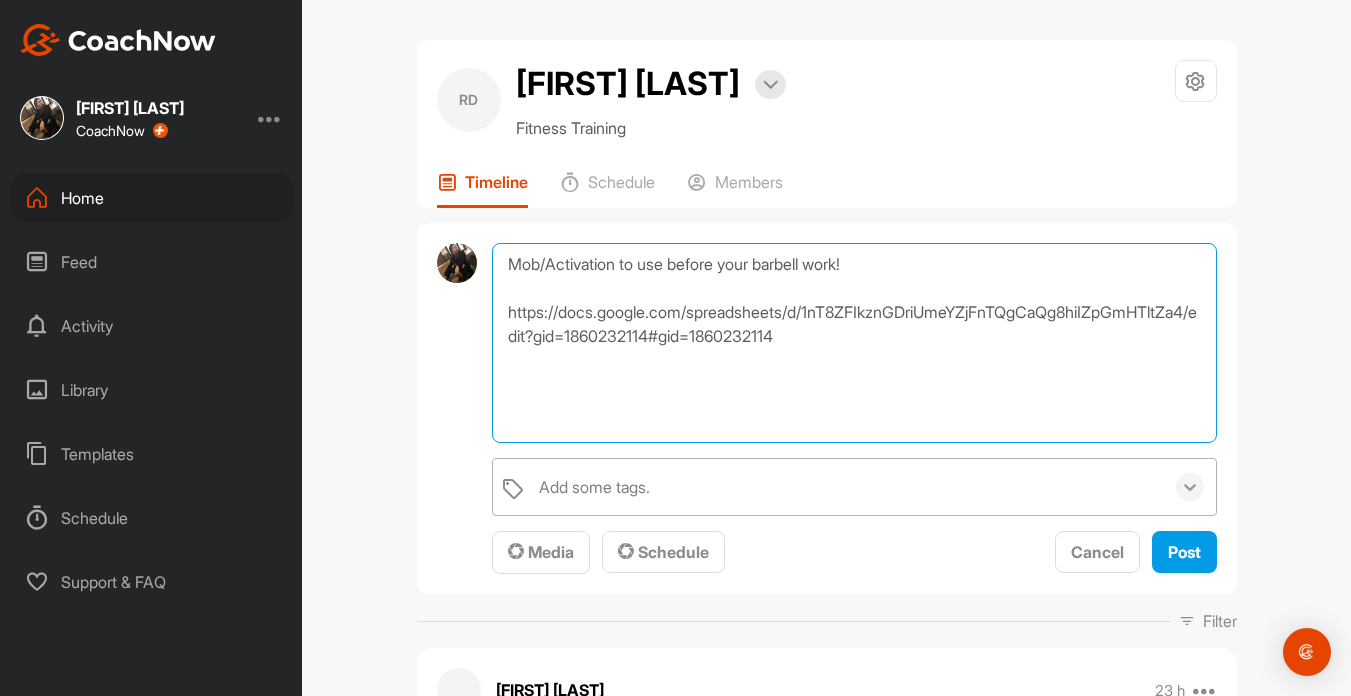 type on "Mob/Activation to use before your barbell work!
https://docs.google.com/spreadsheets/d/1nT8ZFIkznGDriUmeYZjFnTQgCaQg8hiIZpGmHTltZa4/edit?gid=1860232114#gid=1860232114" 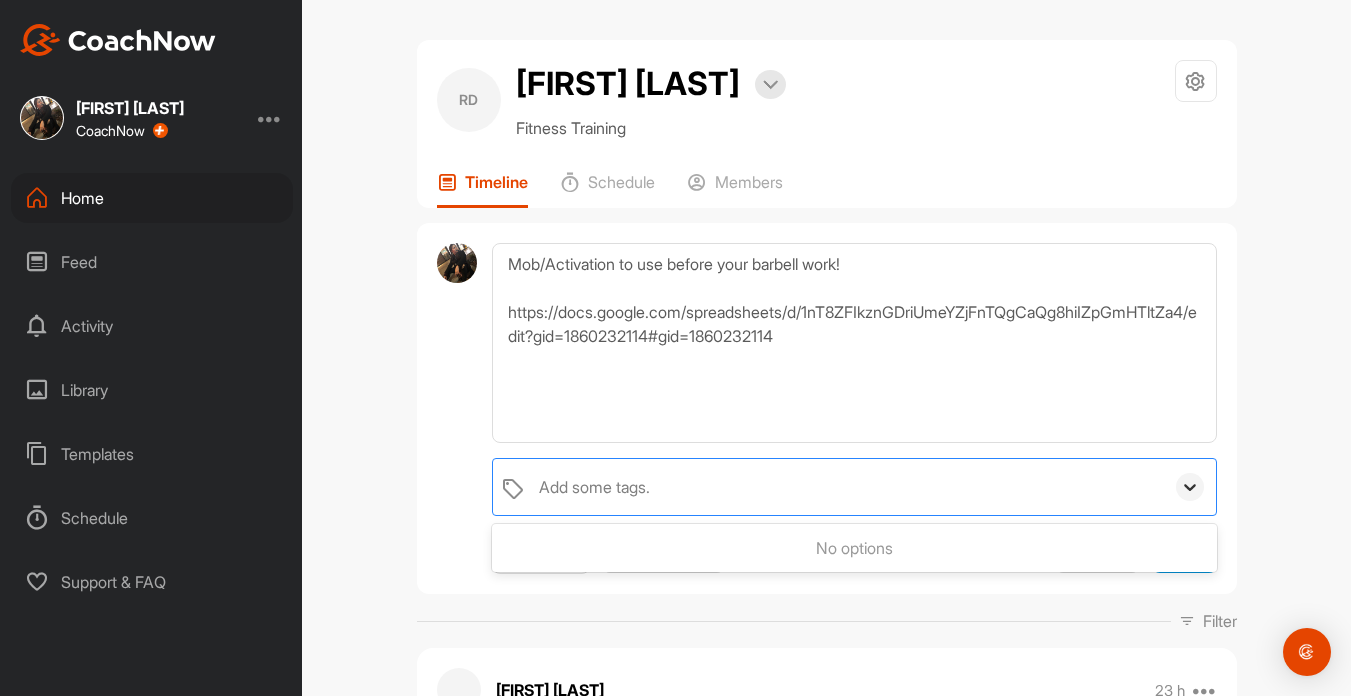 click 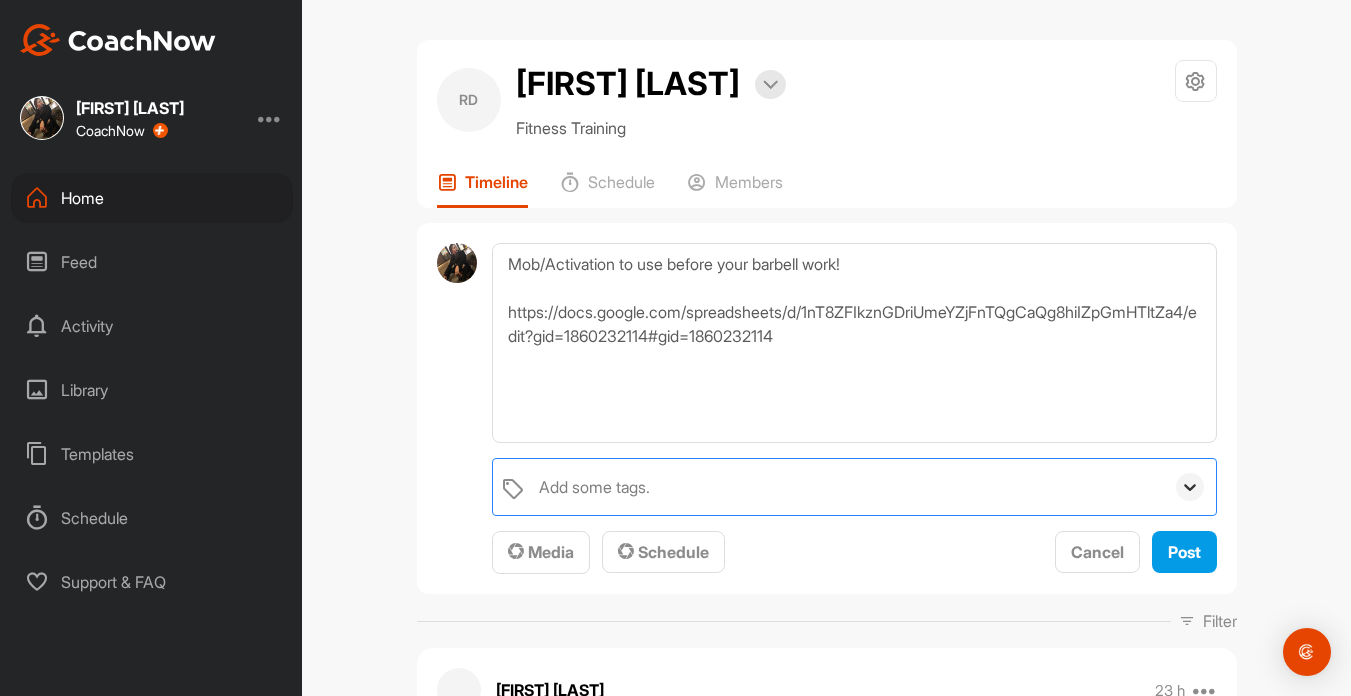 click 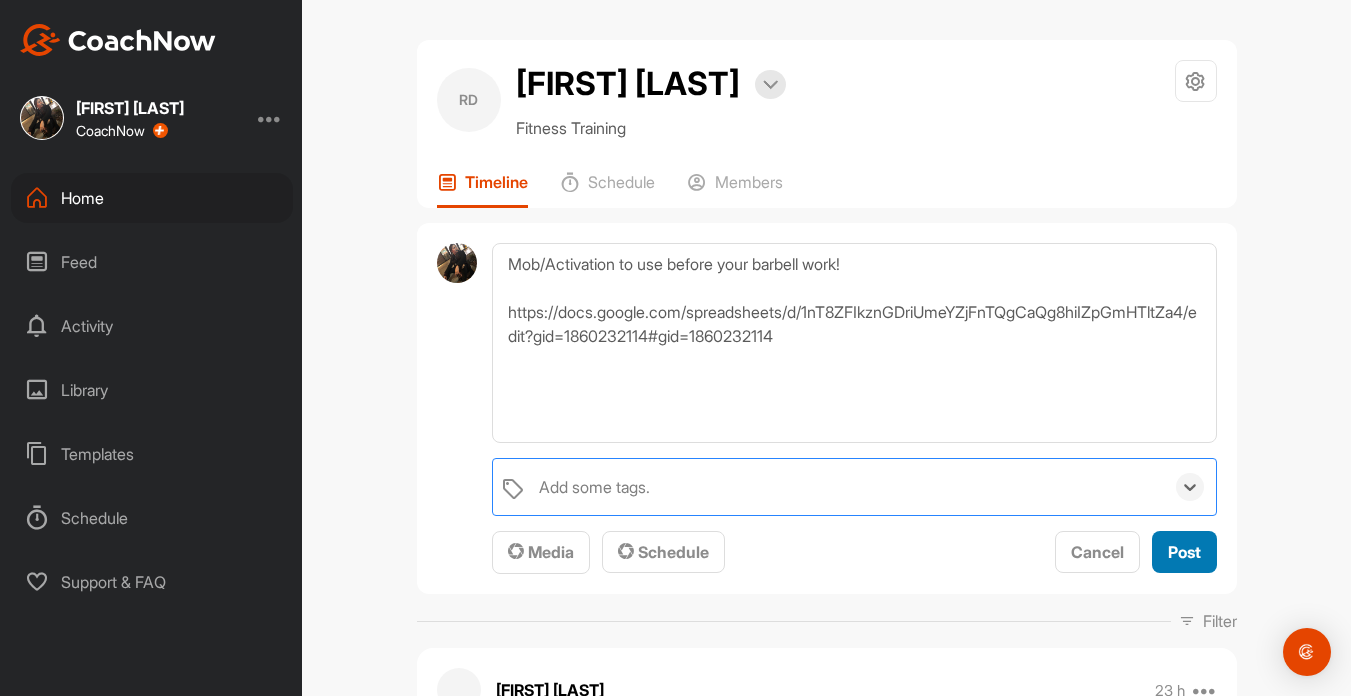 click on "Post" at bounding box center (1184, 552) 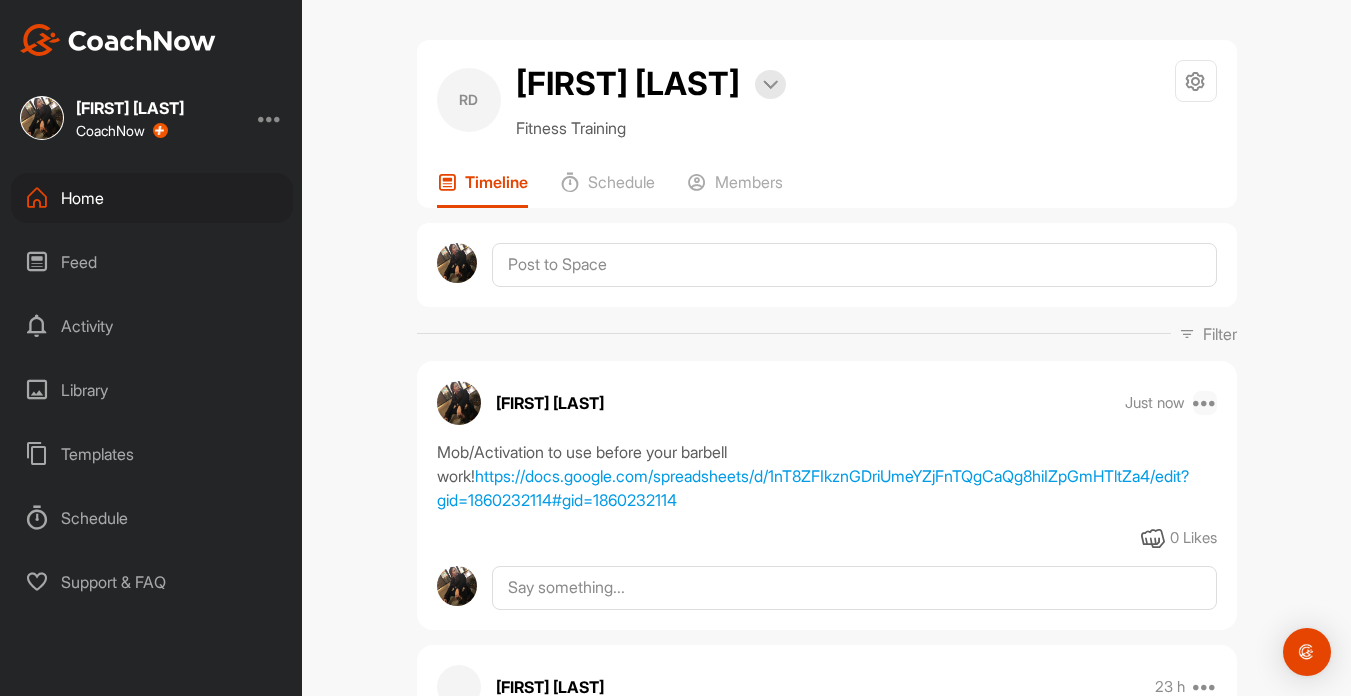 click at bounding box center [1205, 403] 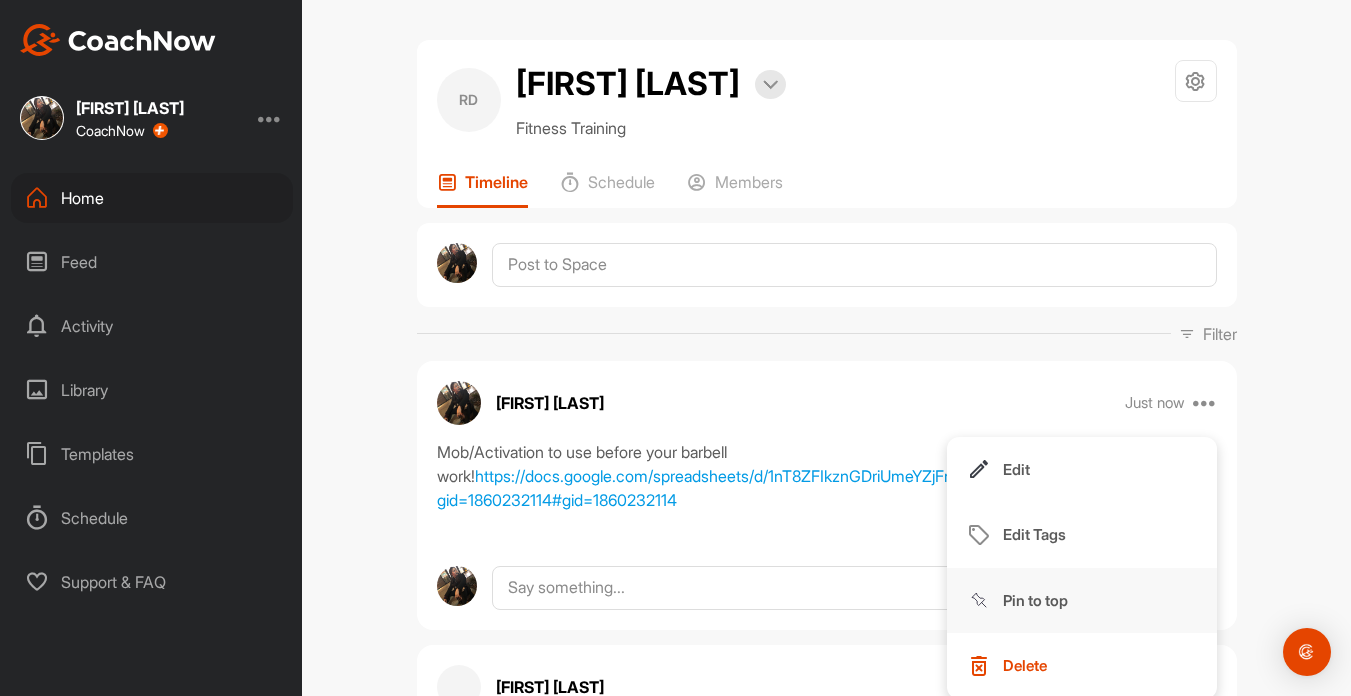 click on "Pin to top" at bounding box center [1035, 600] 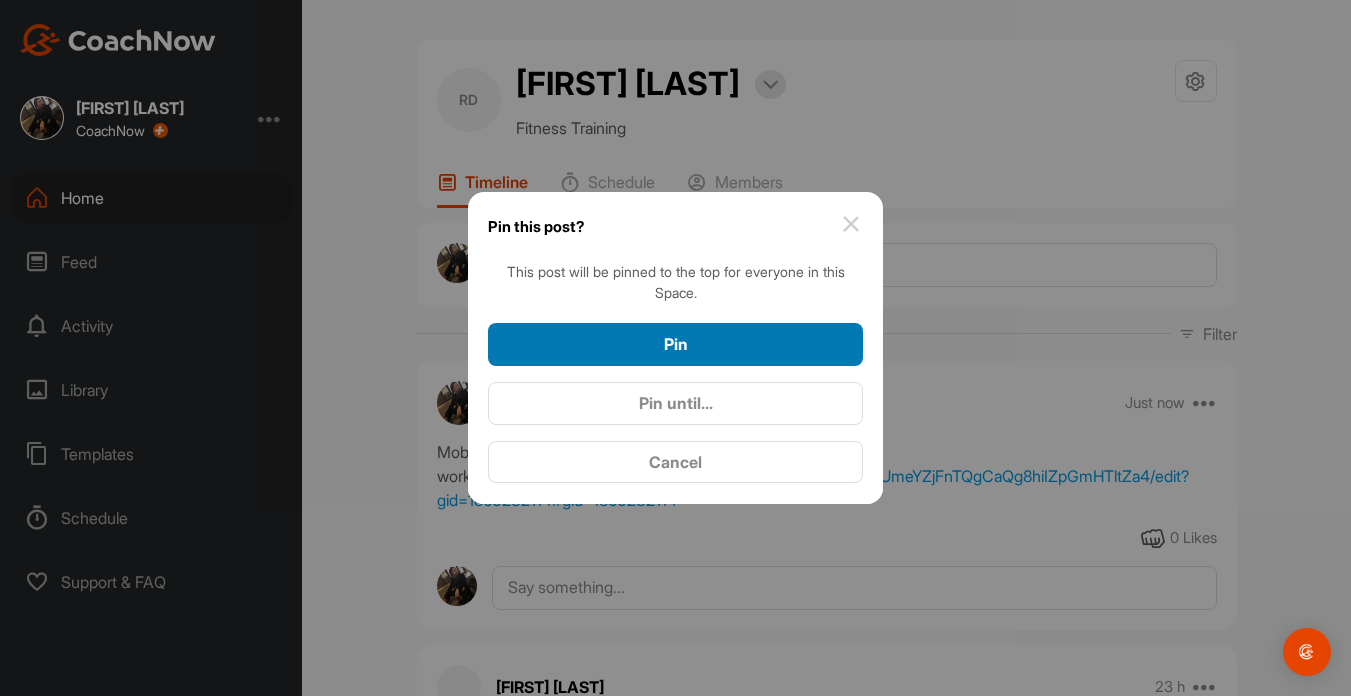 click on "Pin" at bounding box center [675, 344] 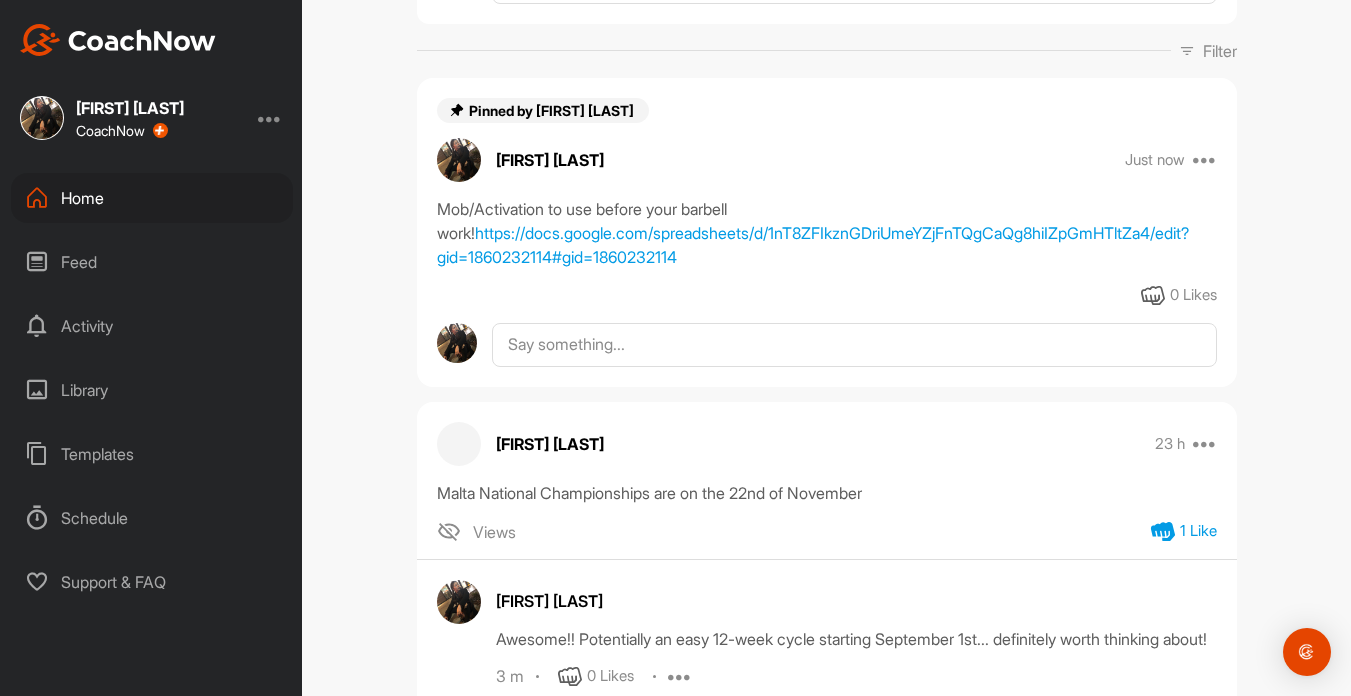scroll, scrollTop: 285, scrollLeft: 0, axis: vertical 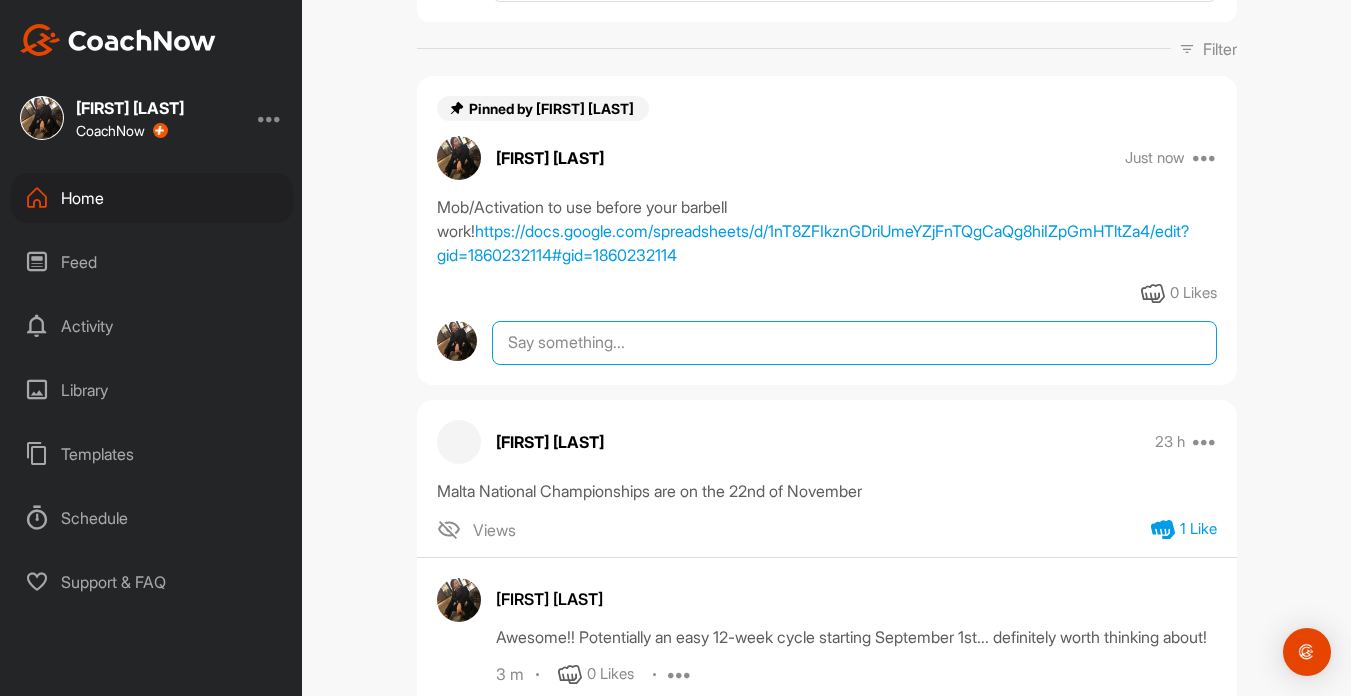 click at bounding box center (854, 343) 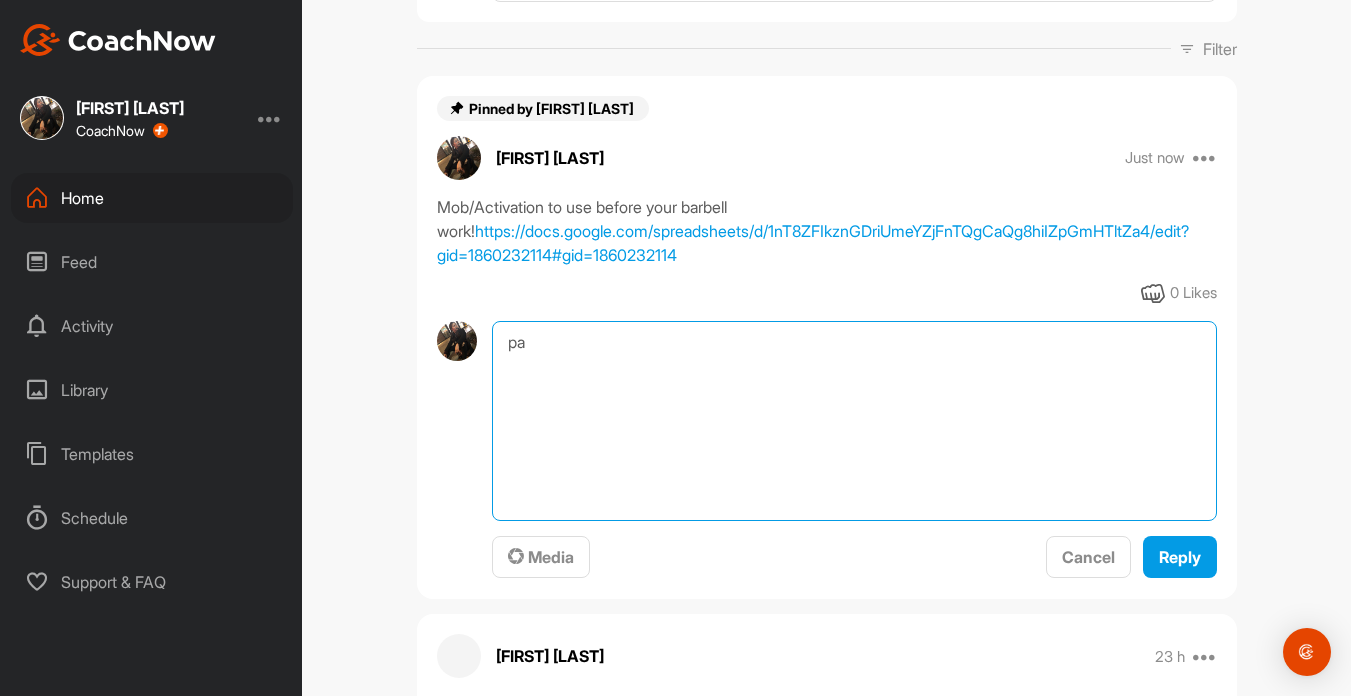 type on "p" 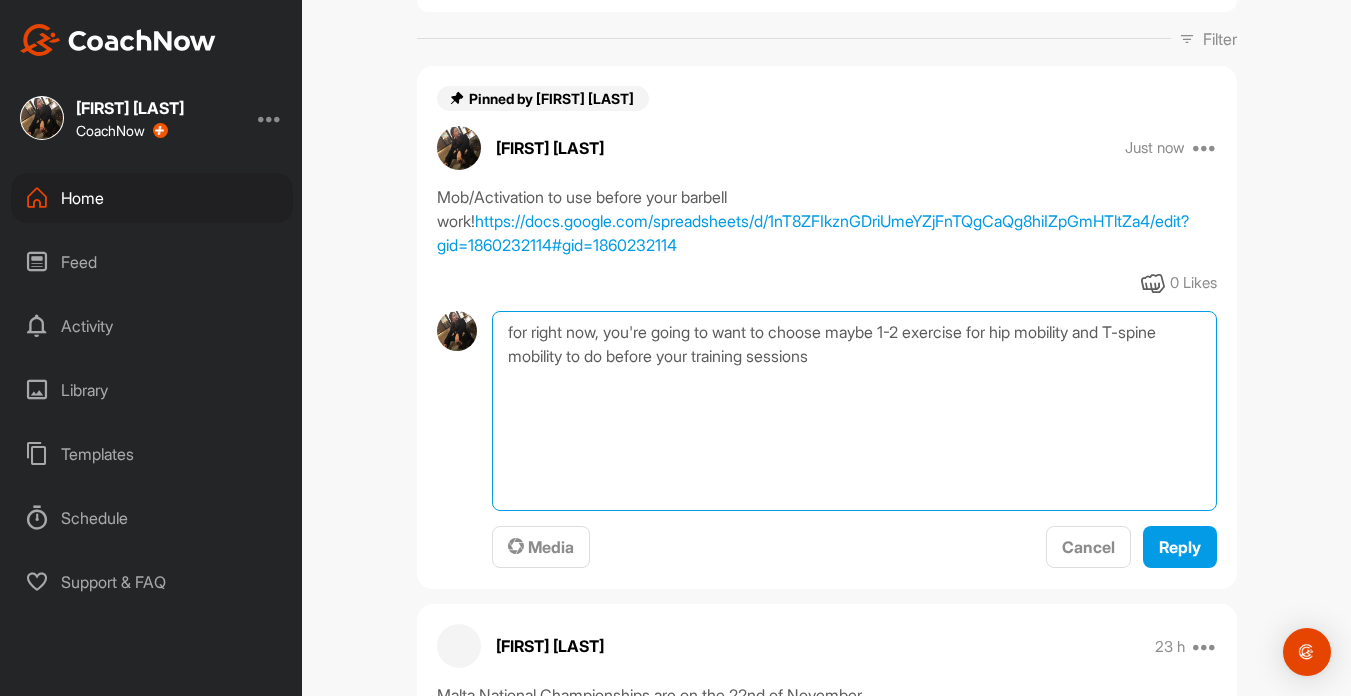 scroll, scrollTop: 299, scrollLeft: 0, axis: vertical 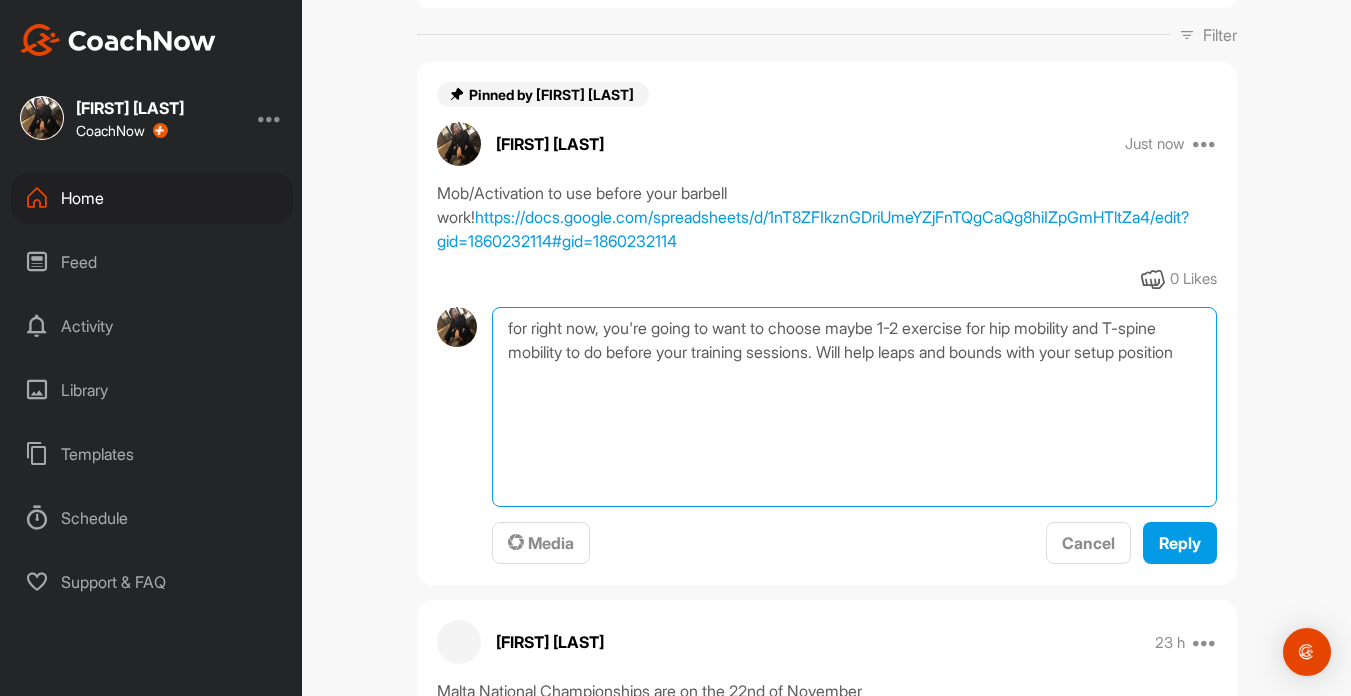 click on "for right now, you're going to want to choose maybe 1-2 exercise for hip mobility and T-spine mobility to do before your training sessions. Will help leaps and bounds with your setup position" at bounding box center (854, 407) 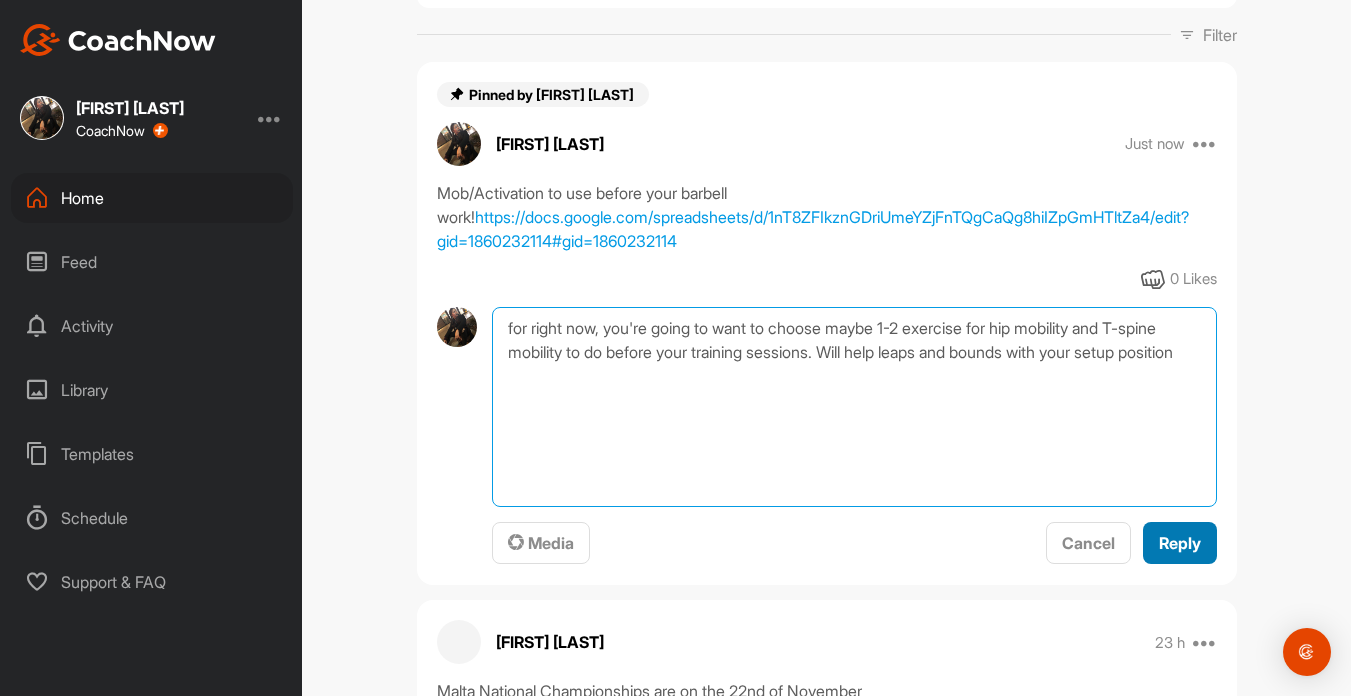 type on "for right now, you're going to want to choose maybe 1-2 exercise for hip mobility and T-spine mobility to do before your training sessions. Will help leaps and bounds with your setup position" 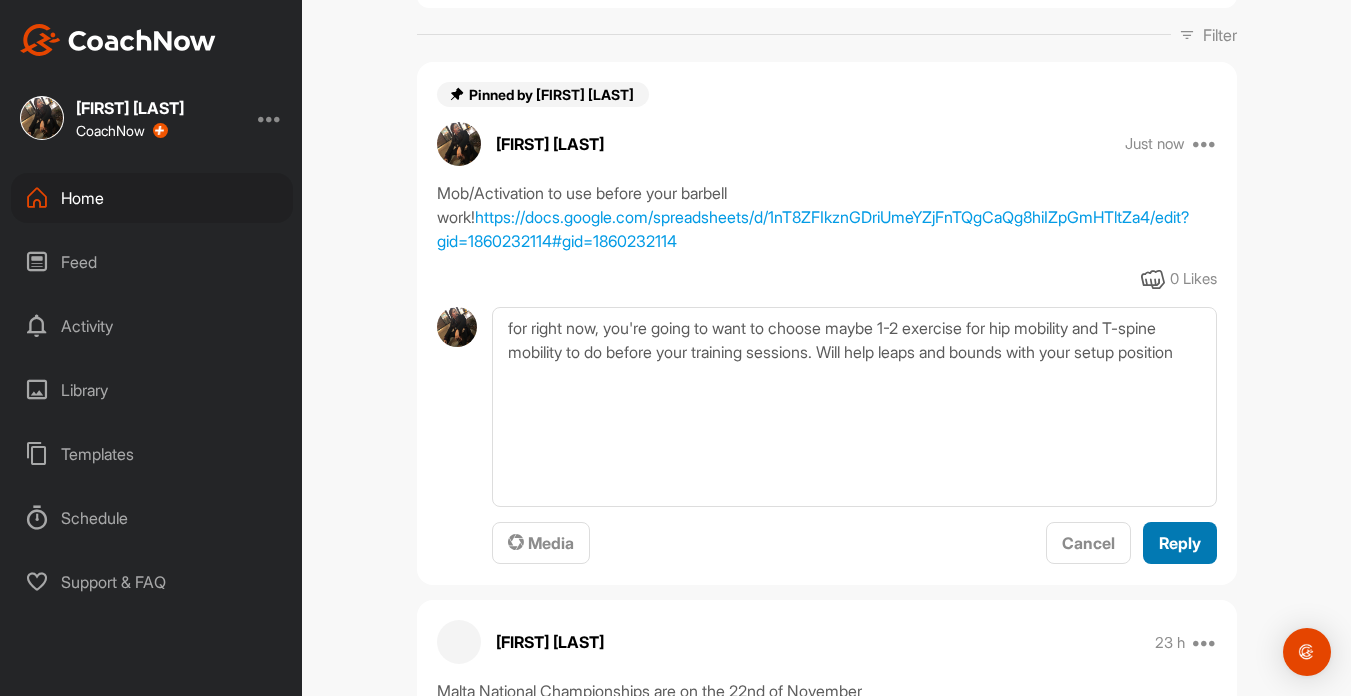 click on "Reply" at bounding box center [1180, 543] 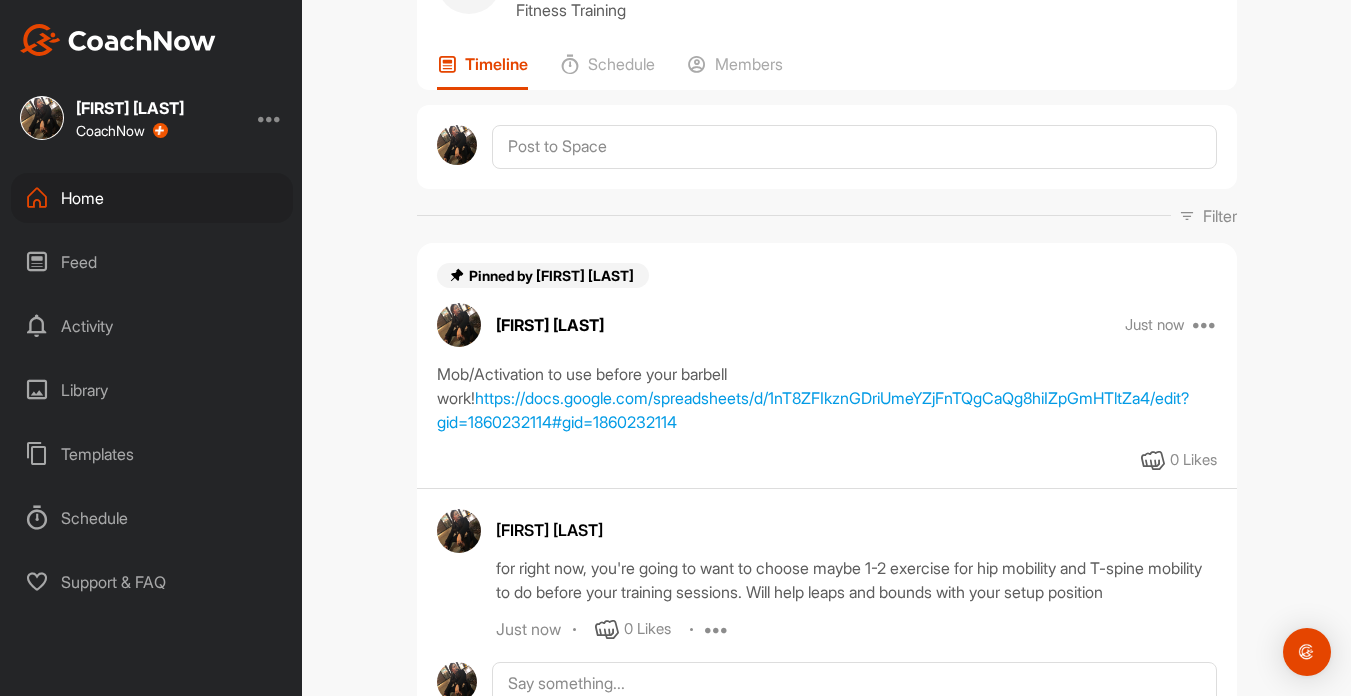 scroll, scrollTop: 0, scrollLeft: 0, axis: both 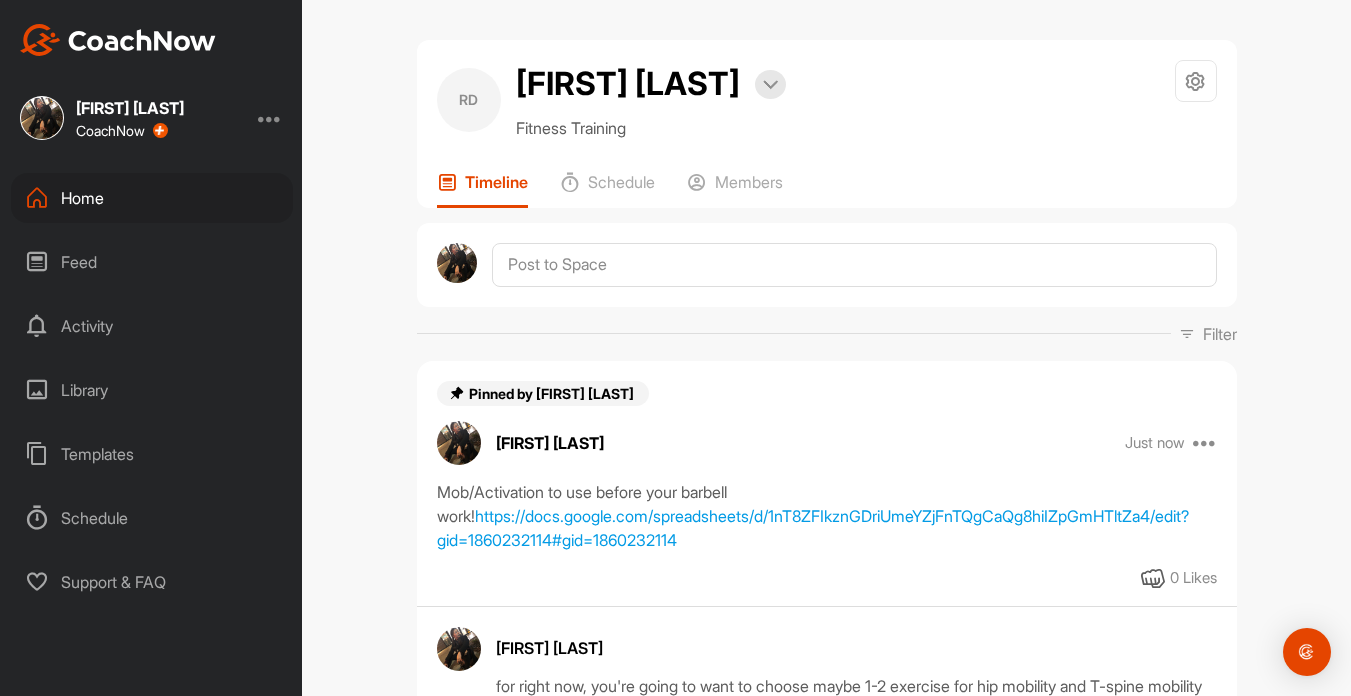 click on "Home" at bounding box center [152, 198] 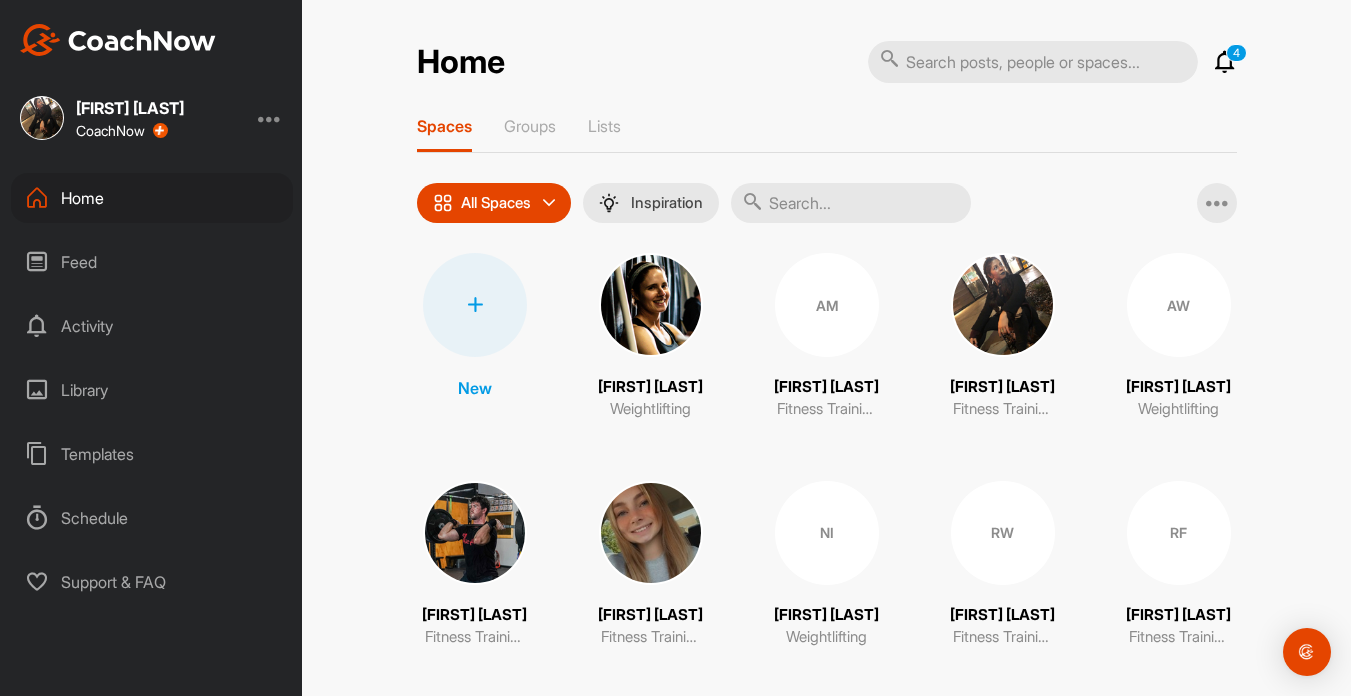 click at bounding box center [1225, 62] 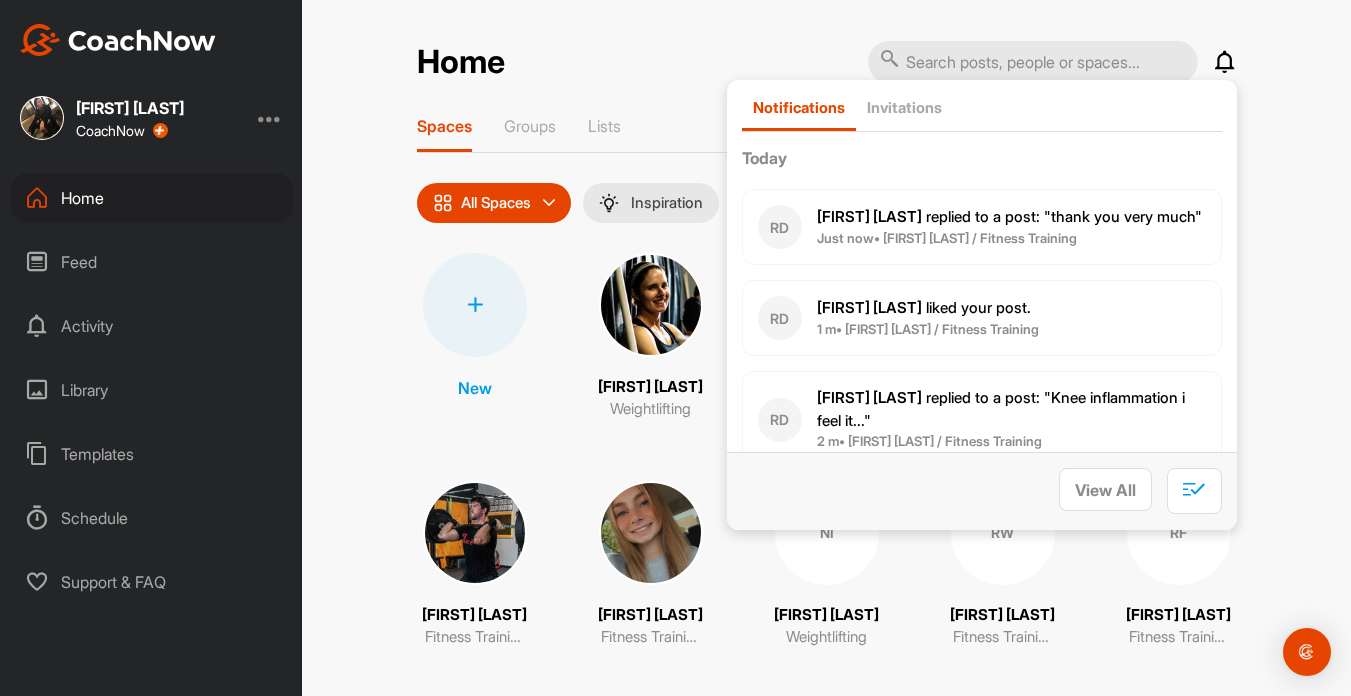 scroll, scrollTop: 3, scrollLeft: 0, axis: vertical 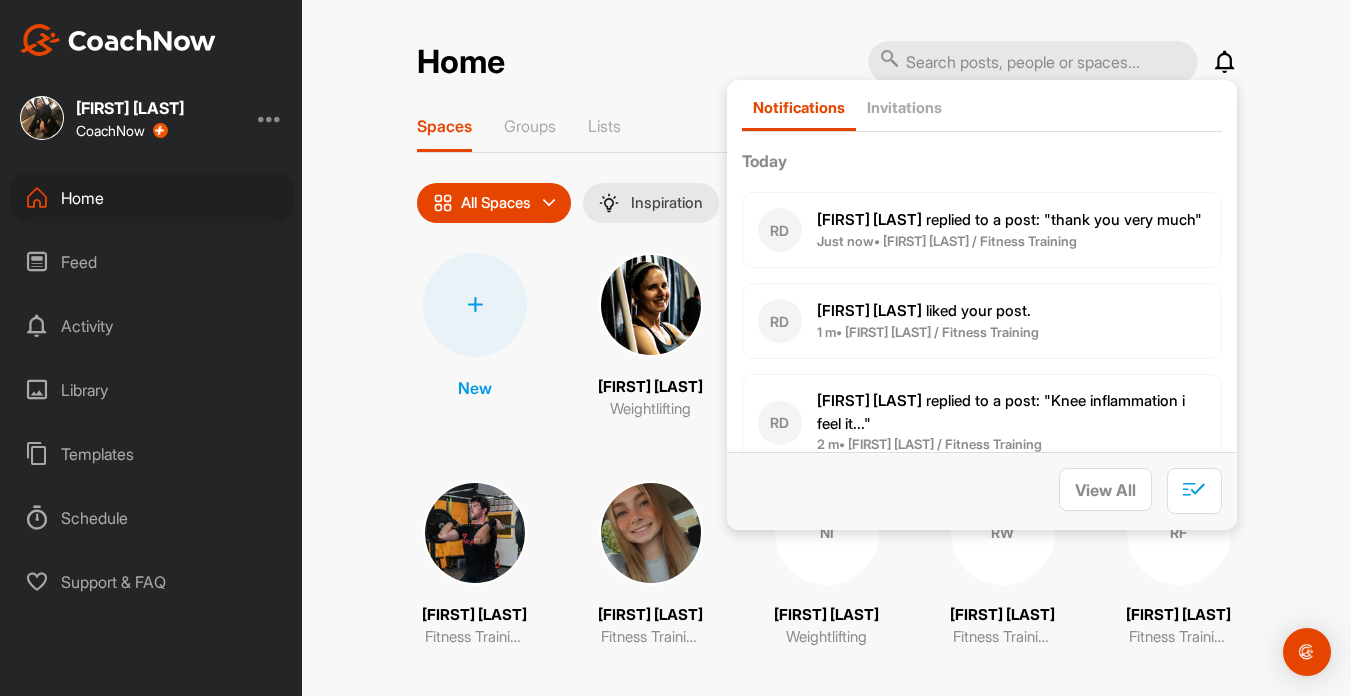 click on "Just now  • Ryan D. / Fitness Training" at bounding box center (947, 241) 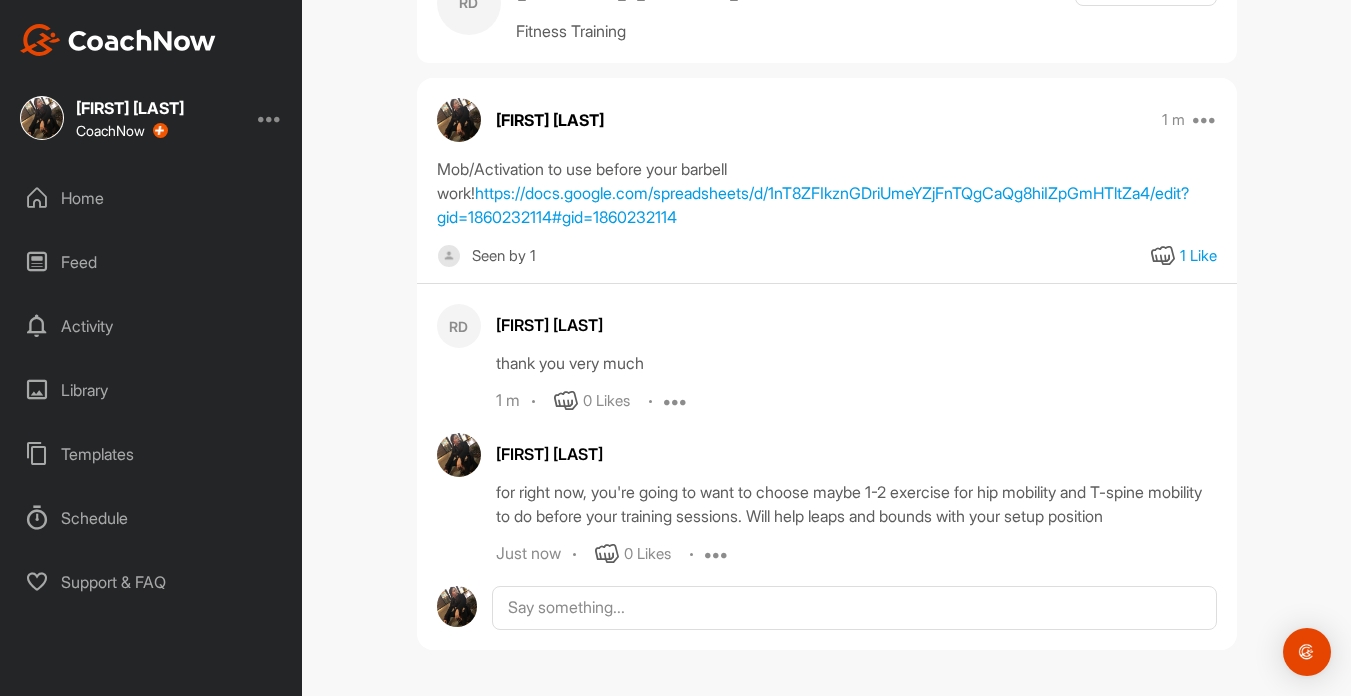 scroll, scrollTop: 121, scrollLeft: 0, axis: vertical 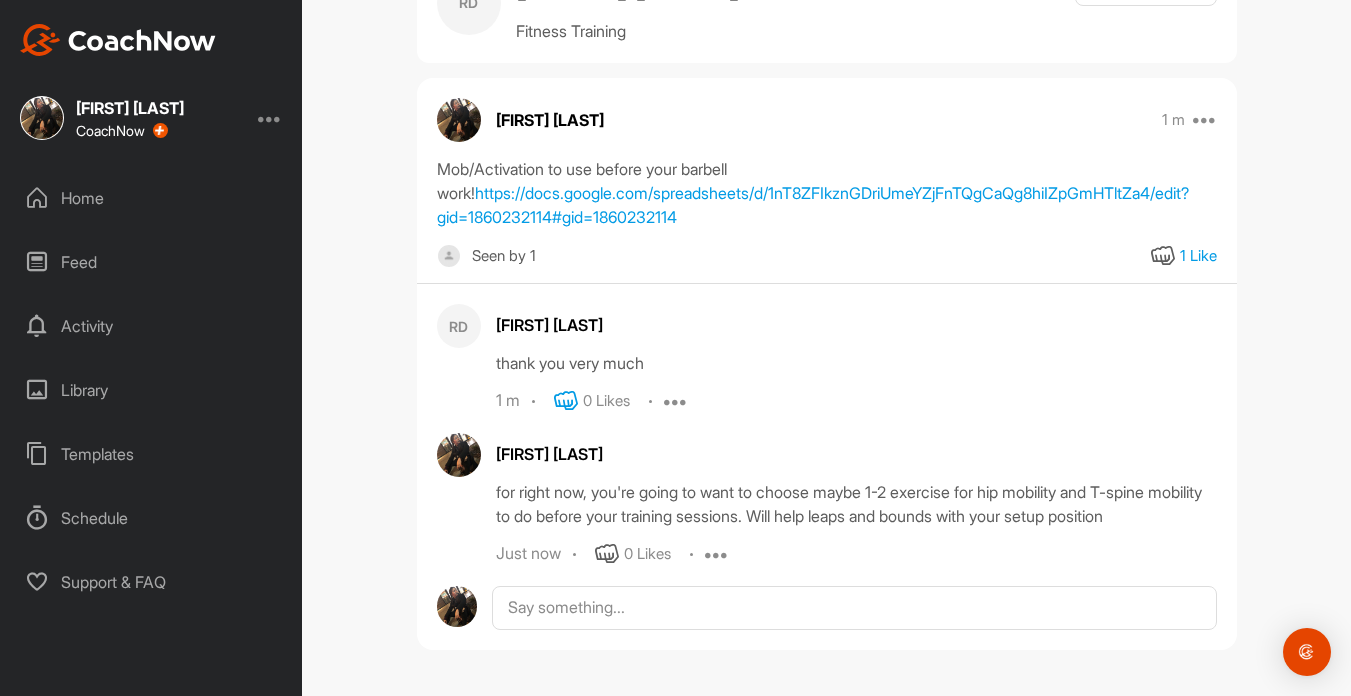 click at bounding box center [566, 401] 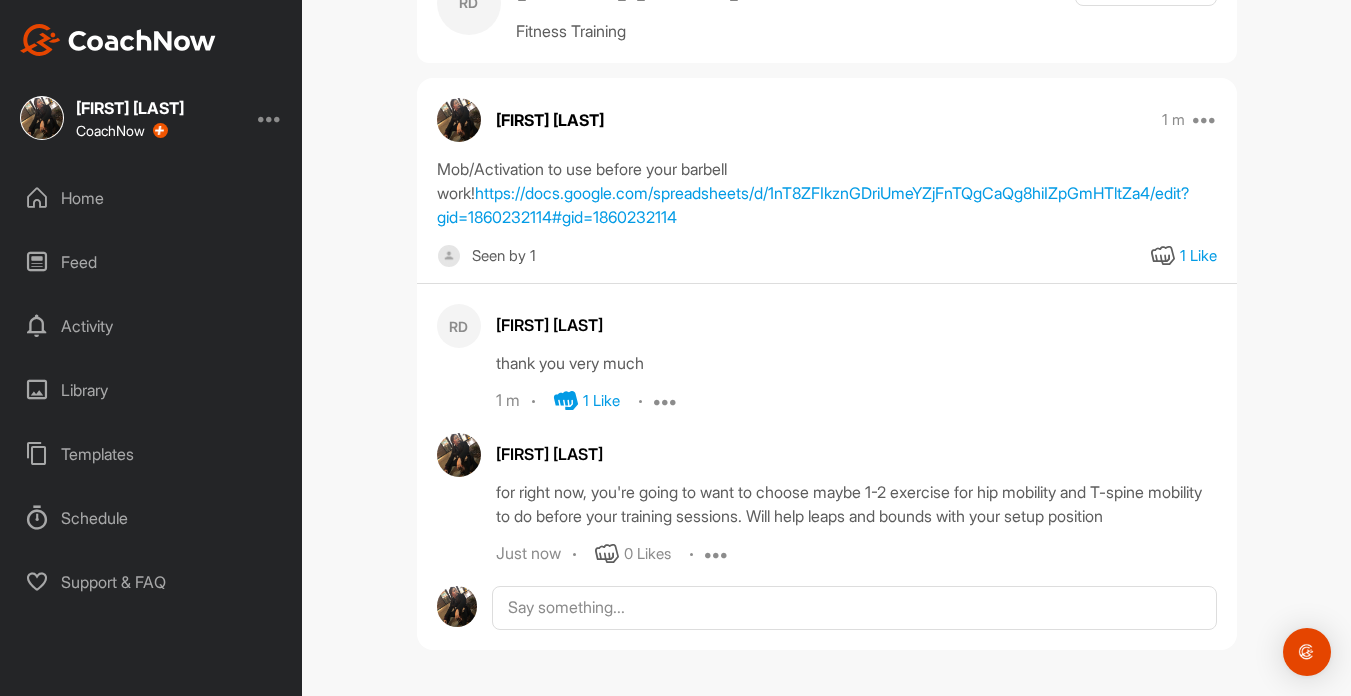click at bounding box center [717, 554] 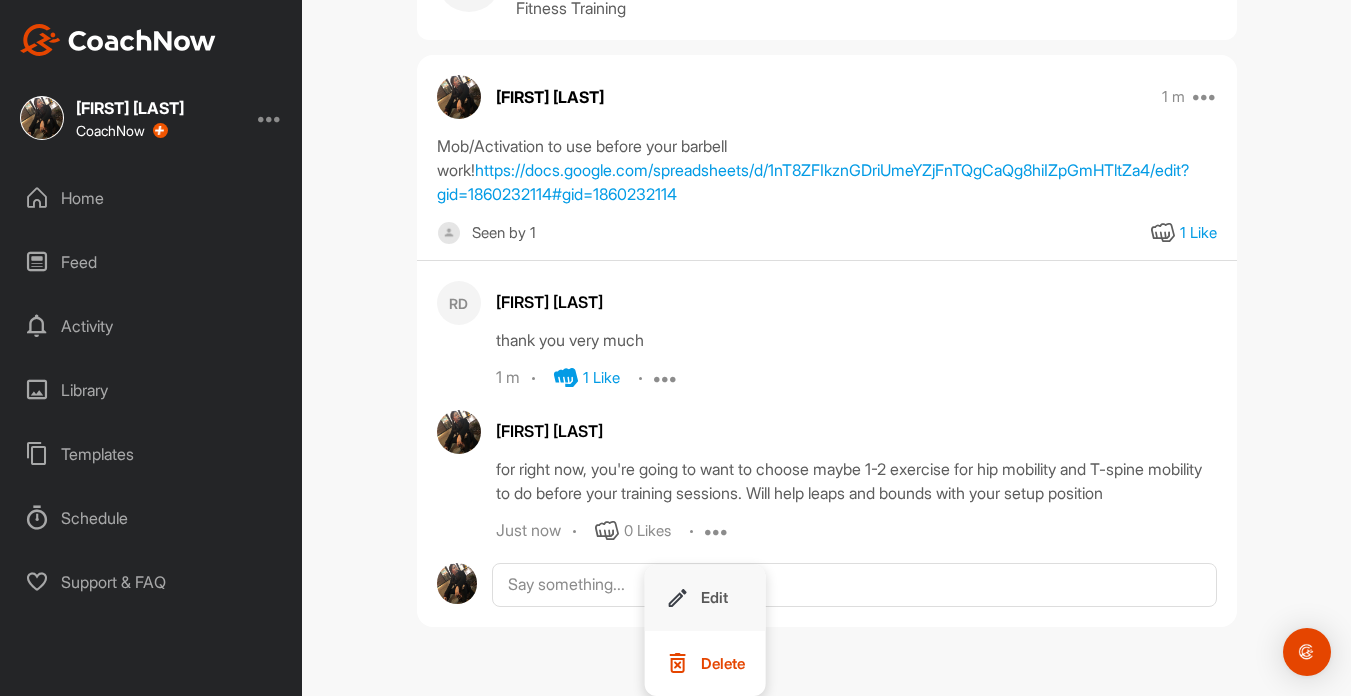 click on "Edit" at bounding box center (705, 598) 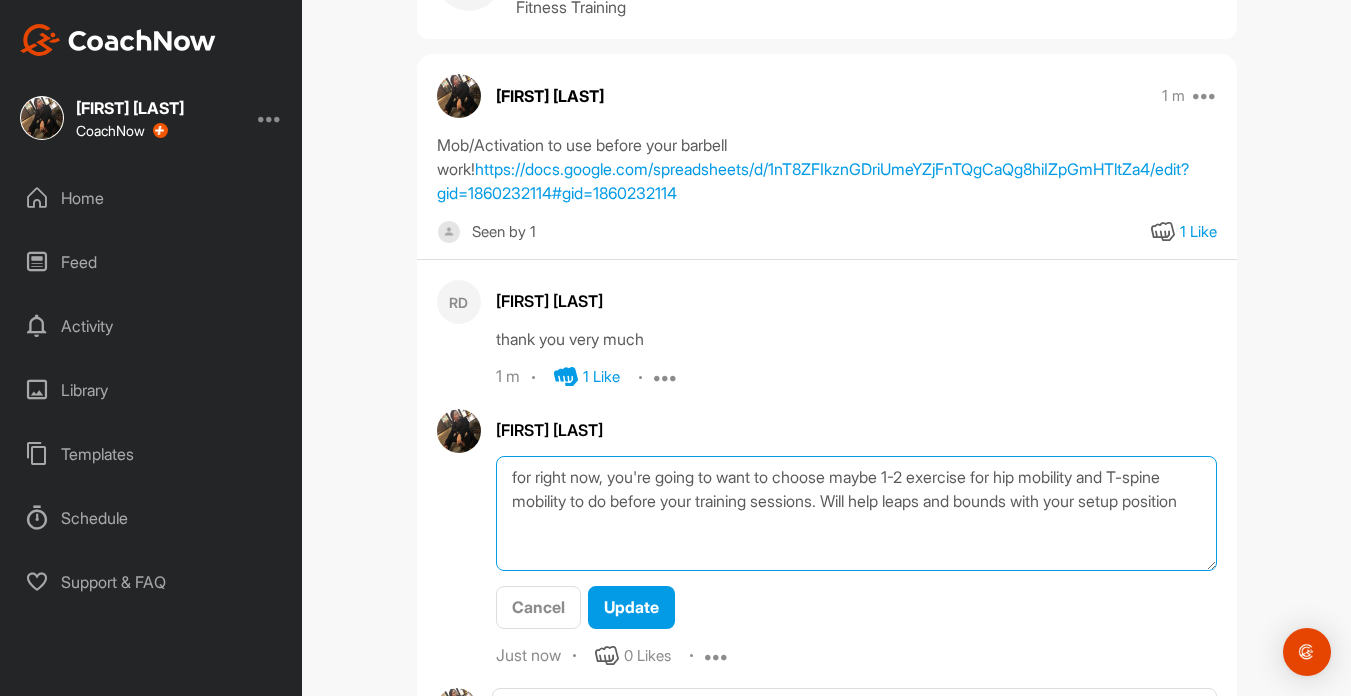 click on "for right now, you're going to want to choose maybe 1-2 exercise for hip mobility and T-spine mobility to do before your training sessions. Will help leaps and bounds with your setup position" at bounding box center [856, 513] 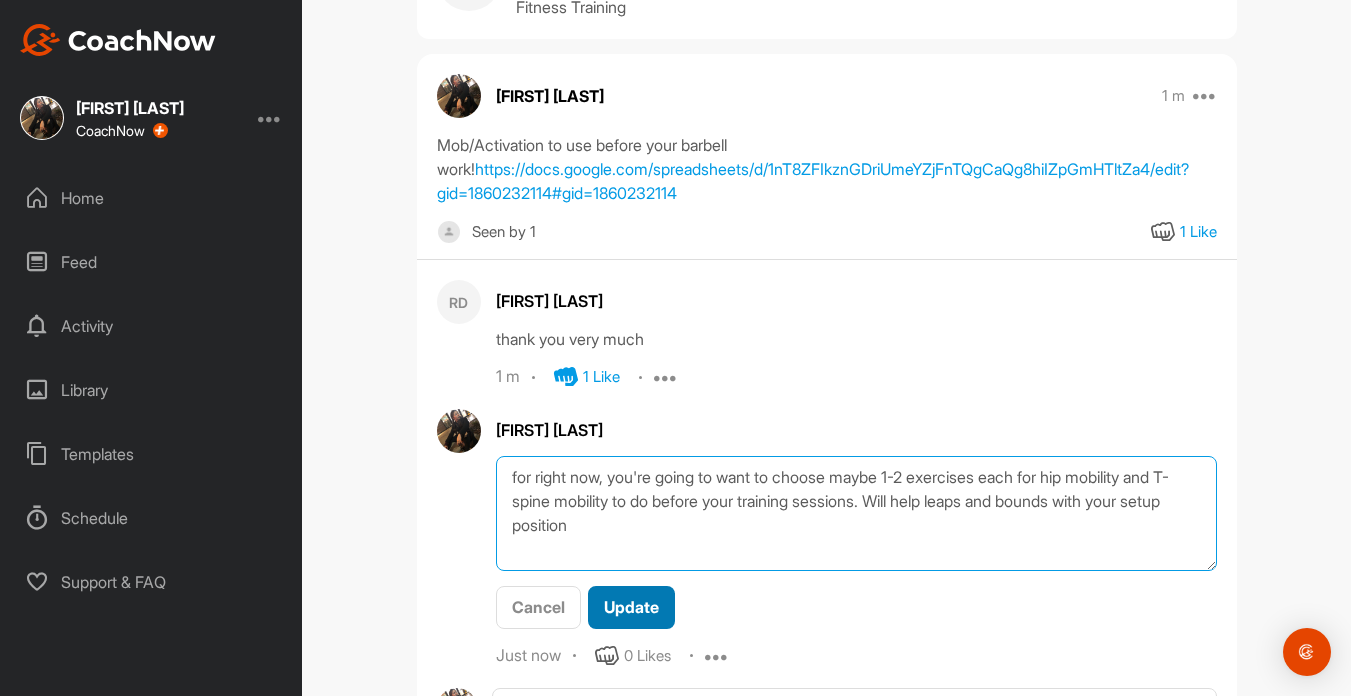 type on "for right now, you're going to want to choose maybe 1-2 exercises each for hip mobility and T-spine mobility to do before your training sessions. Will help leaps and bounds with your setup position" 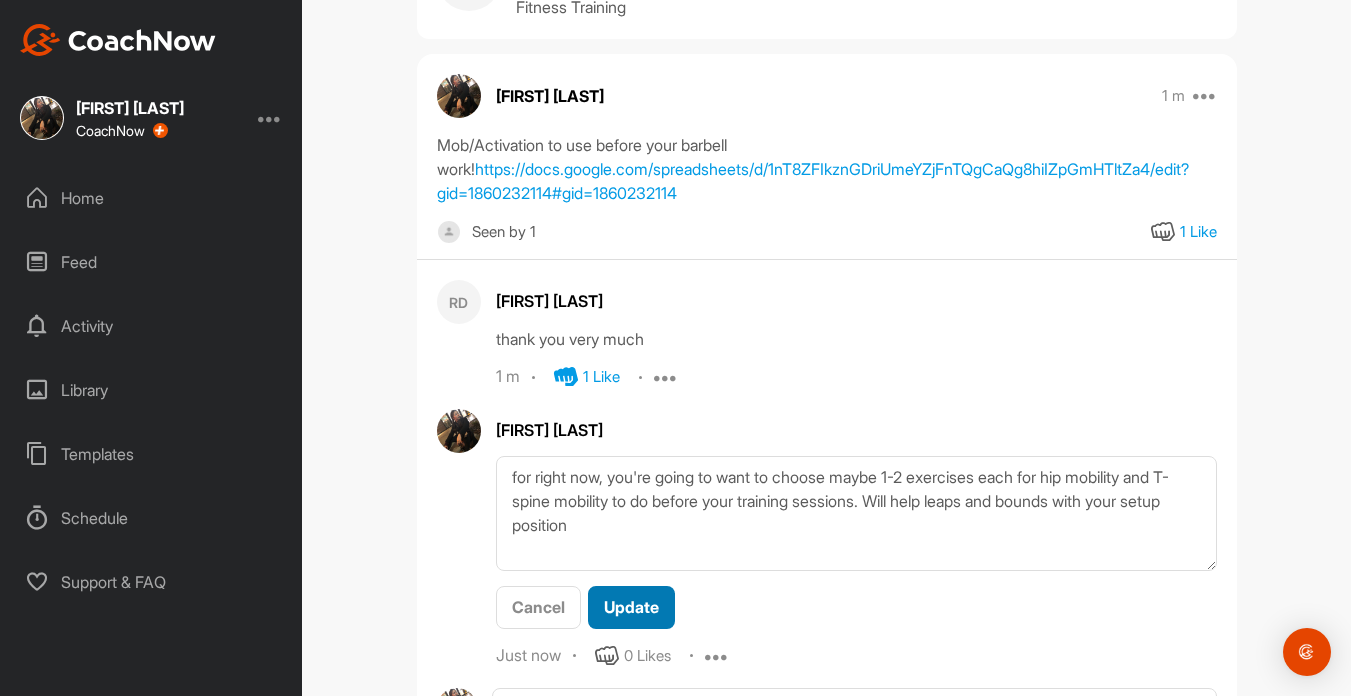click on "Update" at bounding box center (631, 607) 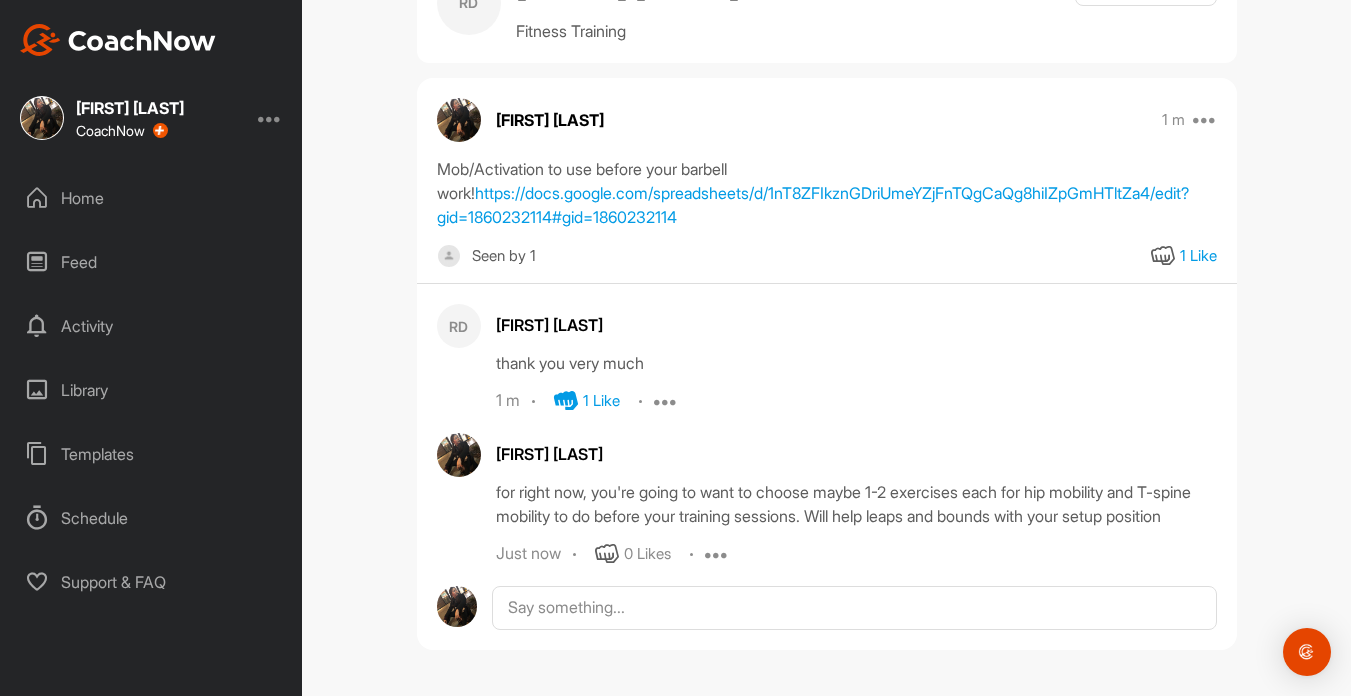 scroll, scrollTop: 145, scrollLeft: 0, axis: vertical 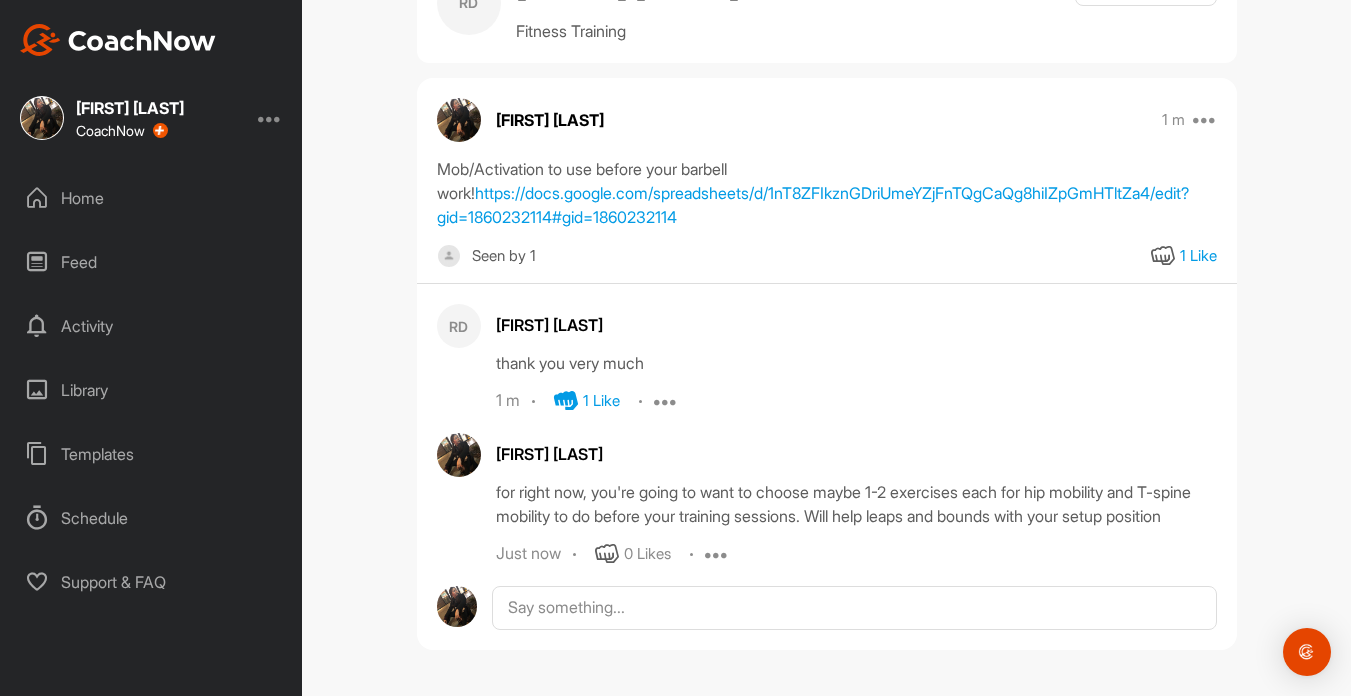 click at bounding box center (717, 554) 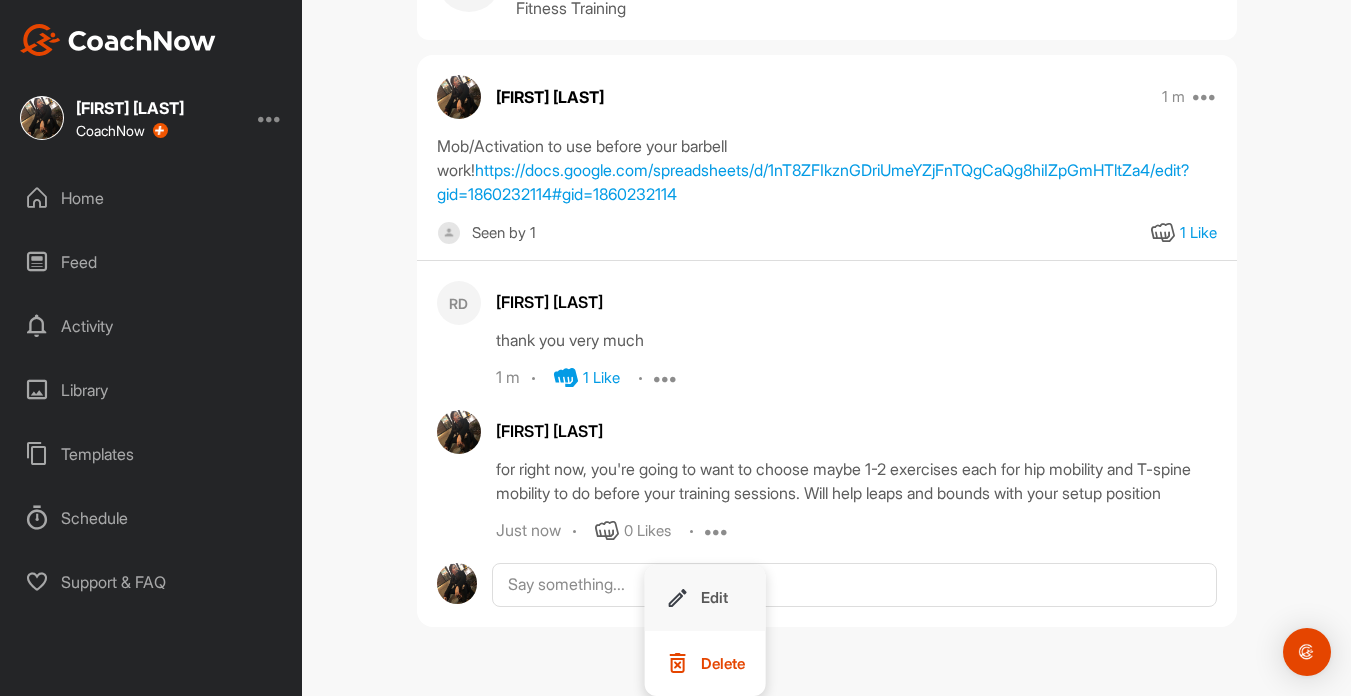 click on "Edit" at bounding box center (714, 597) 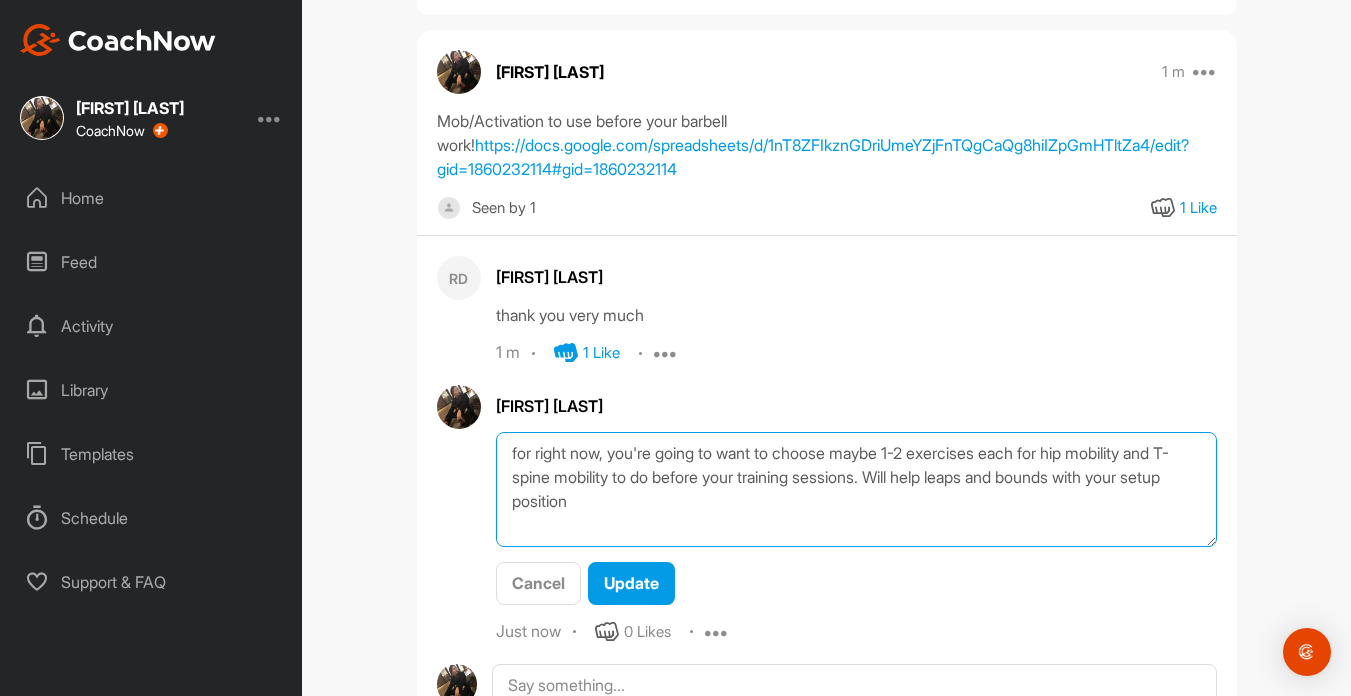 click on "for right now, you're going to want to choose maybe 1-2 exercises each for hip mobility and T-spine mobility to do before your training sessions. Will help leaps and bounds with your setup position" at bounding box center (856, 489) 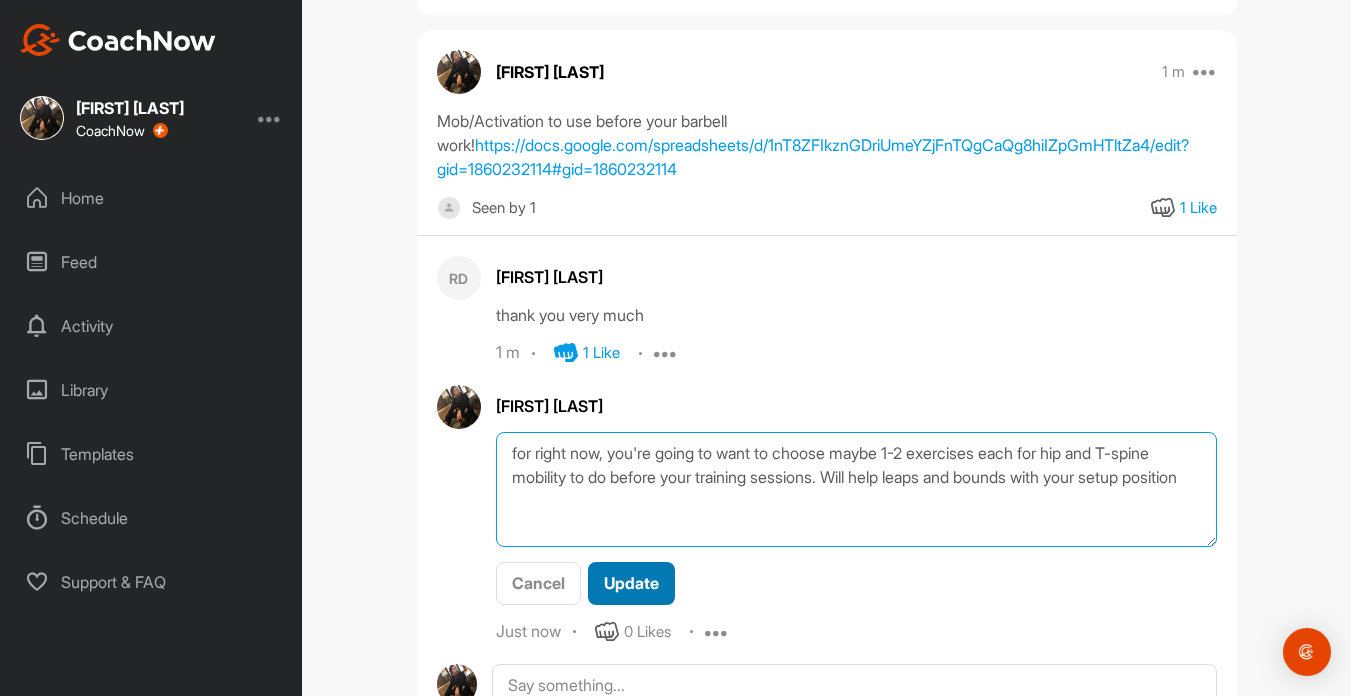 type on "for right now, you're going to want to choose maybe 1-2 exercises each for hip and T-spine mobility to do before your training sessions. Will help leaps and bounds with your setup position" 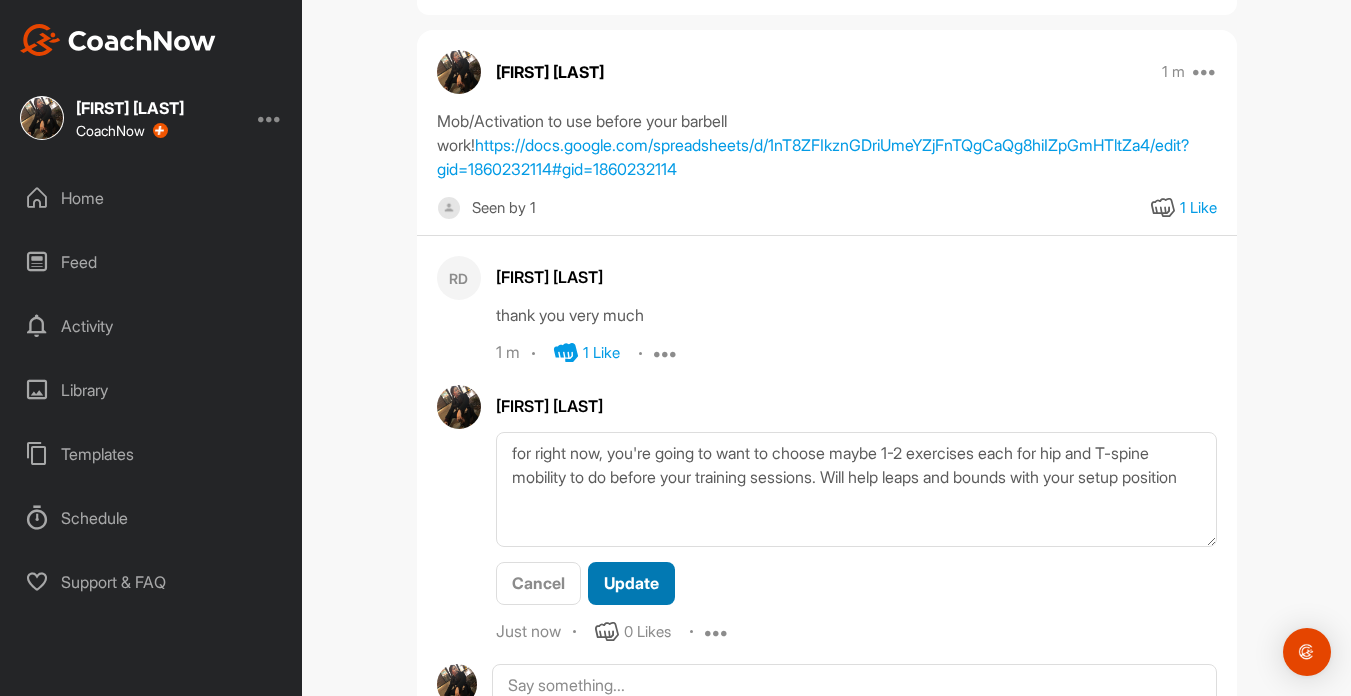 click on "Update" at bounding box center [631, 583] 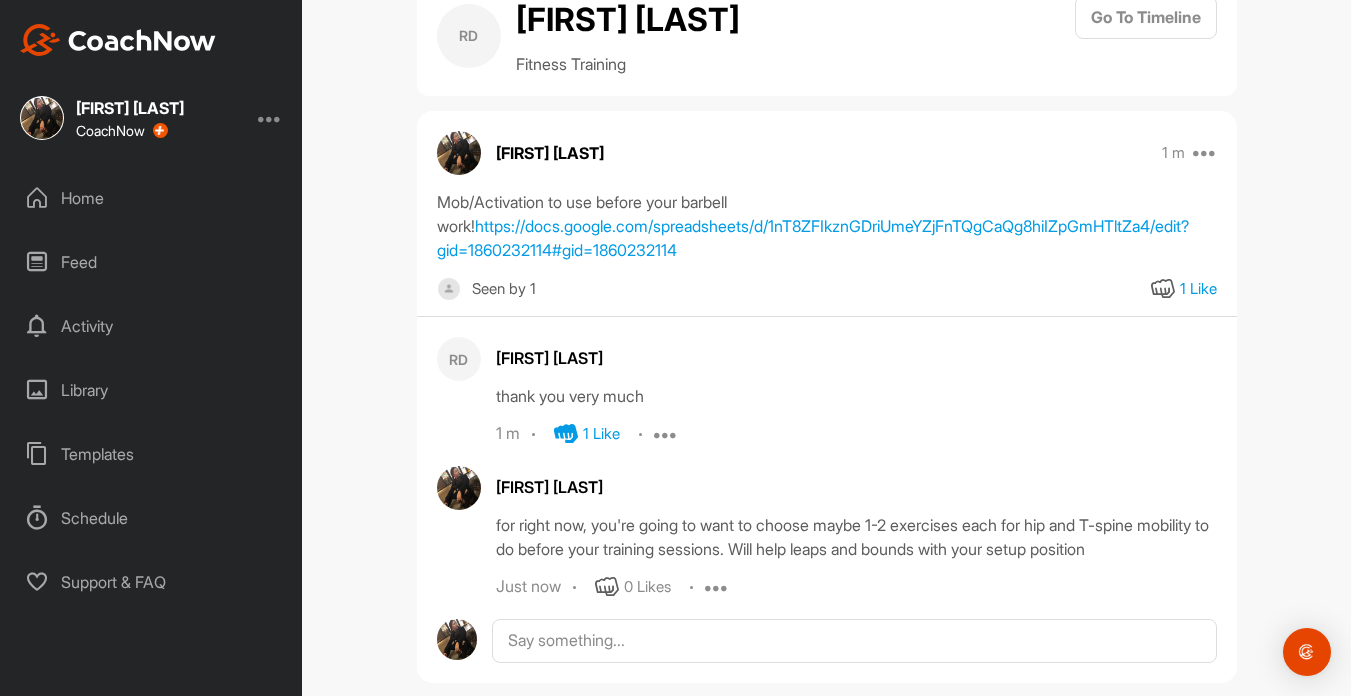 scroll, scrollTop: 121, scrollLeft: 0, axis: vertical 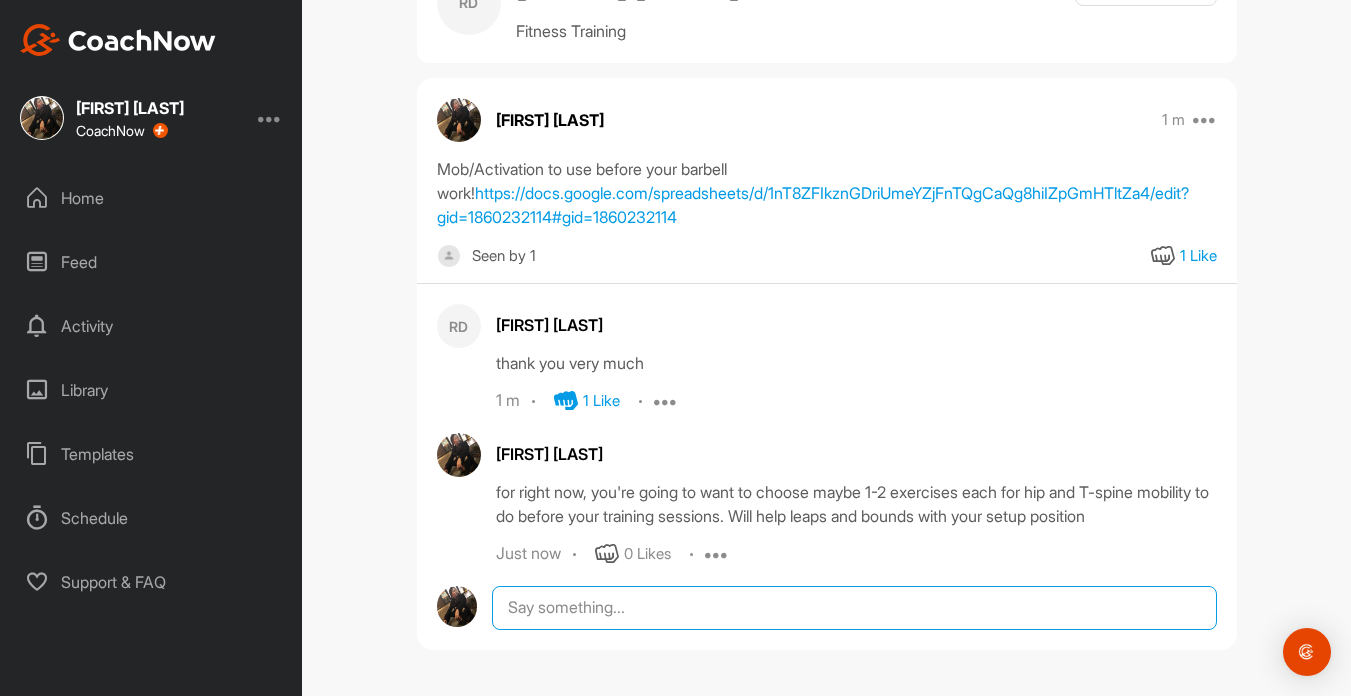 click at bounding box center [854, 608] 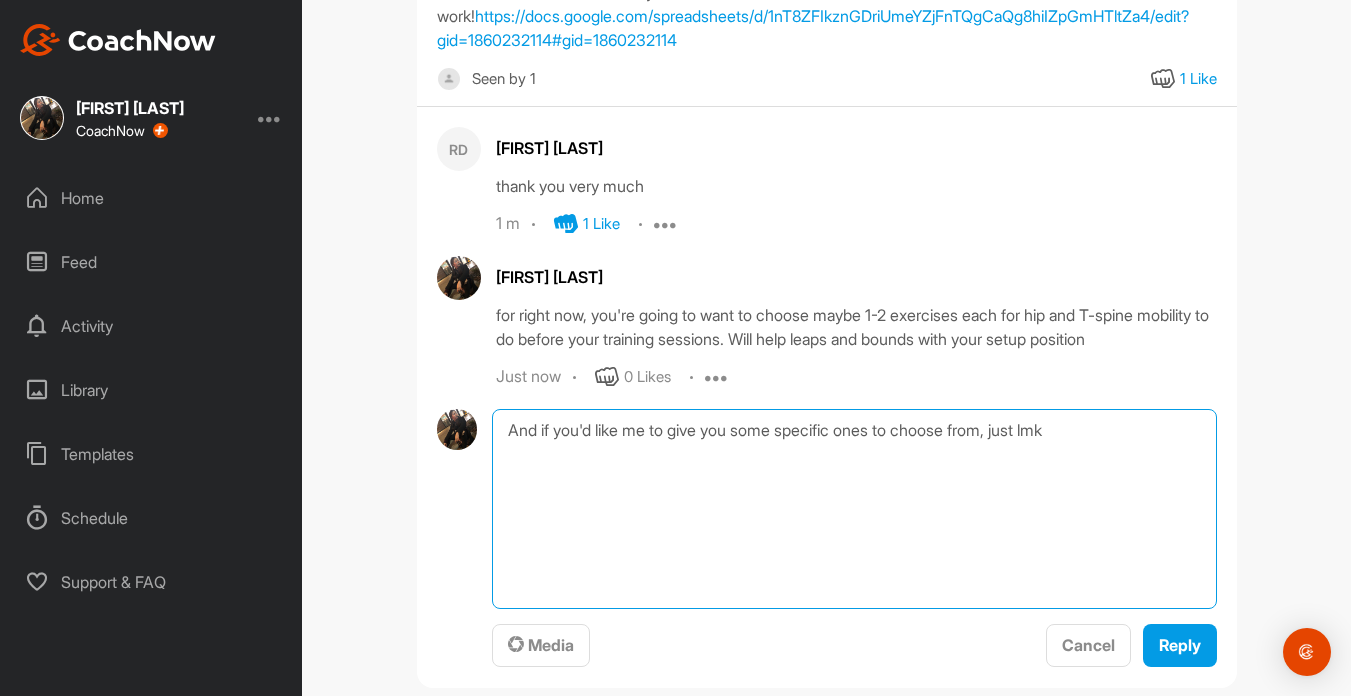 scroll, scrollTop: 304, scrollLeft: 0, axis: vertical 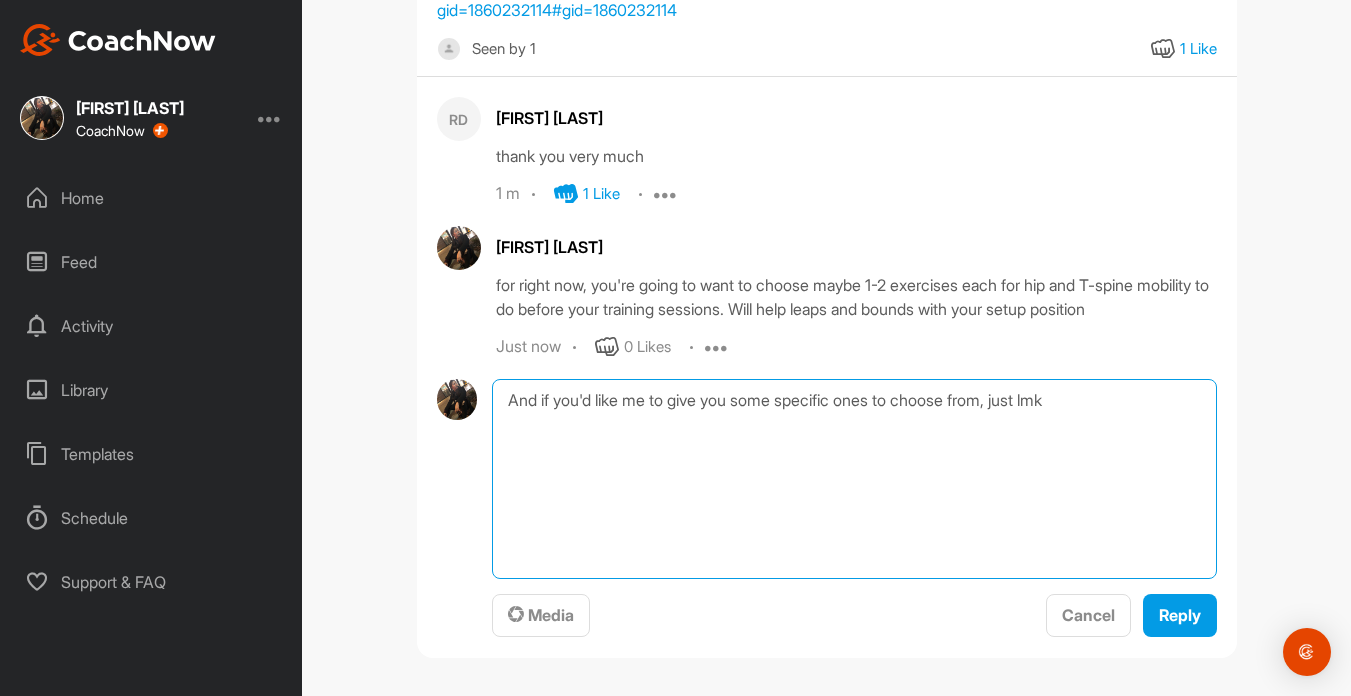 drag, startPoint x: 1090, startPoint y: 425, endPoint x: 514, endPoint y: 420, distance: 576.0217 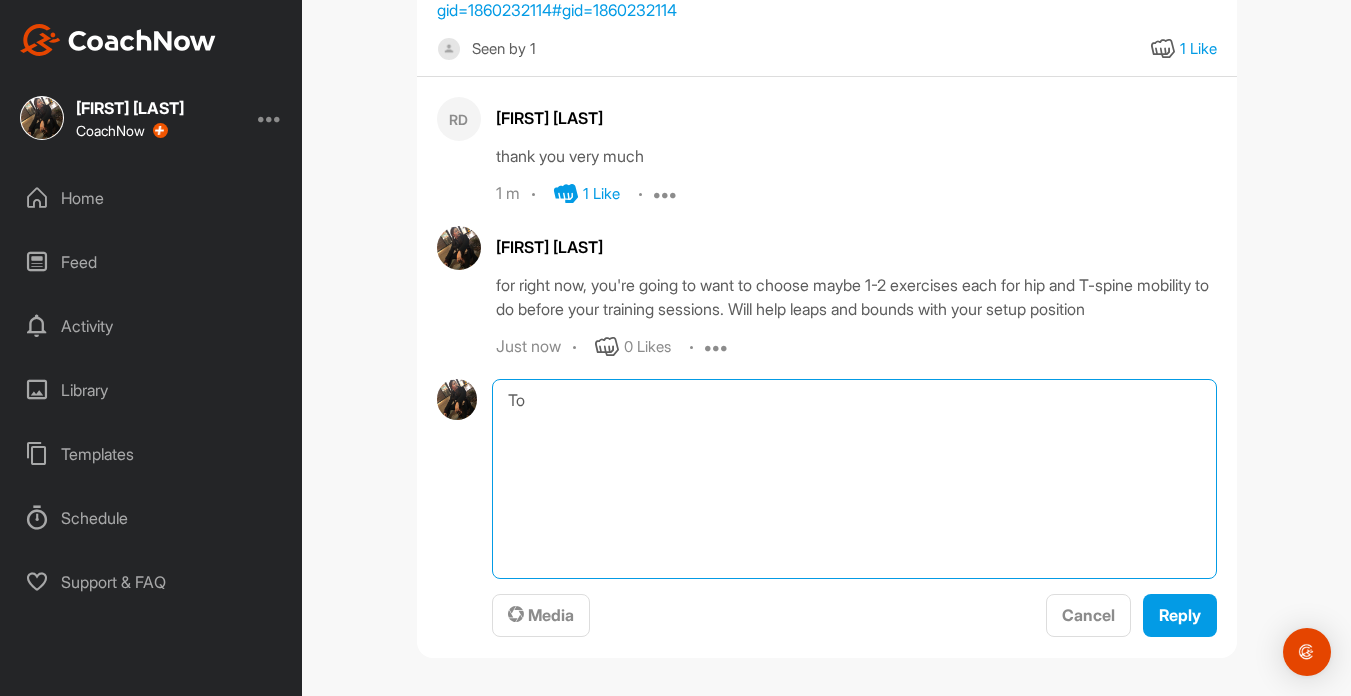 type on "T" 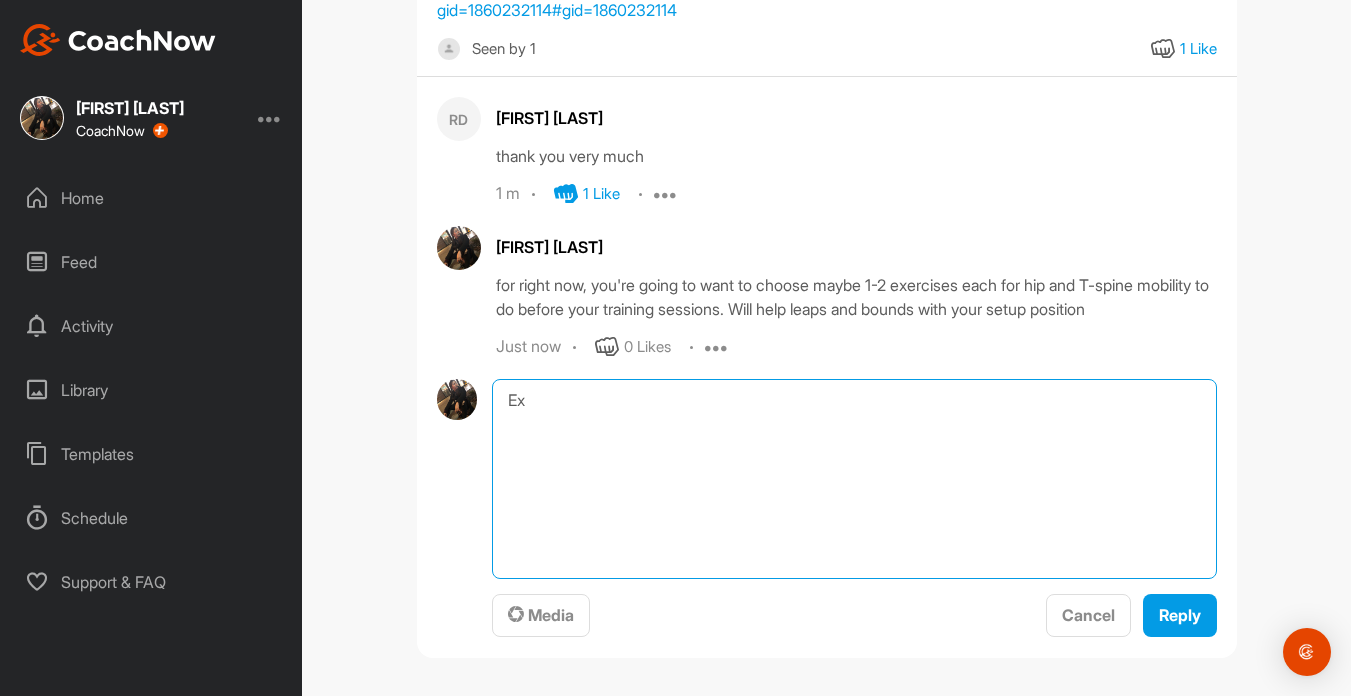 type on "E" 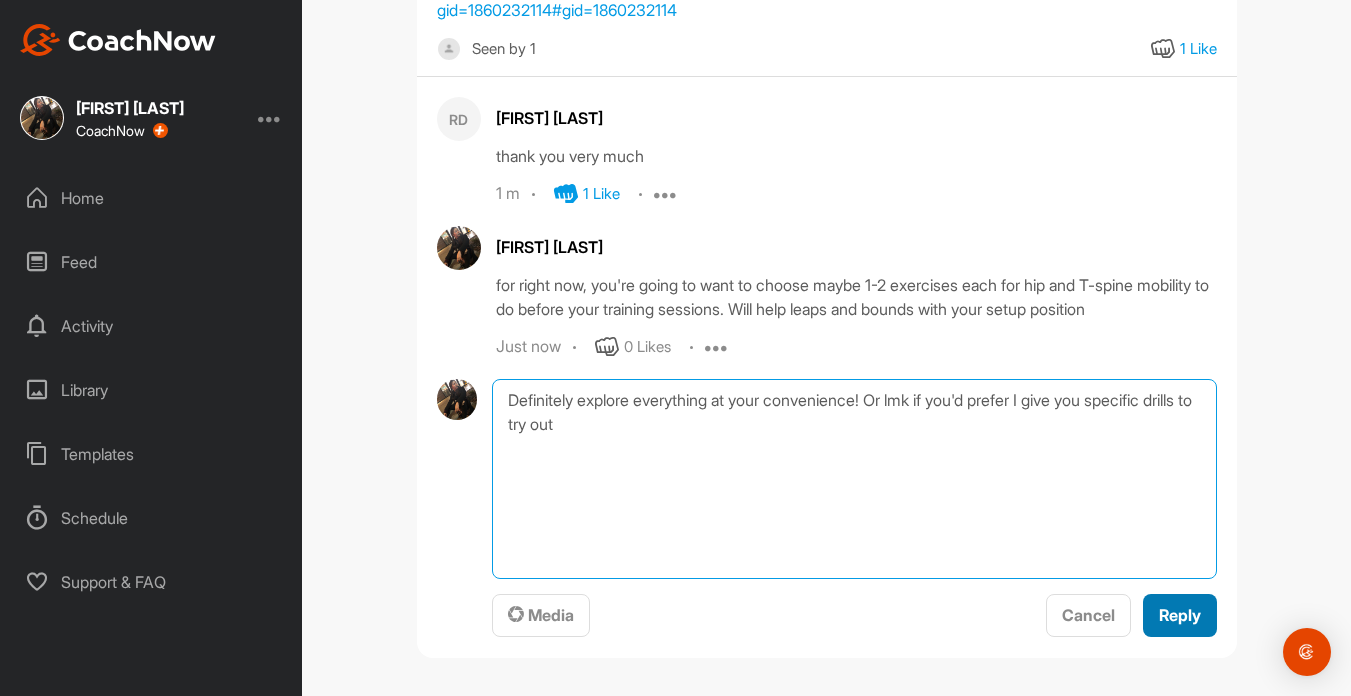 type on "Definitely explore everything at your convenience! Or lmk if you'd prefer I give you specific drills to try out" 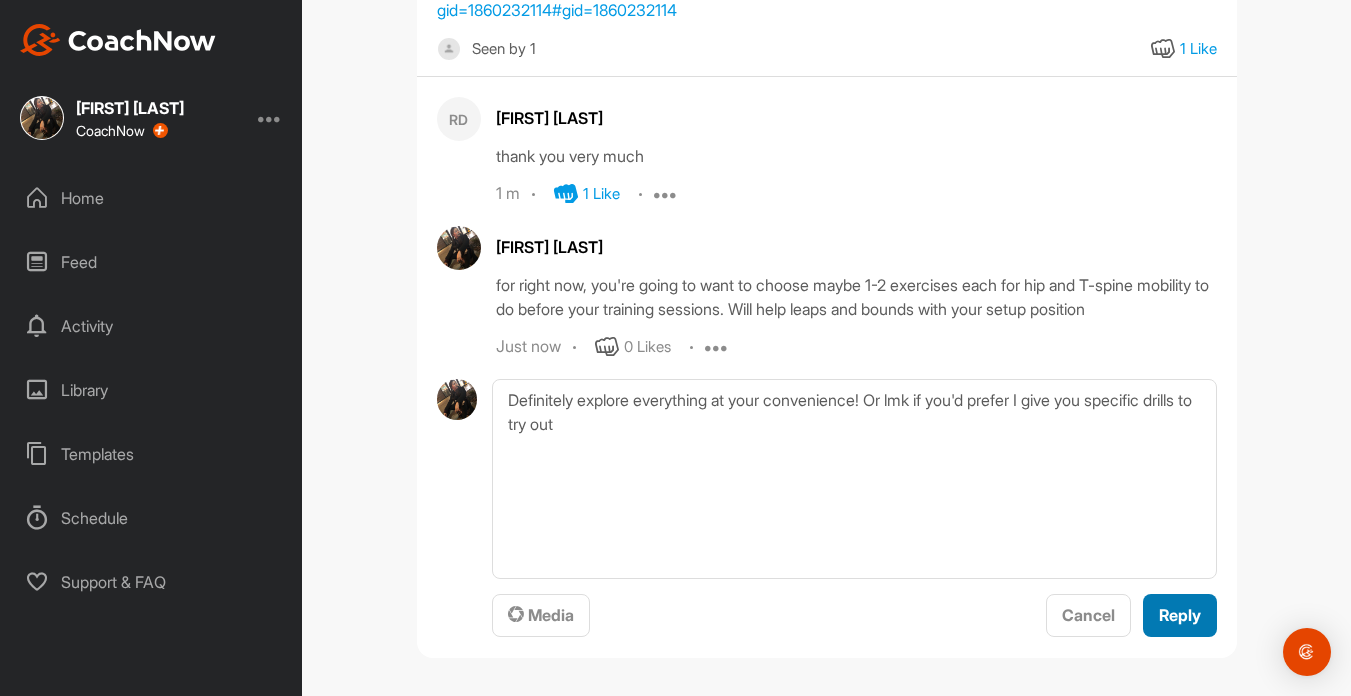 click on "Reply" at bounding box center (1180, 615) 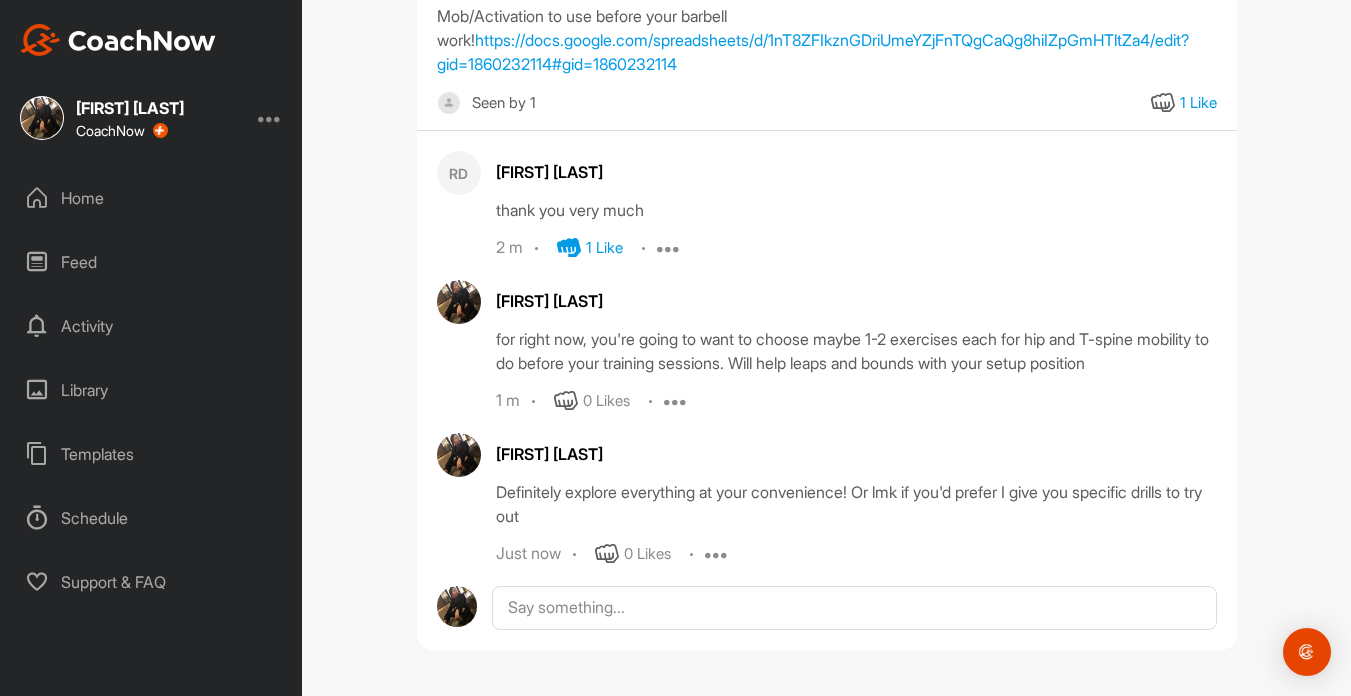 scroll, scrollTop: 0, scrollLeft: 0, axis: both 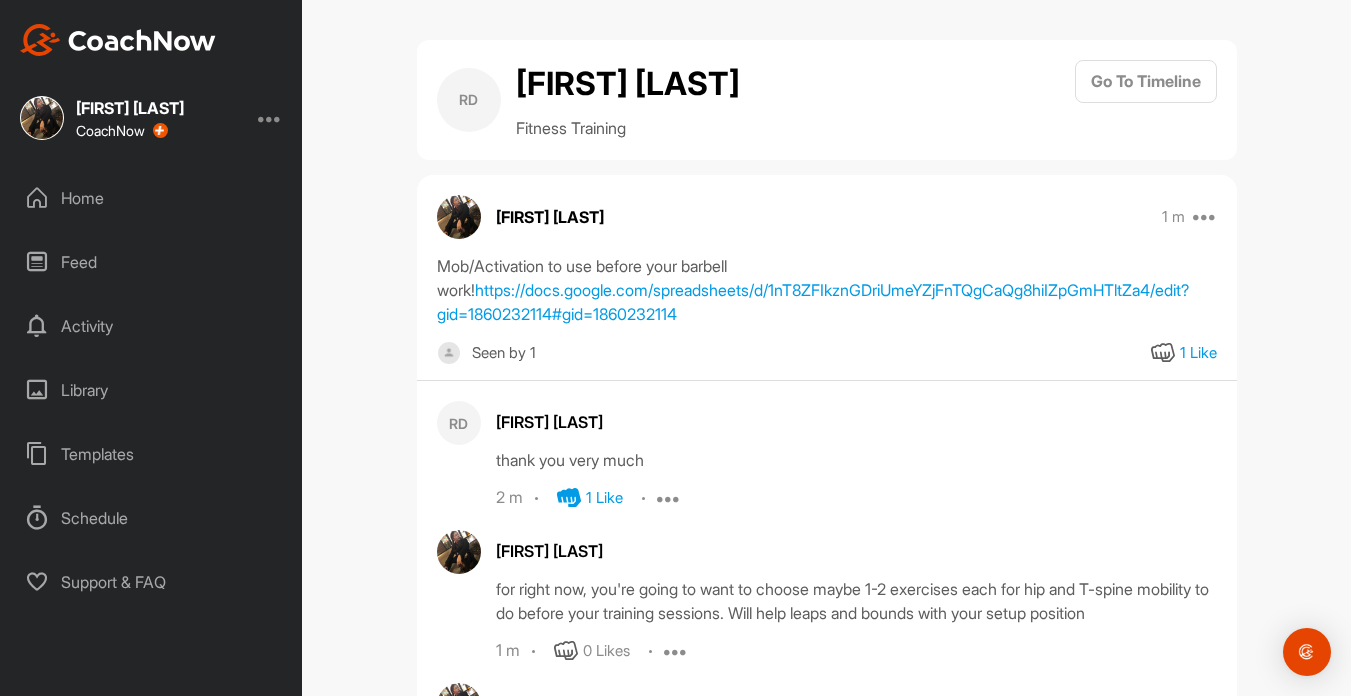 click on "Home" at bounding box center [152, 198] 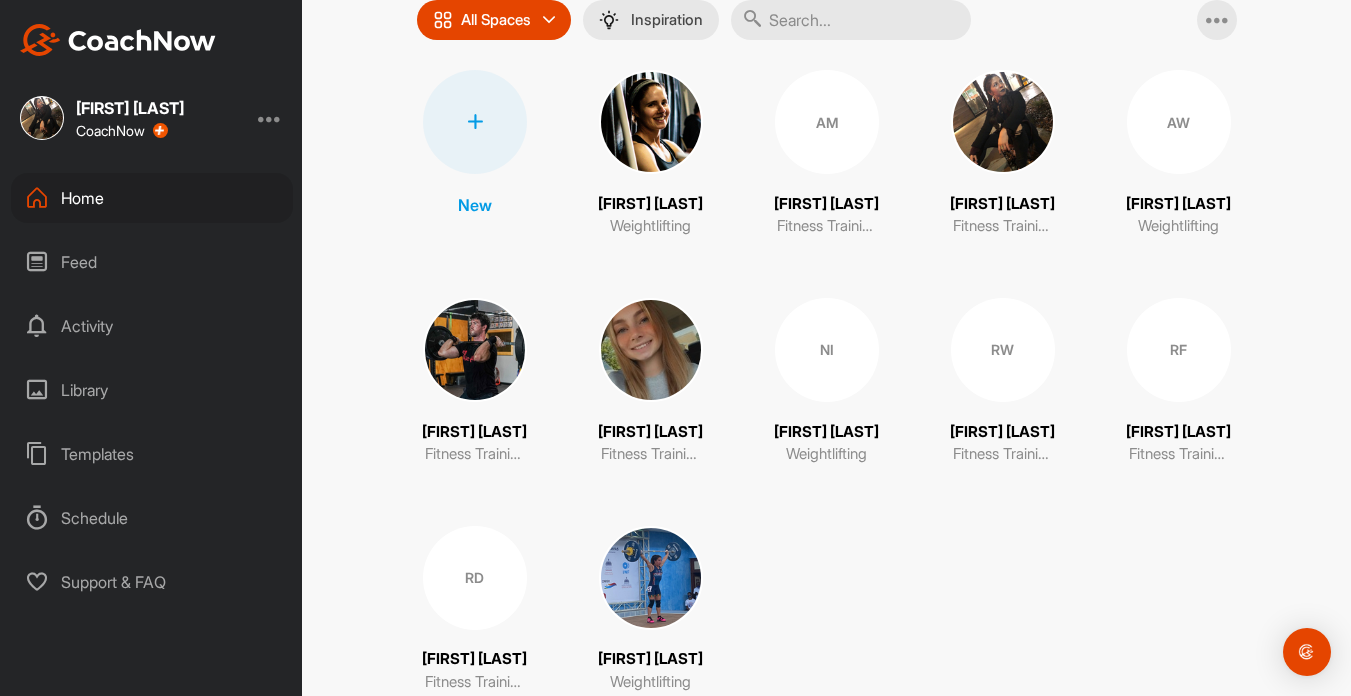 scroll, scrollTop: 246, scrollLeft: 0, axis: vertical 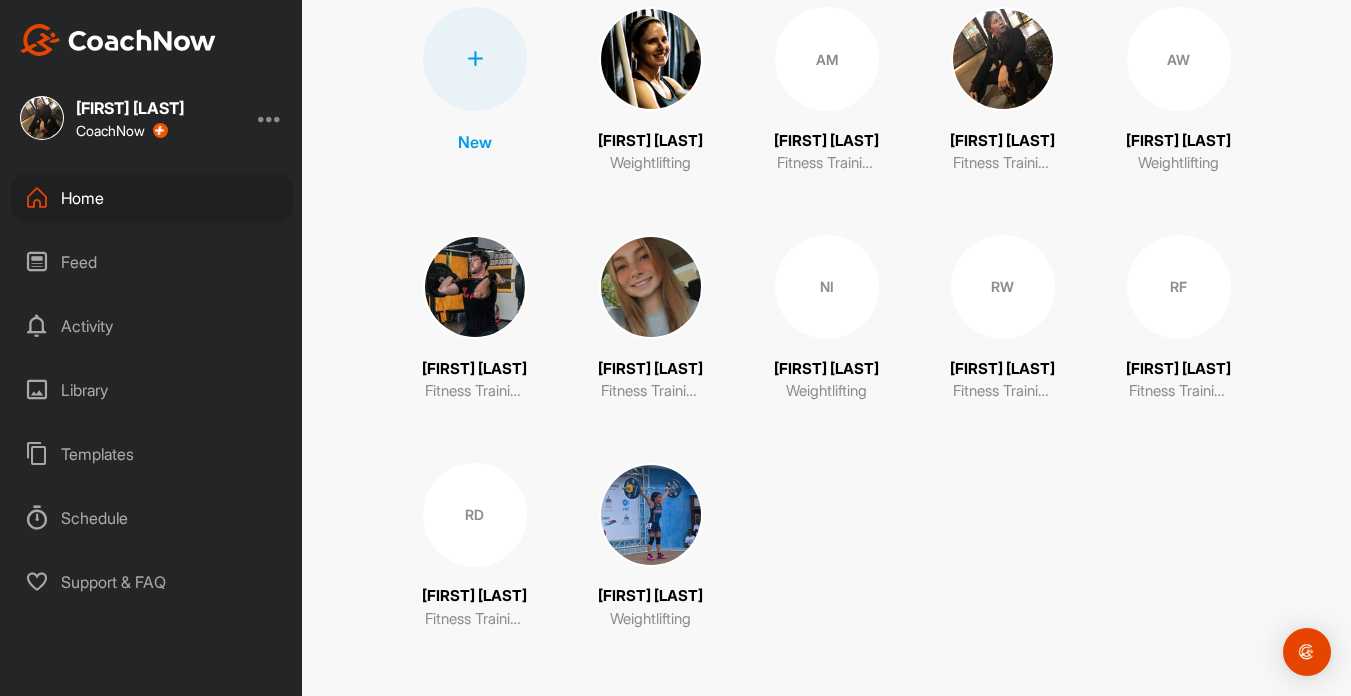click on "RD" at bounding box center [475, 515] 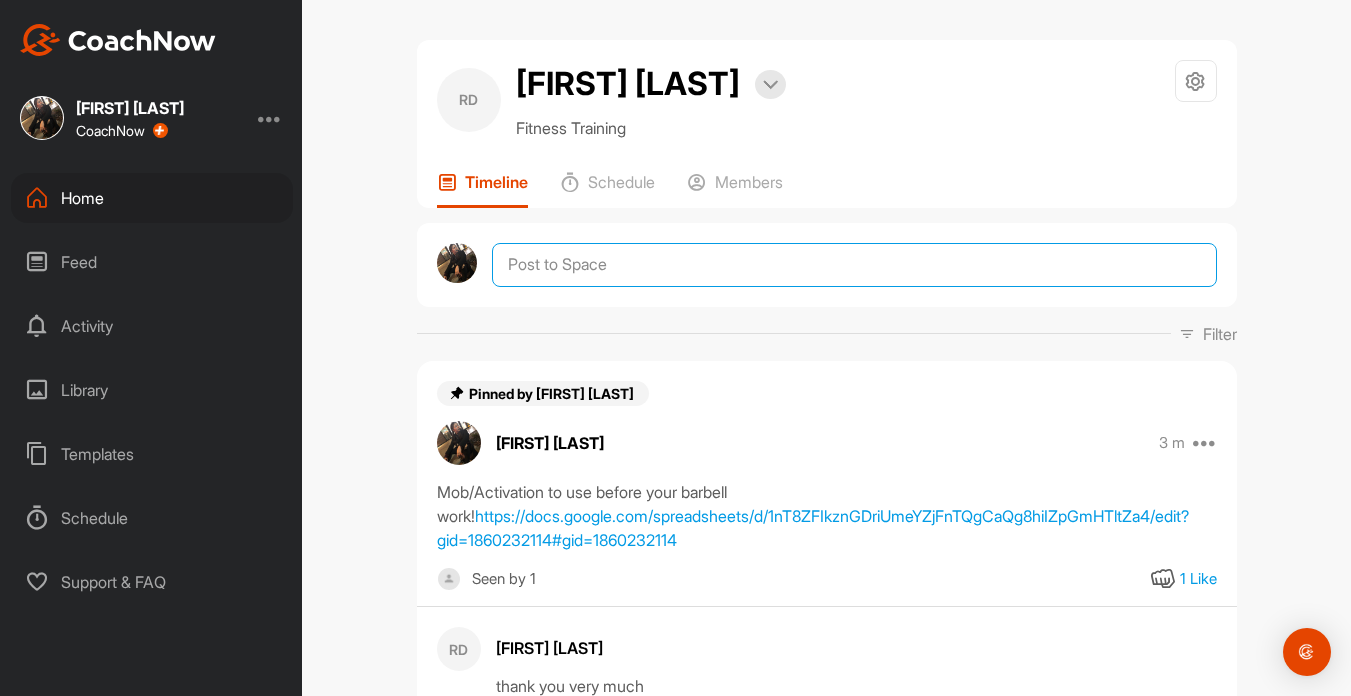 click at bounding box center [854, 265] 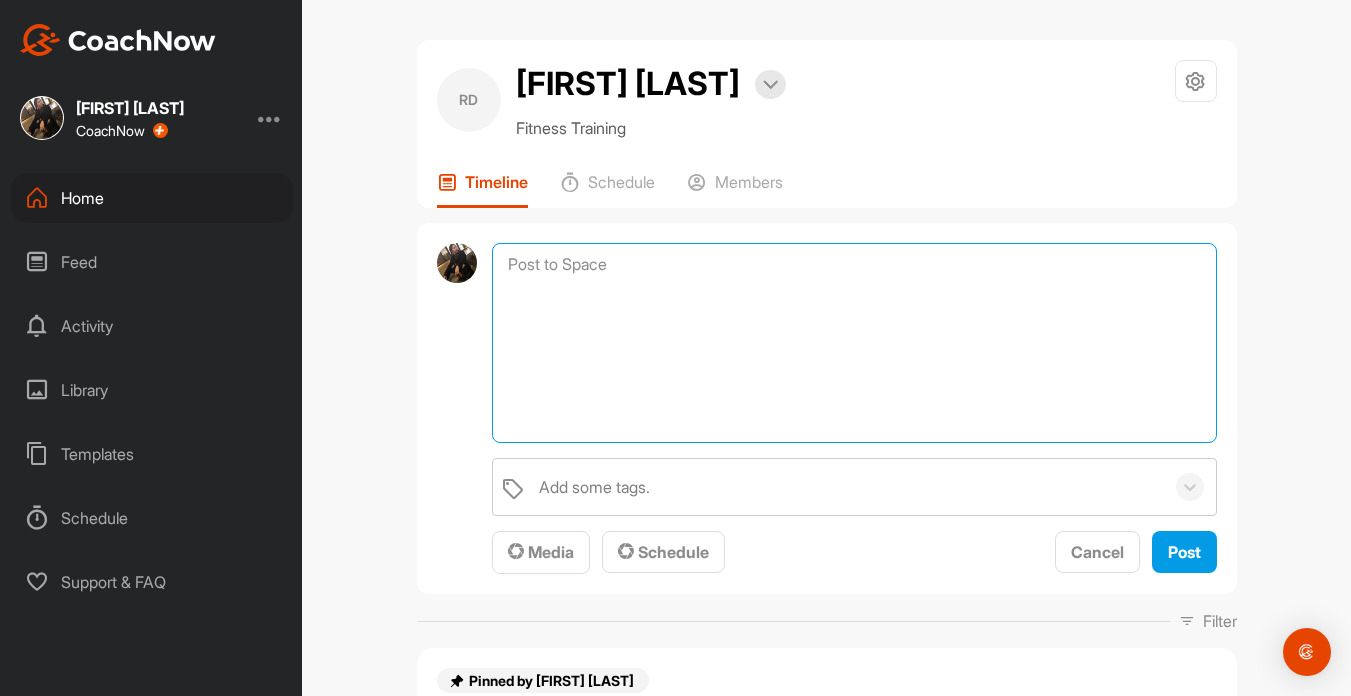 paste on "https://youtube.com/shorts/jUvu3AkZOE4?feature=share" 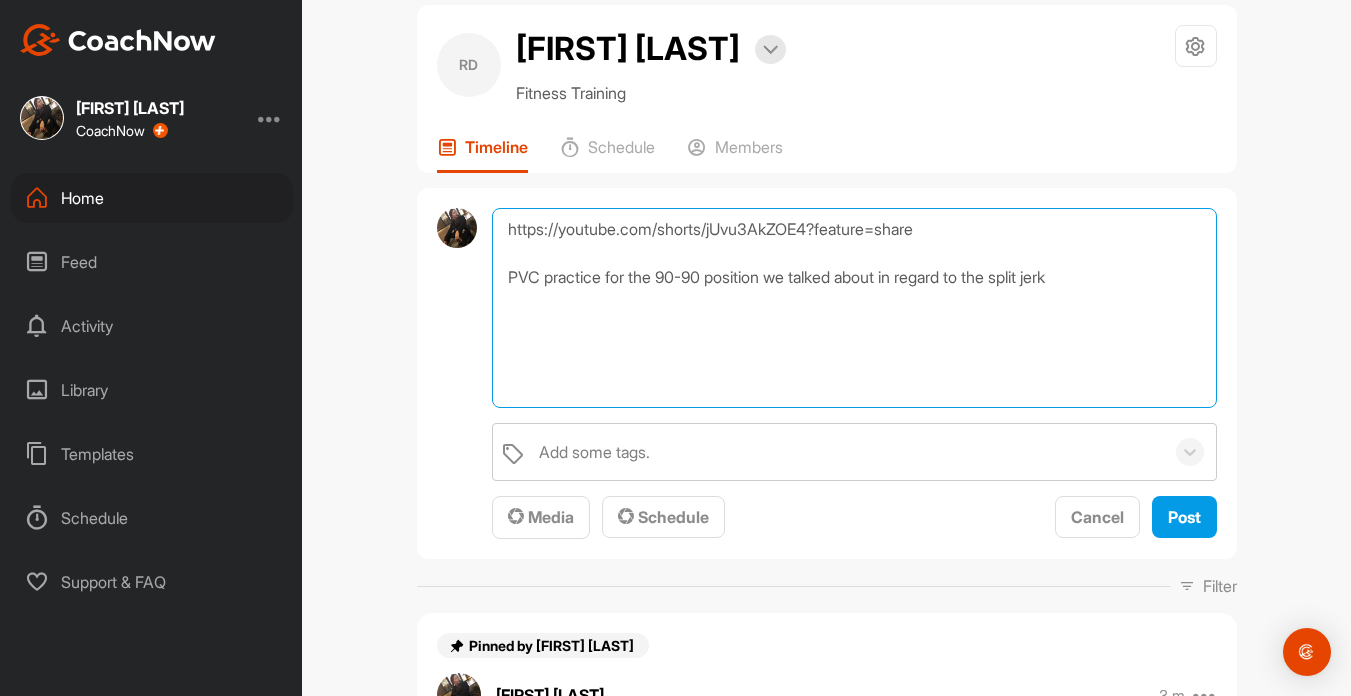scroll, scrollTop: 0, scrollLeft: 0, axis: both 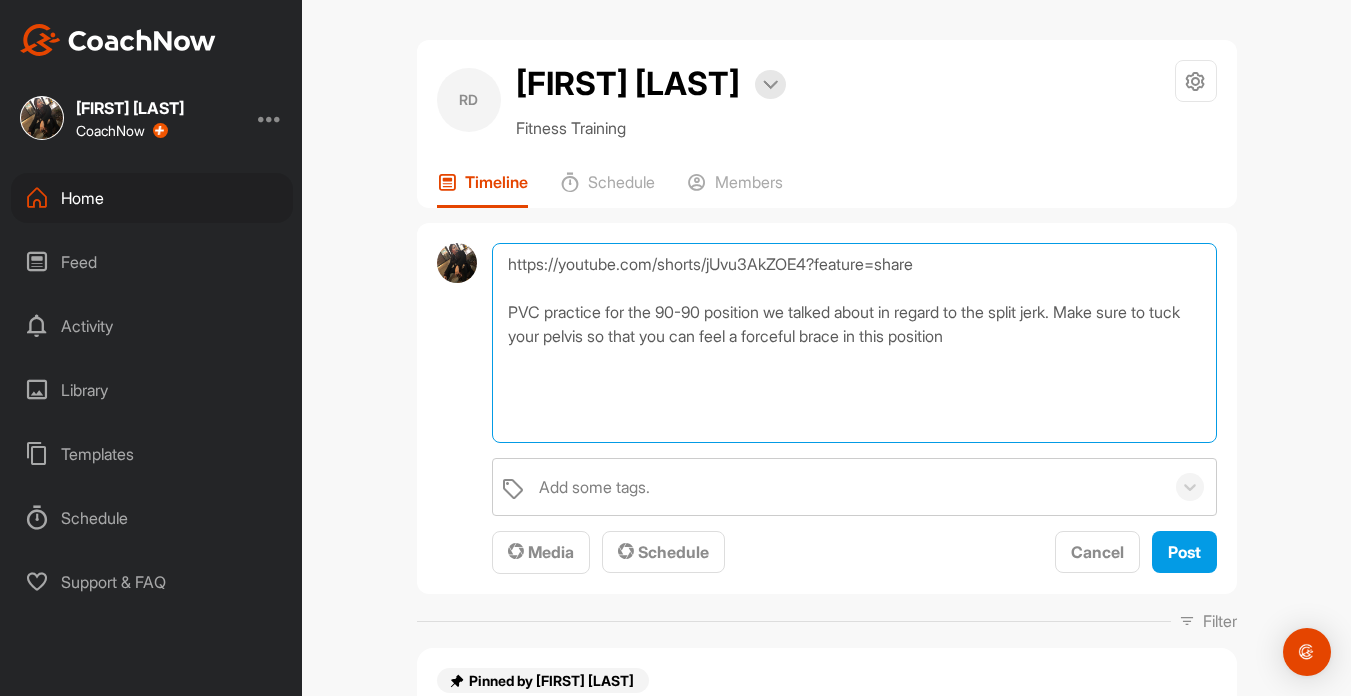 click on "https://youtube.com/shorts/jUvu3AkZOE4?feature=share
PVC practice for the 90-90 position we talked about in regard to the split jerk. Make sure to tuck your pelvis so that you can feel a forceful brace in this position" at bounding box center (854, 343) 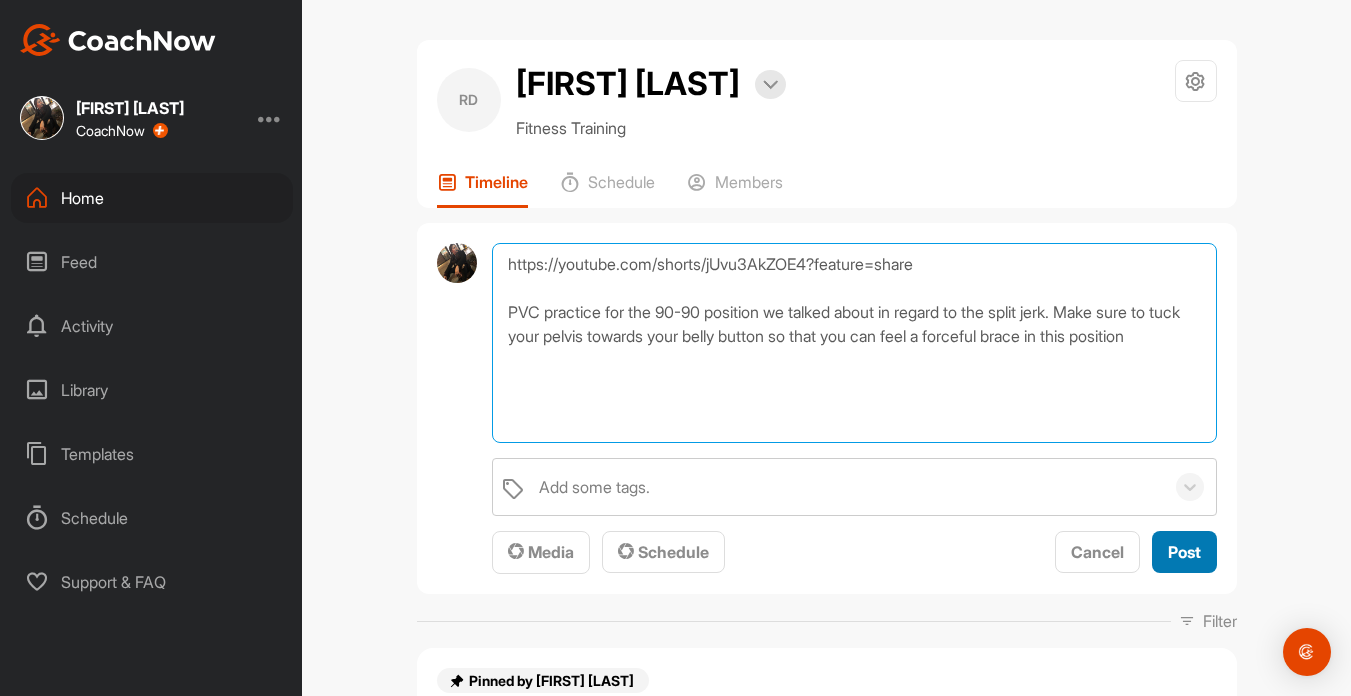 type on "https://youtube.com/shorts/jUvu3AkZOE4?feature=share
PVC practice for the 90-90 position we talked about in regard to the split jerk. Make sure to tuck your pelvis towards your belly button so that you can feel a forceful brace in this position" 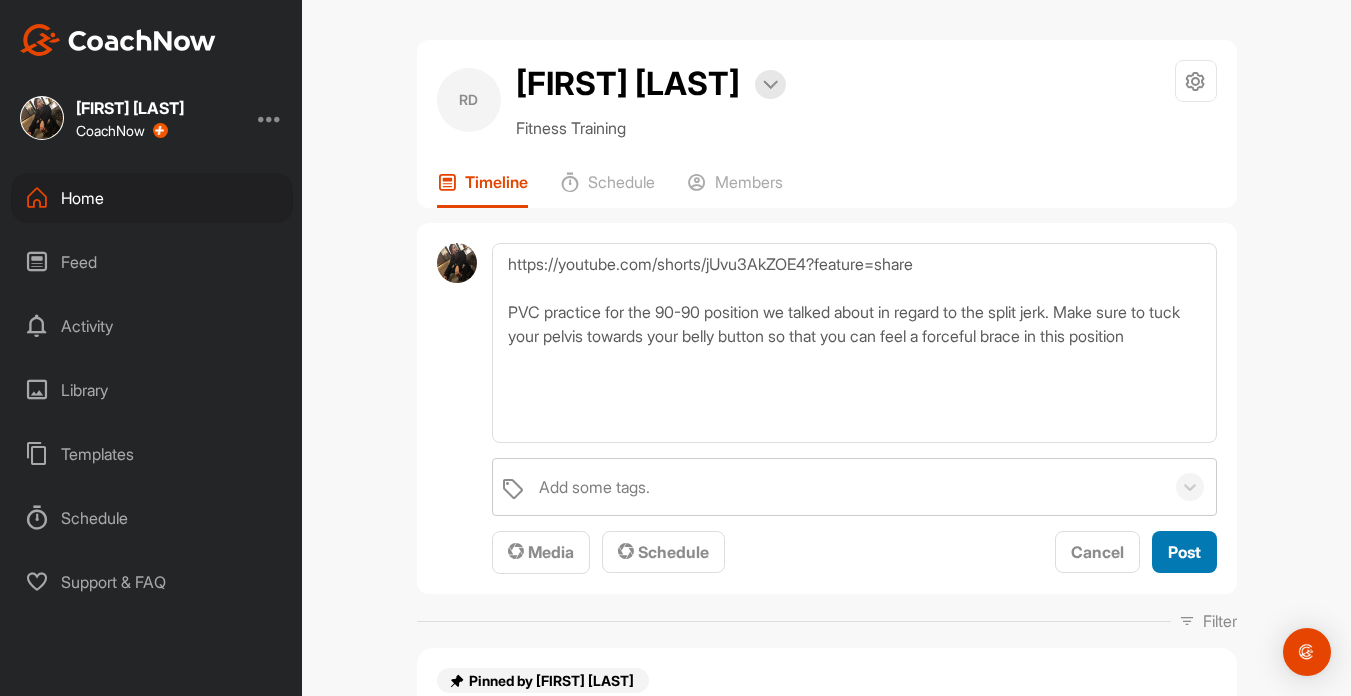 click on "Post" at bounding box center (1184, 552) 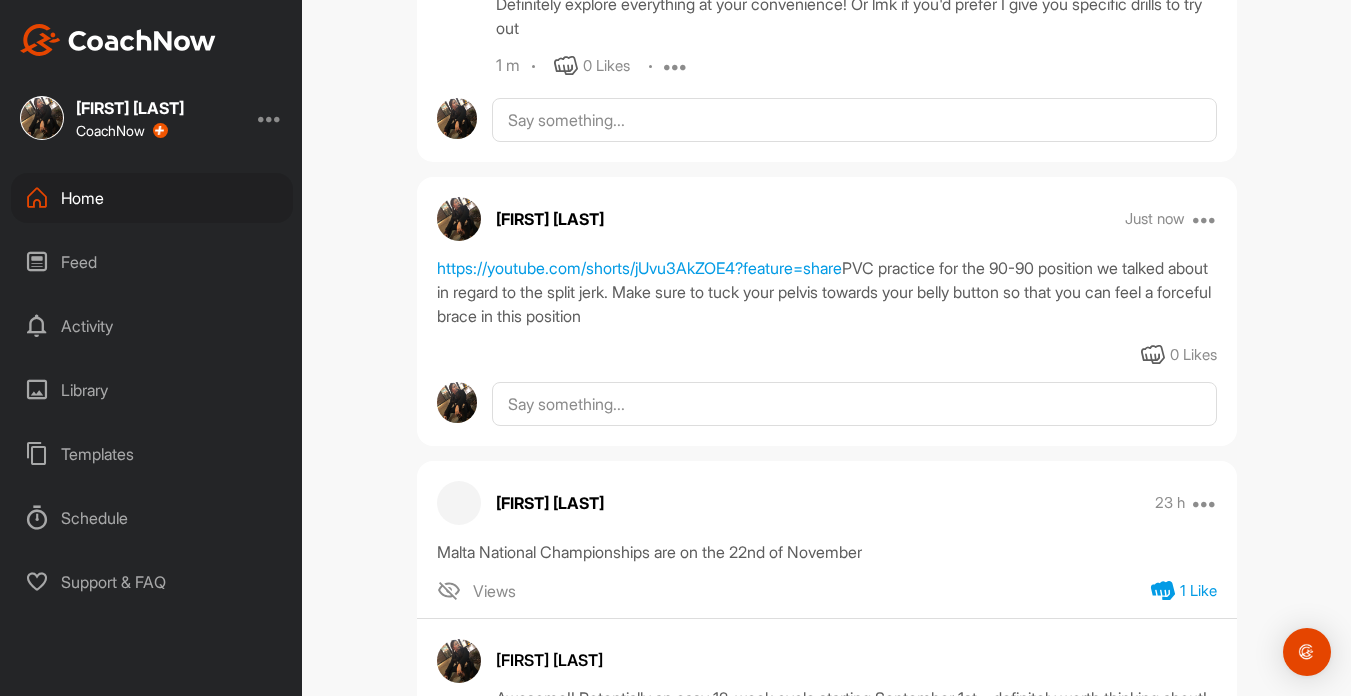 scroll, scrollTop: 982, scrollLeft: 0, axis: vertical 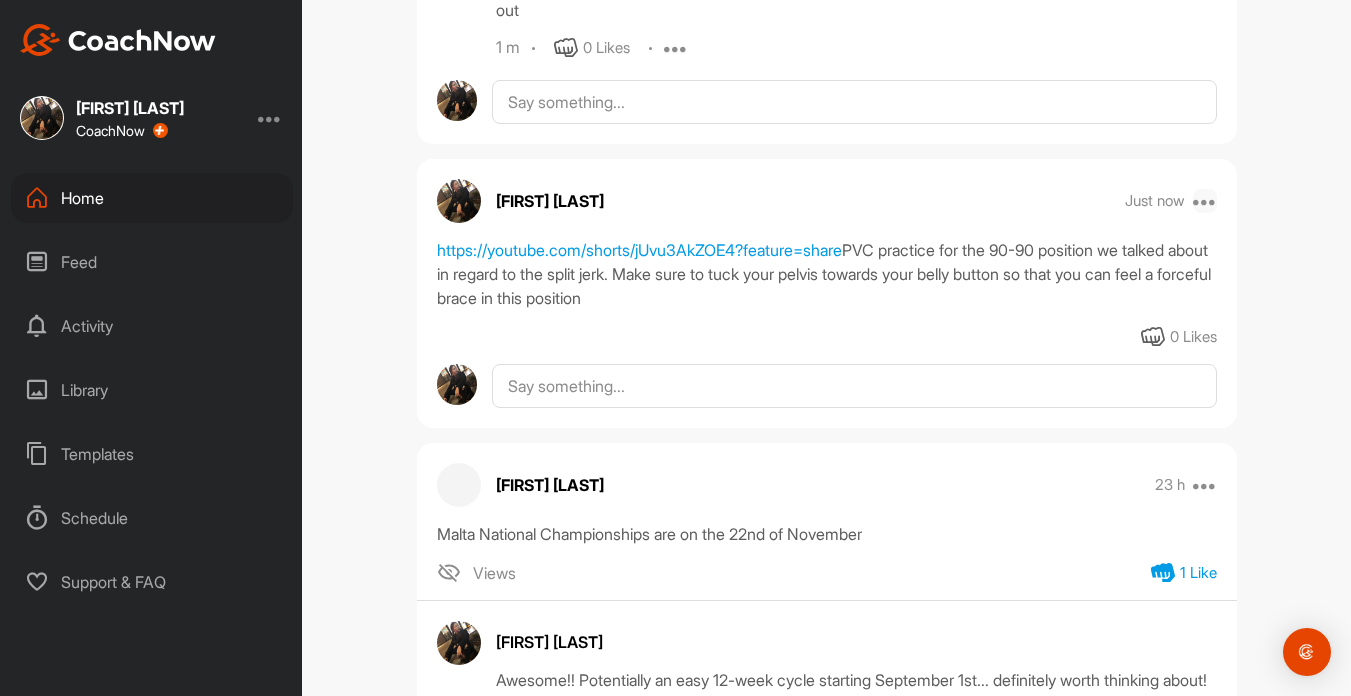 click at bounding box center (1205, 201) 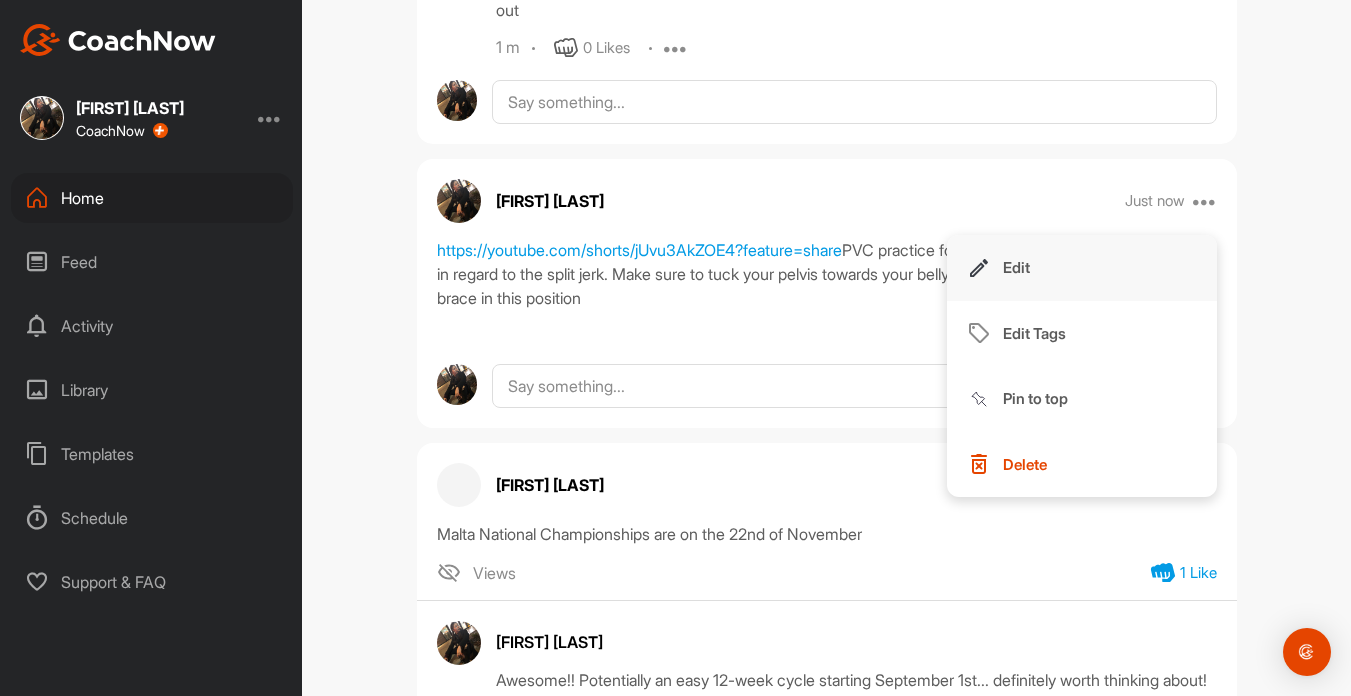click on "Edit" at bounding box center [1082, 268] 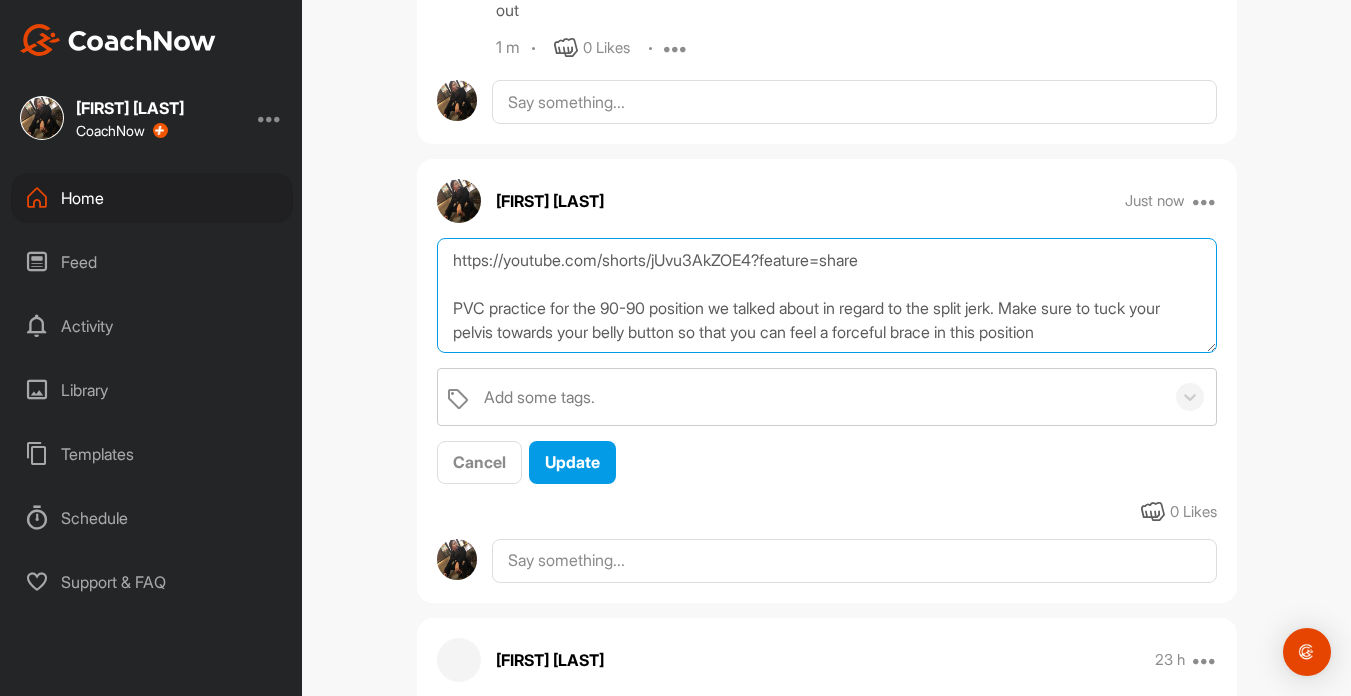 click on "https://youtube.com/shorts/jUvu3AkZOE4?feature=share
PVC practice for the 90-90 position we talked about in regard to the split jerk. Make sure to tuck your pelvis towards your belly button so that you can feel a forceful brace in this position" at bounding box center [827, 295] 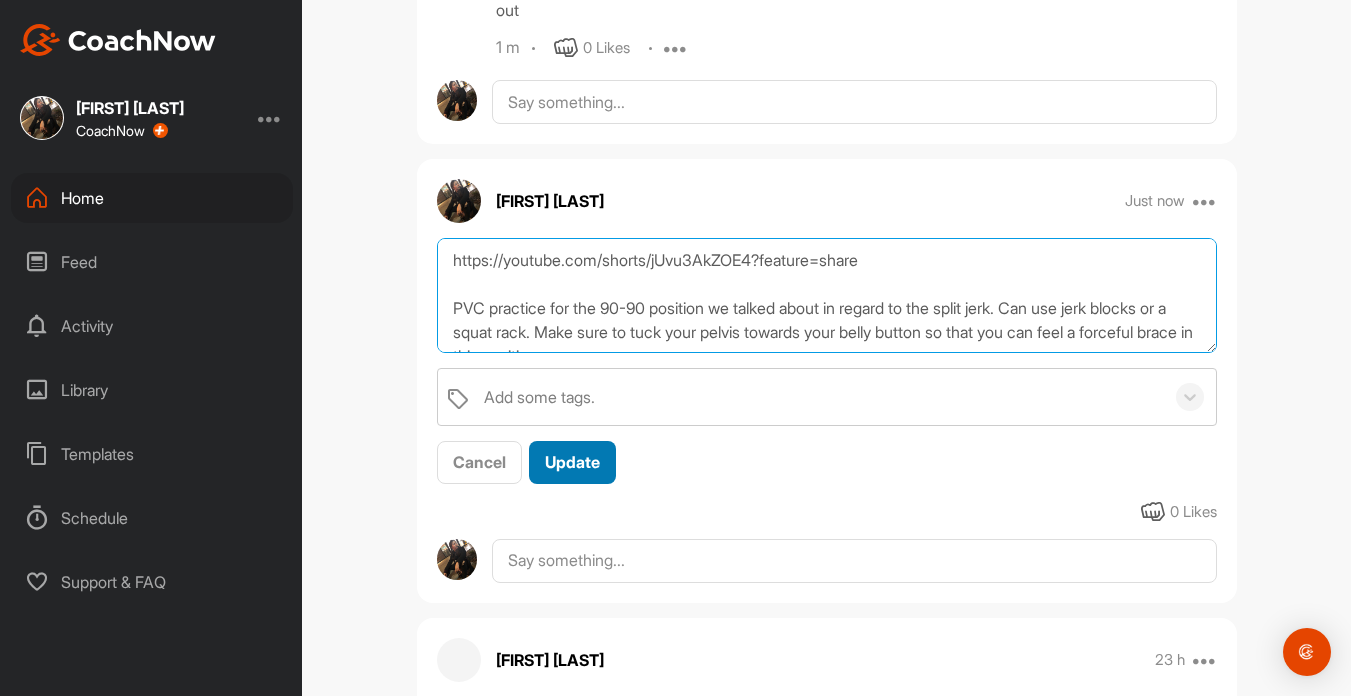 type on "https://youtube.com/shorts/jUvu3AkZOE4?feature=share
PVC practice for the 90-90 position we talked about in regard to the split jerk. Can use jerk blocks or a squat rack. Make sure to tuck your pelvis towards your belly button so that you can feel a forceful brace in this position" 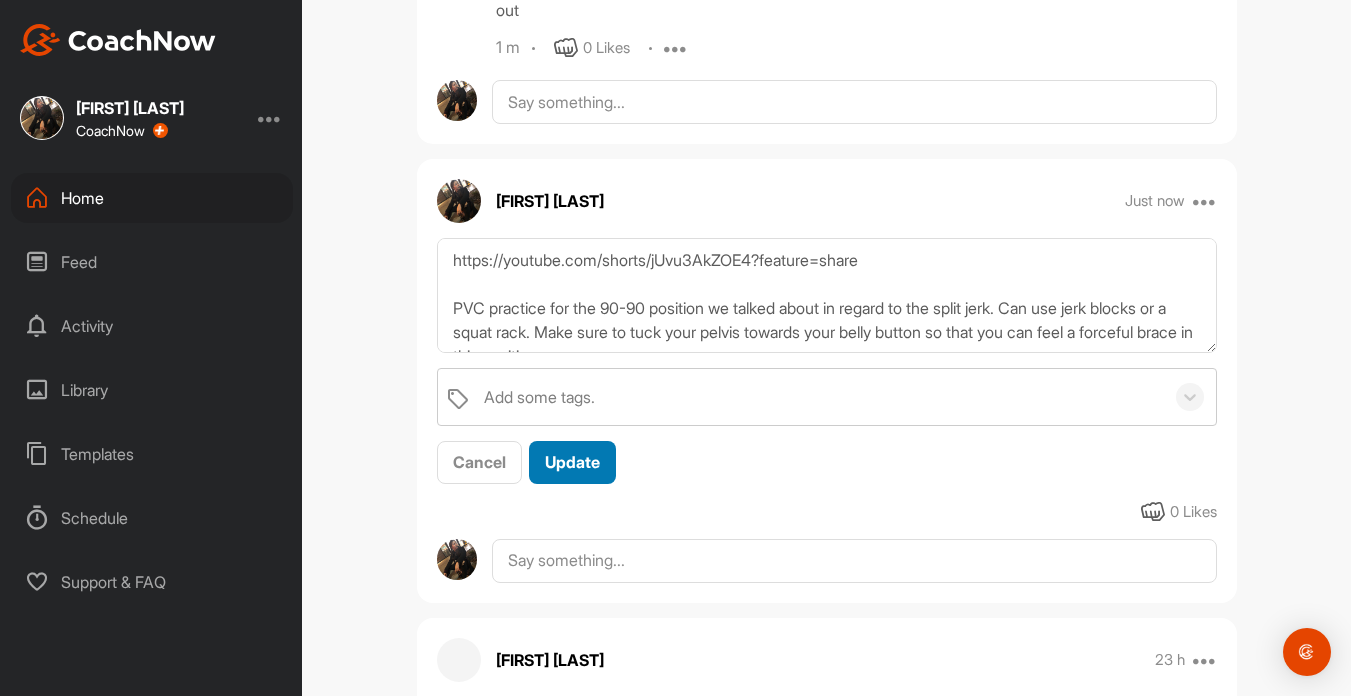 click on "Update" at bounding box center [572, 462] 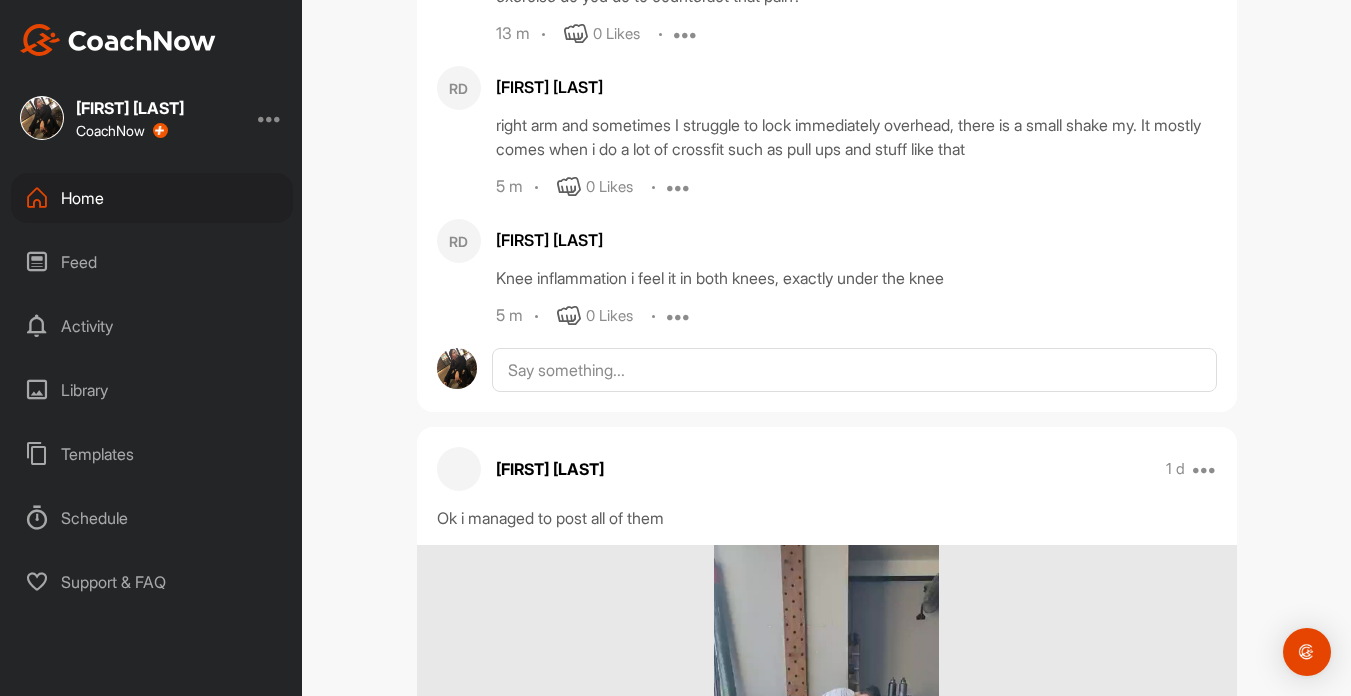 scroll, scrollTop: 2140, scrollLeft: 0, axis: vertical 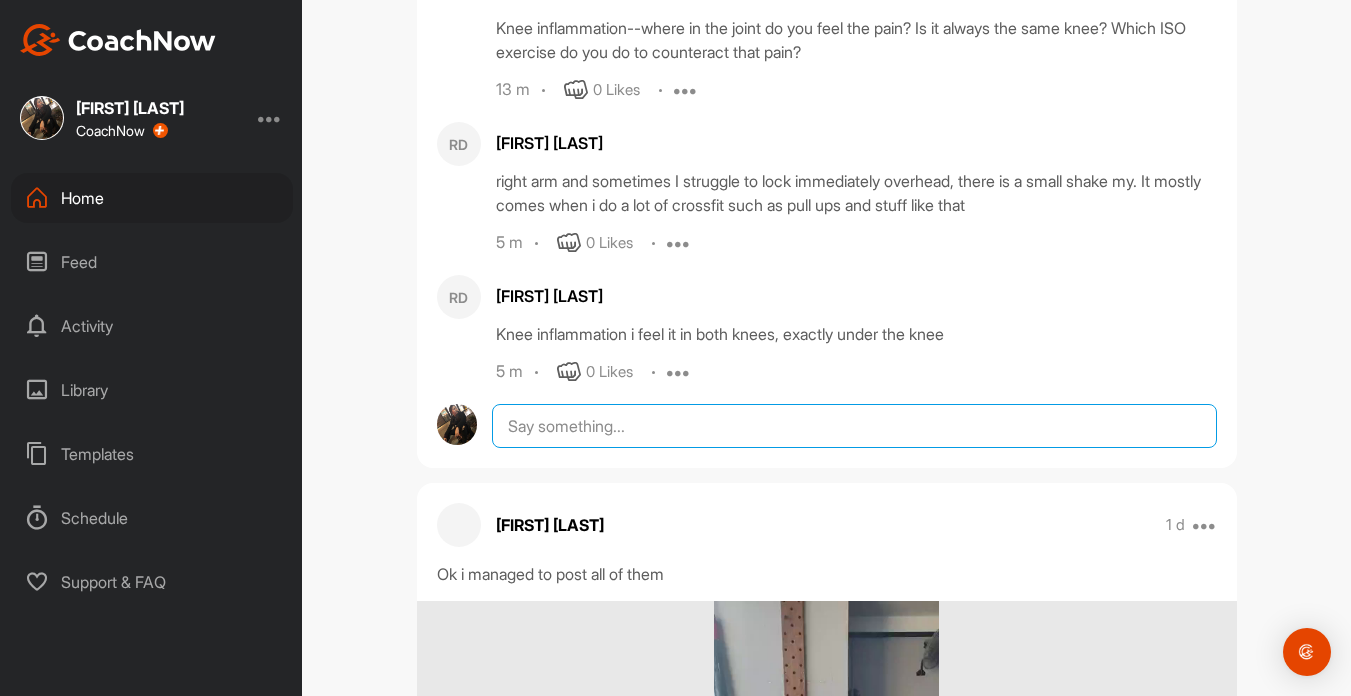 click at bounding box center [854, 426] 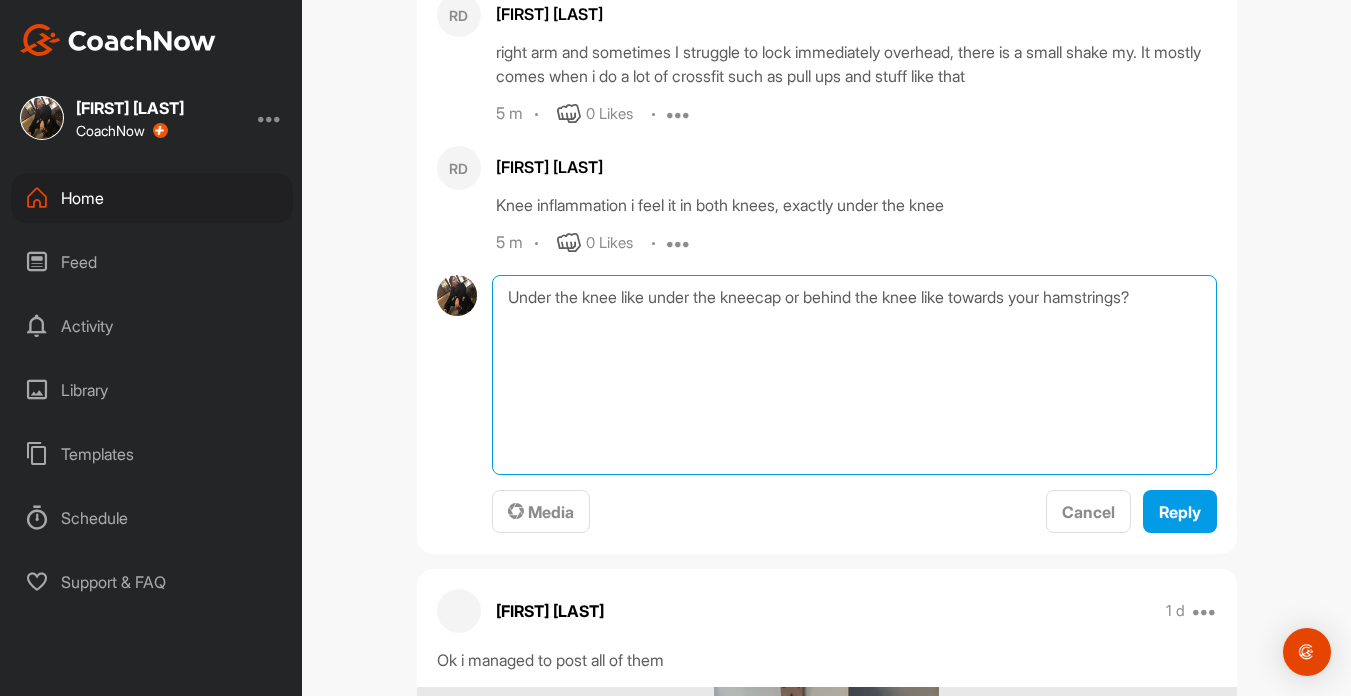 scroll, scrollTop: 2274, scrollLeft: 0, axis: vertical 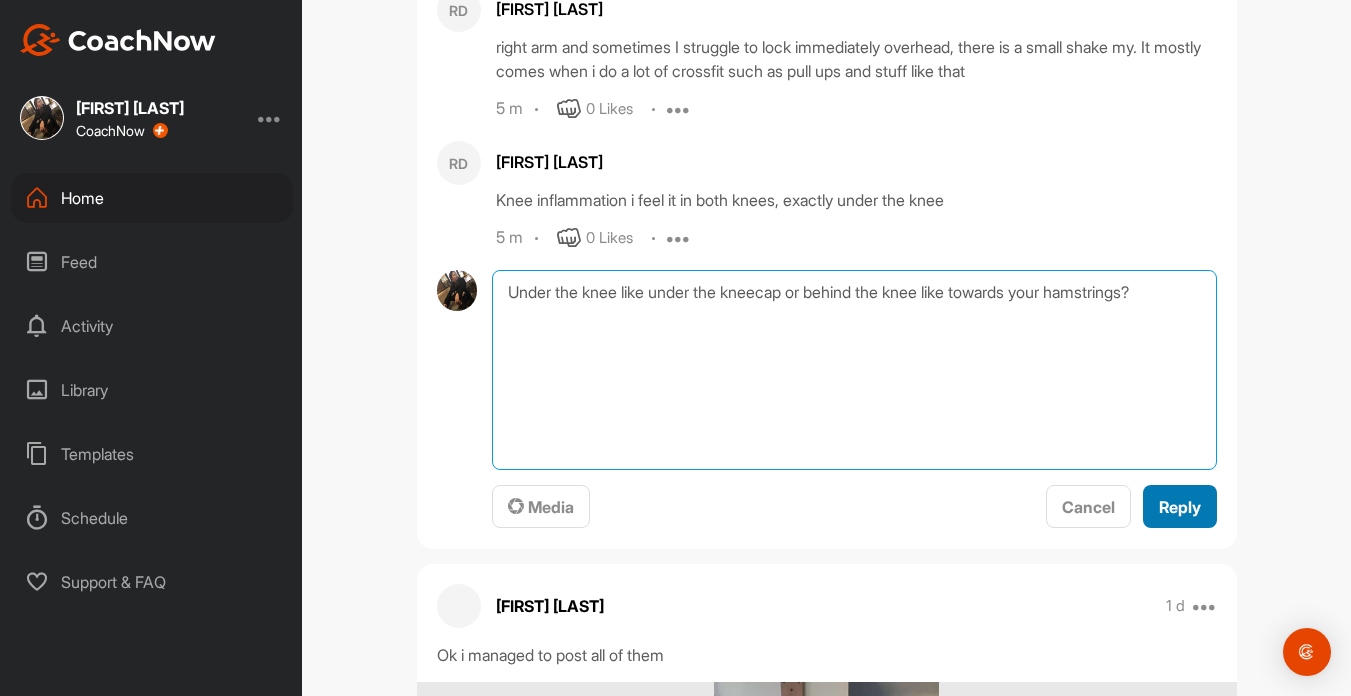 type on "Under the knee like under the kneecap or behind the knee like towards your hamstrings?" 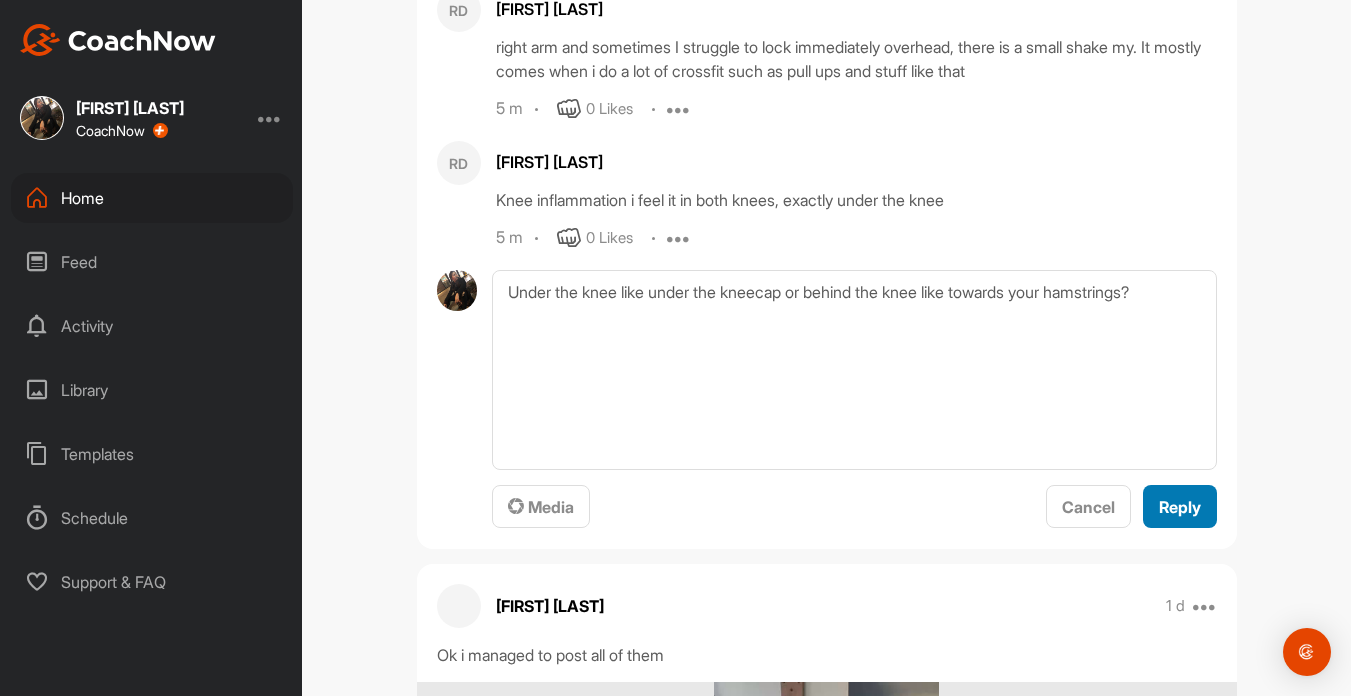 click on "Reply" at bounding box center (1180, 506) 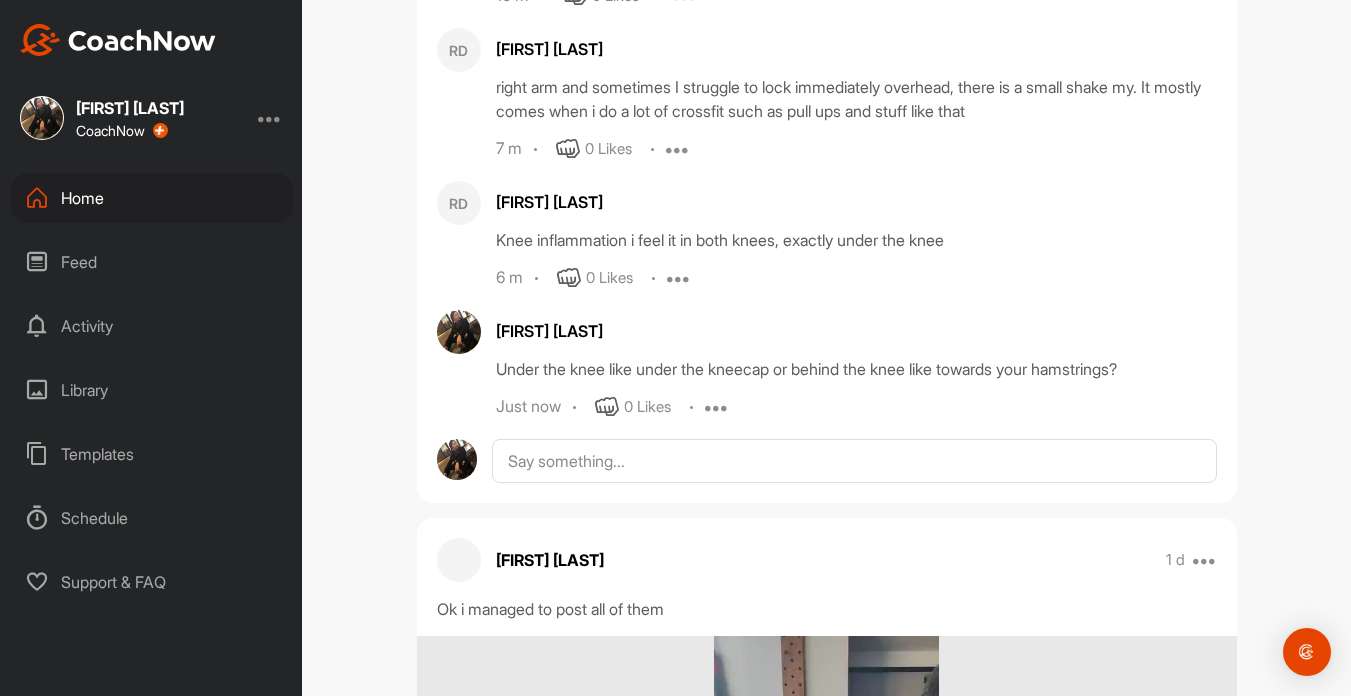 scroll, scrollTop: 2229, scrollLeft: 0, axis: vertical 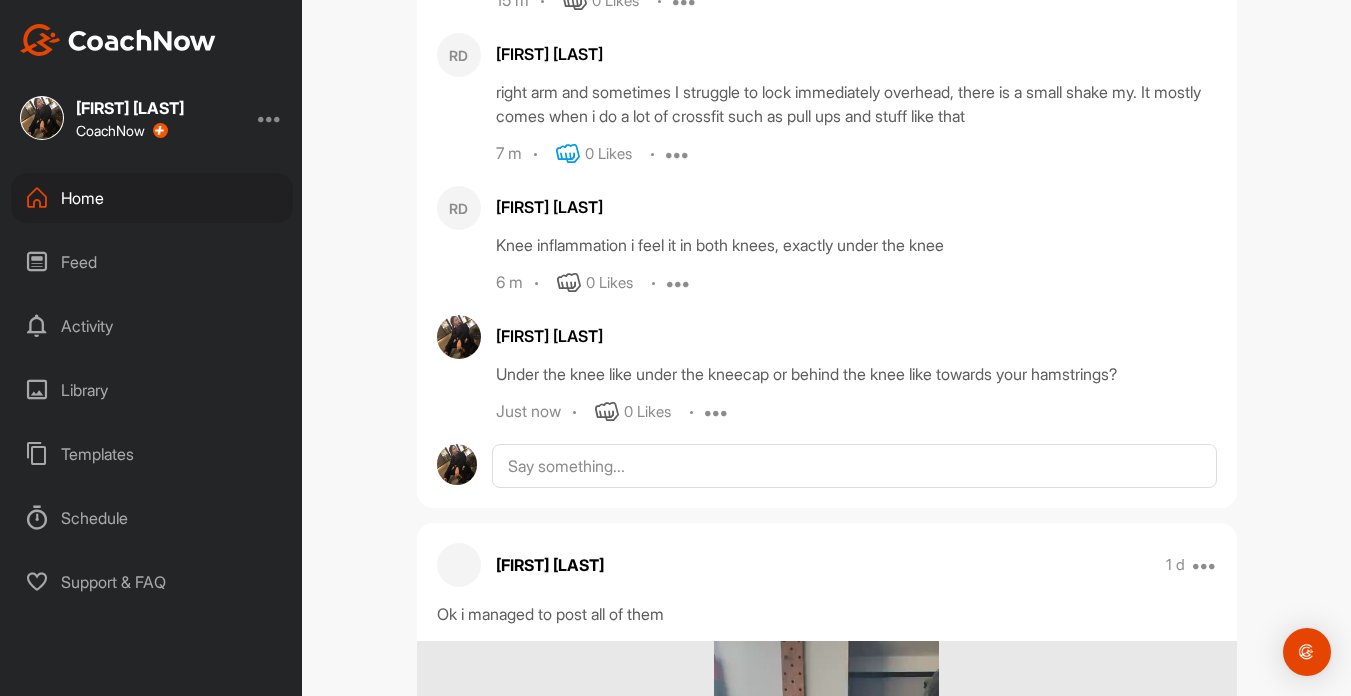 click at bounding box center [568, 154] 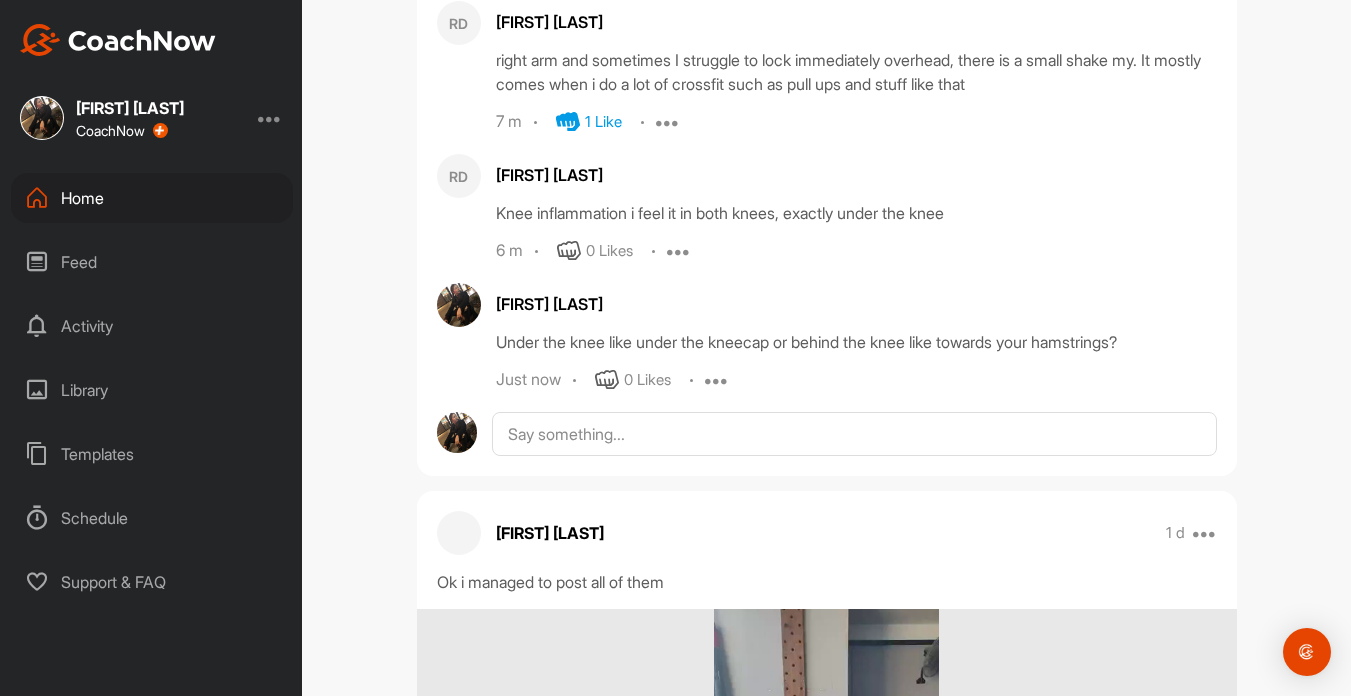 scroll, scrollTop: 2275, scrollLeft: 0, axis: vertical 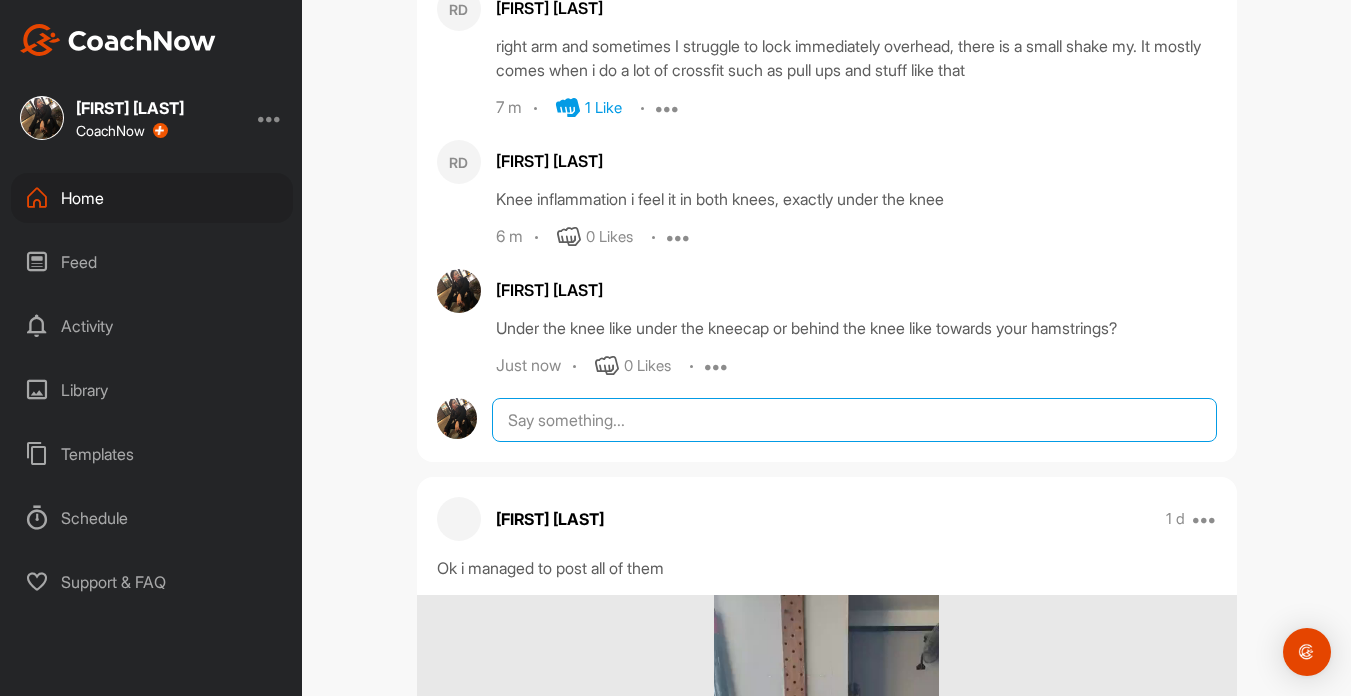 click at bounding box center (854, 420) 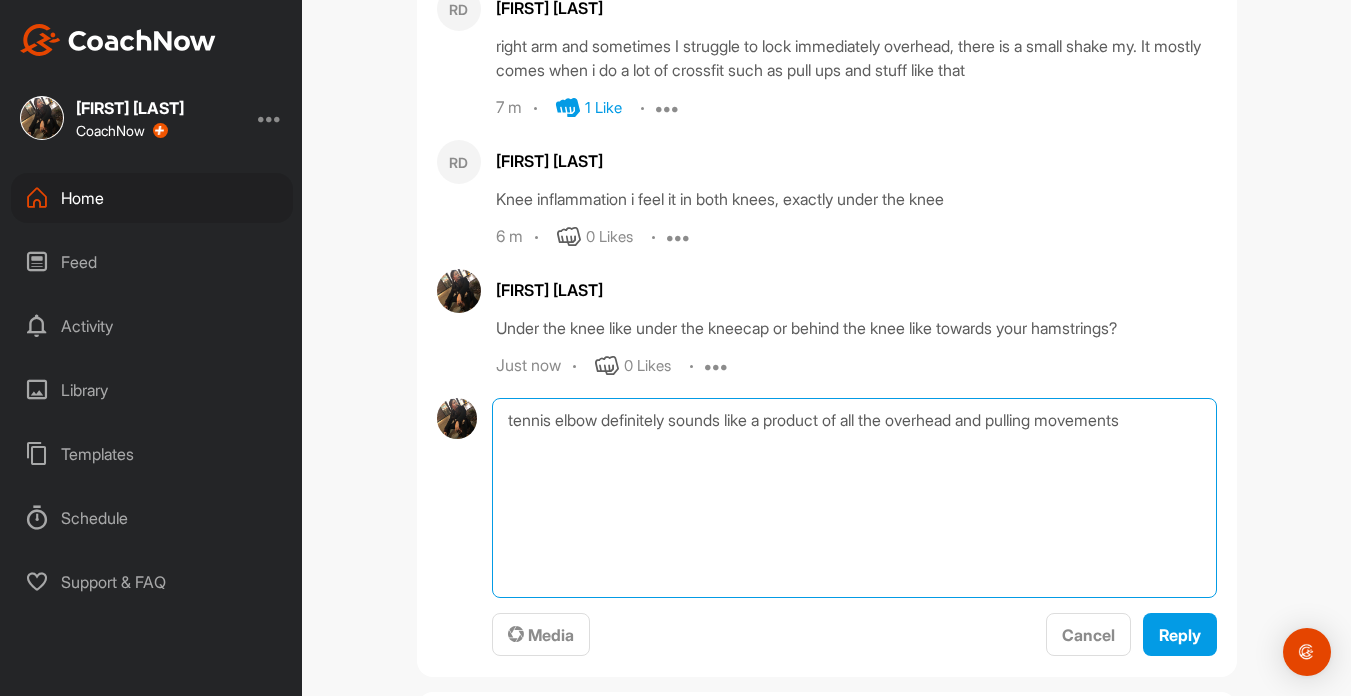 type on "tennis elbow definitely sounds like a product of all the overhead and pulling movements" 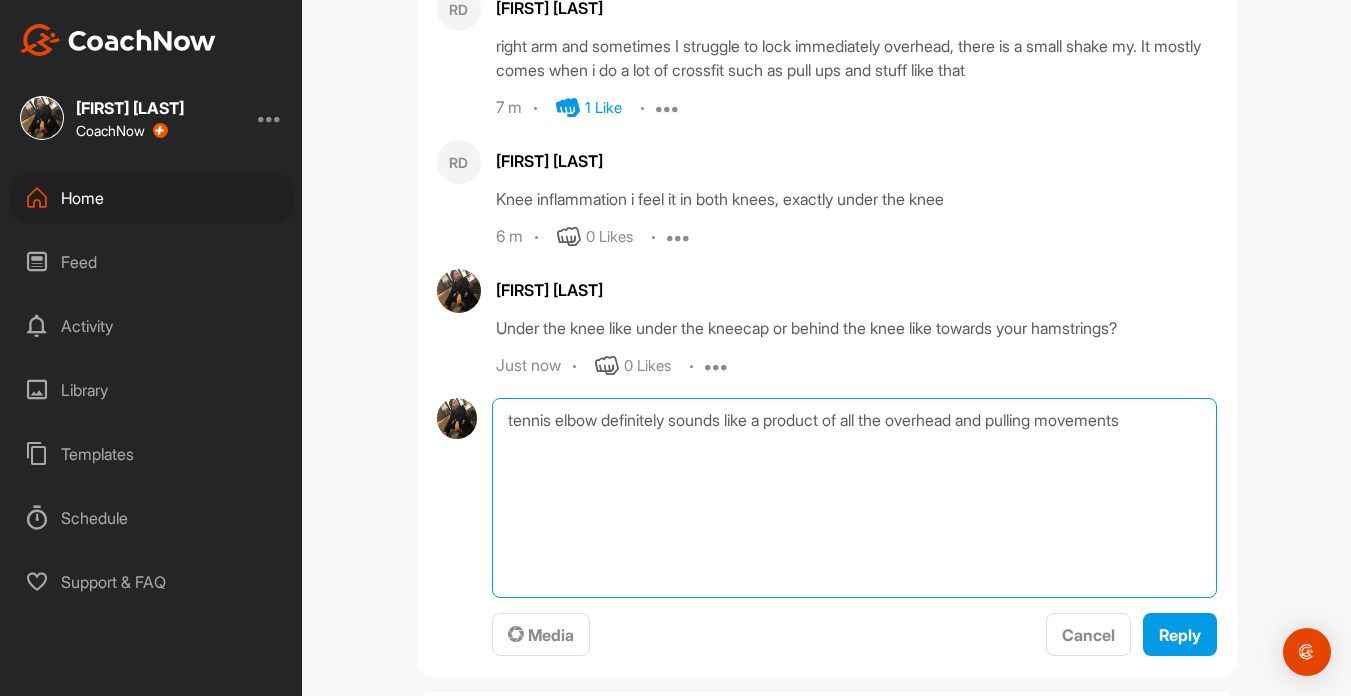click on "tennis elbow definitely sounds like a product of all the overhead and pulling movements" at bounding box center (854, 498) 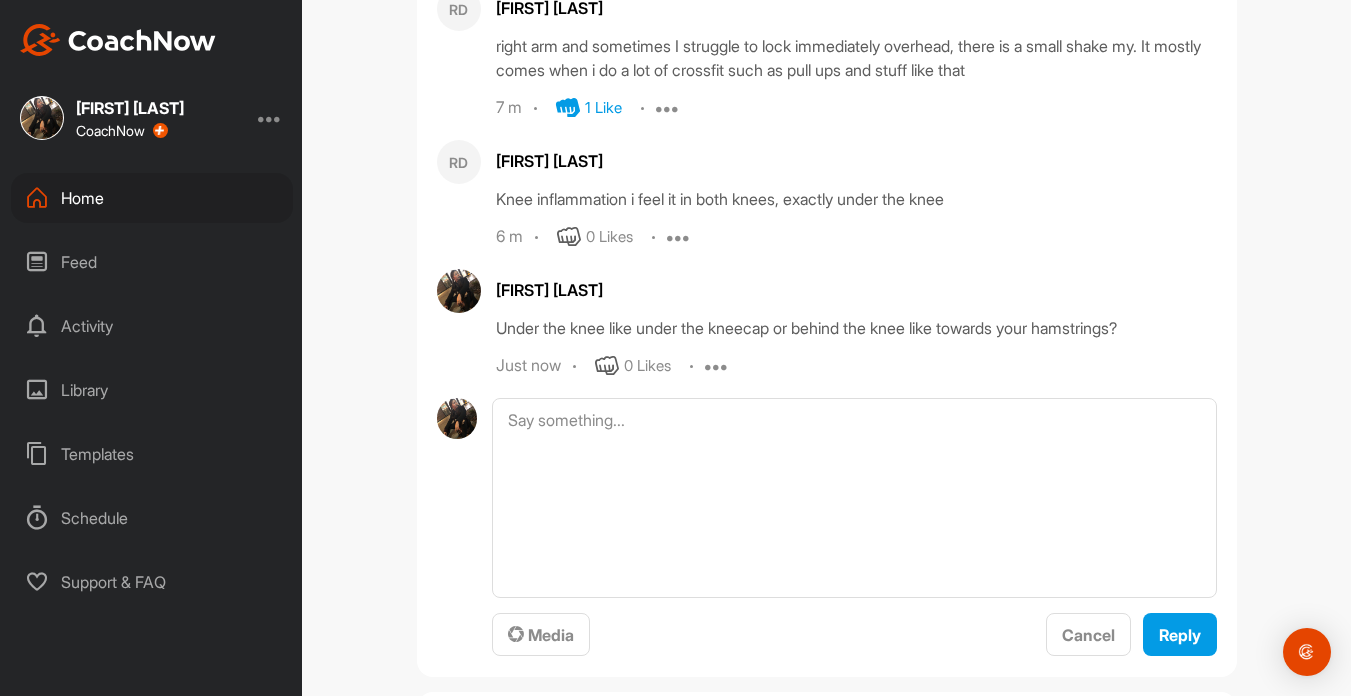 click on "Angela Skarpelis For the tennis elbow--is that in one arm or both? Do you notice which movements tend to aggravate it?
Knee inflammation--where in the joint do you feel the pain? Is it always the same knee? Which ISO exercise do you do to counteract that pain? 15 m 0 Likes Edit Delete RD Ryan Degiorgio right arm and sometimes I struggle to lock immediately overhead, there is a small shake my. It mostly comes when i do a lot of crossfit such as pull ups and stuff like that 7 m 1 Like Report RD Ryan Degiorgio Knee inflammation i feel it in both knees, exactly under the knee 6 m 0 Likes Report Angela Skarpelis Under the knee like under the kneecap or behind the knee like towards your hamstrings? Just now 0 Likes Edit Delete" at bounding box center [827, 70] 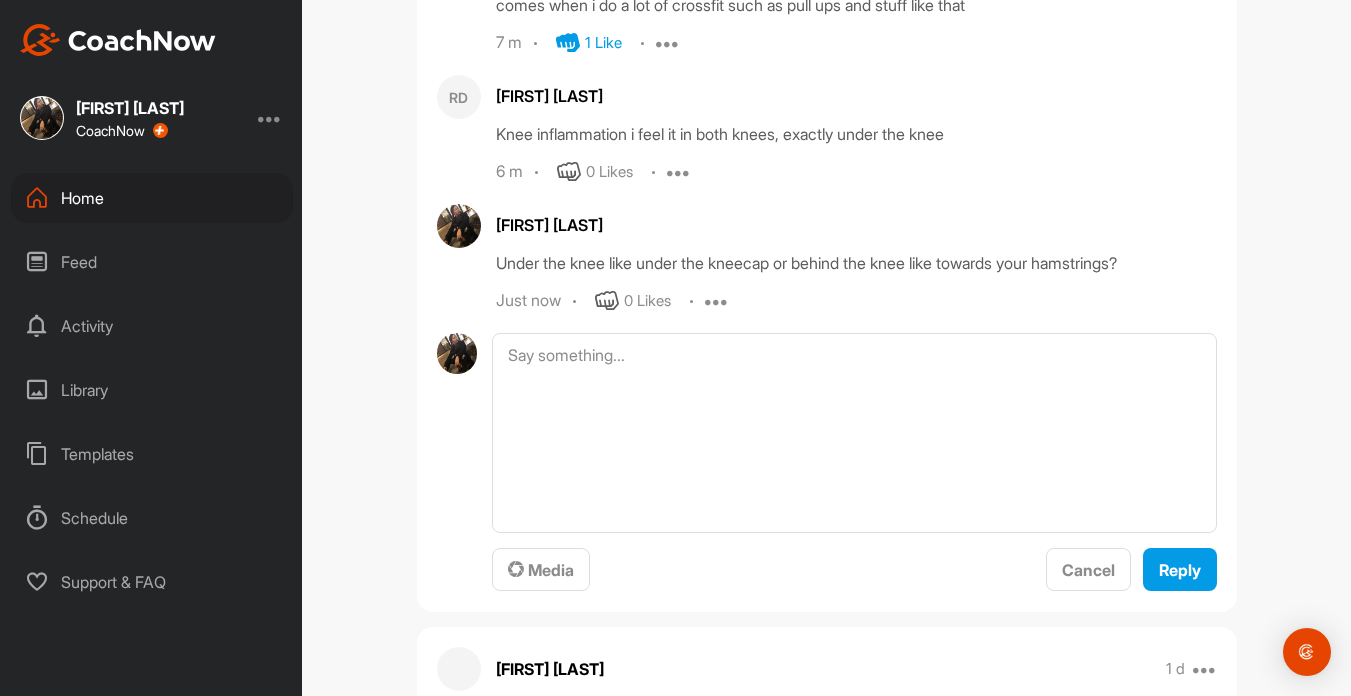 scroll, scrollTop: 2348, scrollLeft: 0, axis: vertical 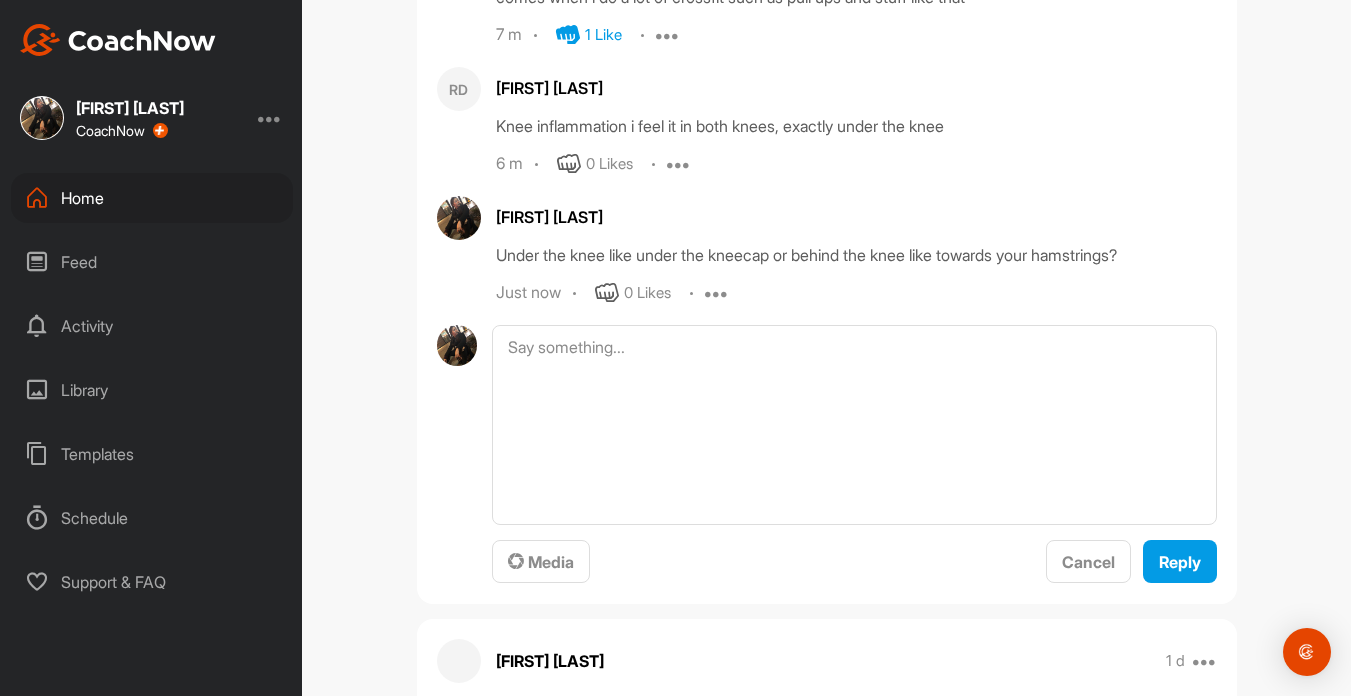 click at bounding box center (717, 293) 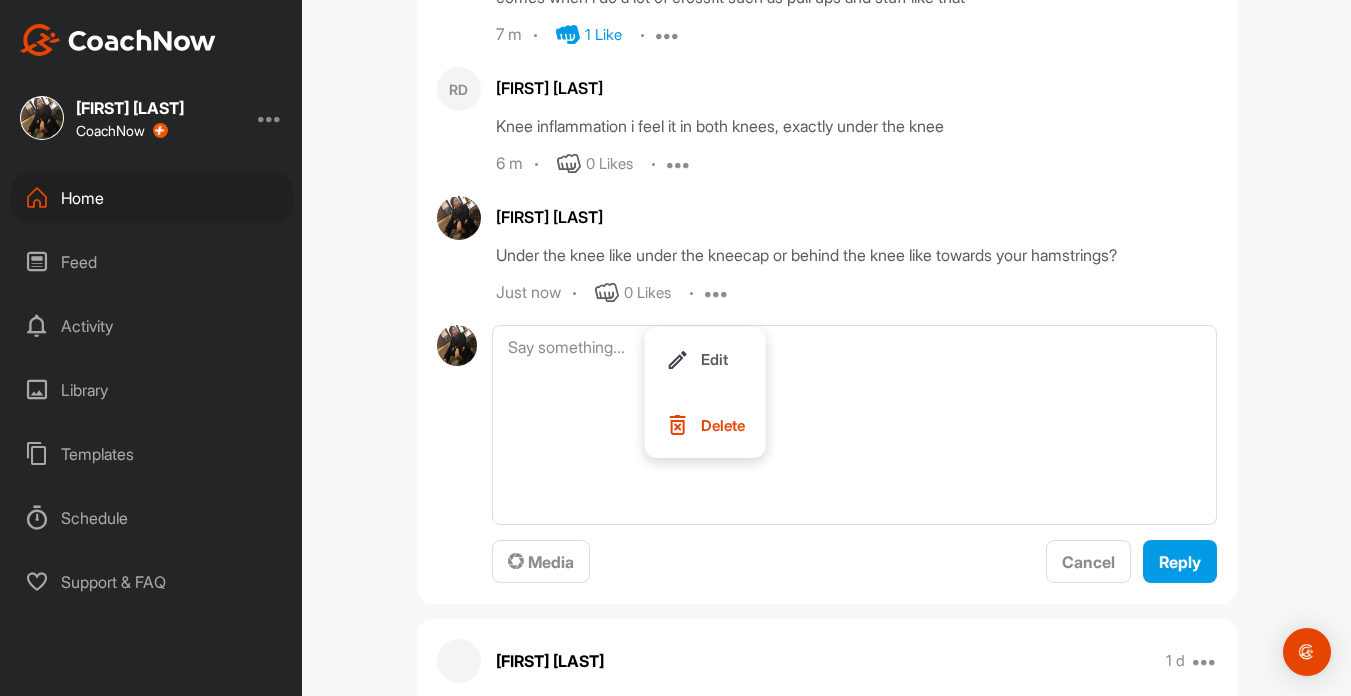 click on "[FIRST] [LAST]" at bounding box center [856, 217] 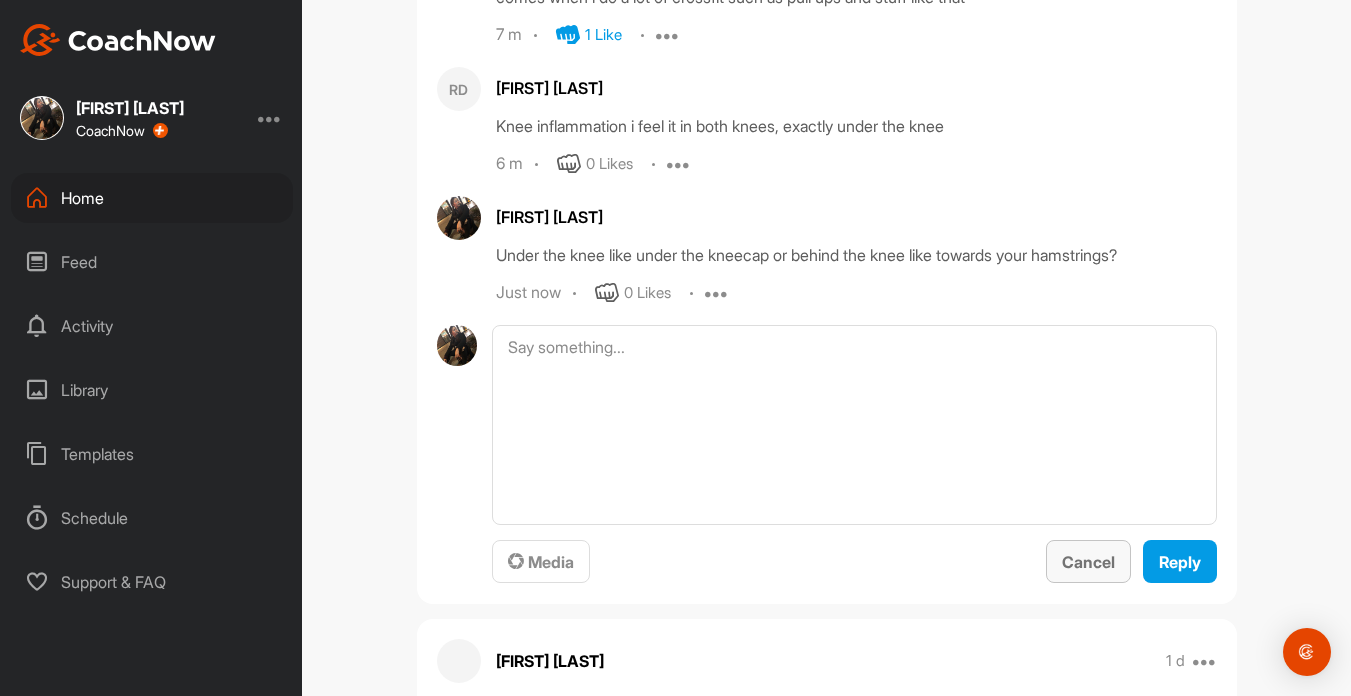 click on "Cancel" at bounding box center (1088, 562) 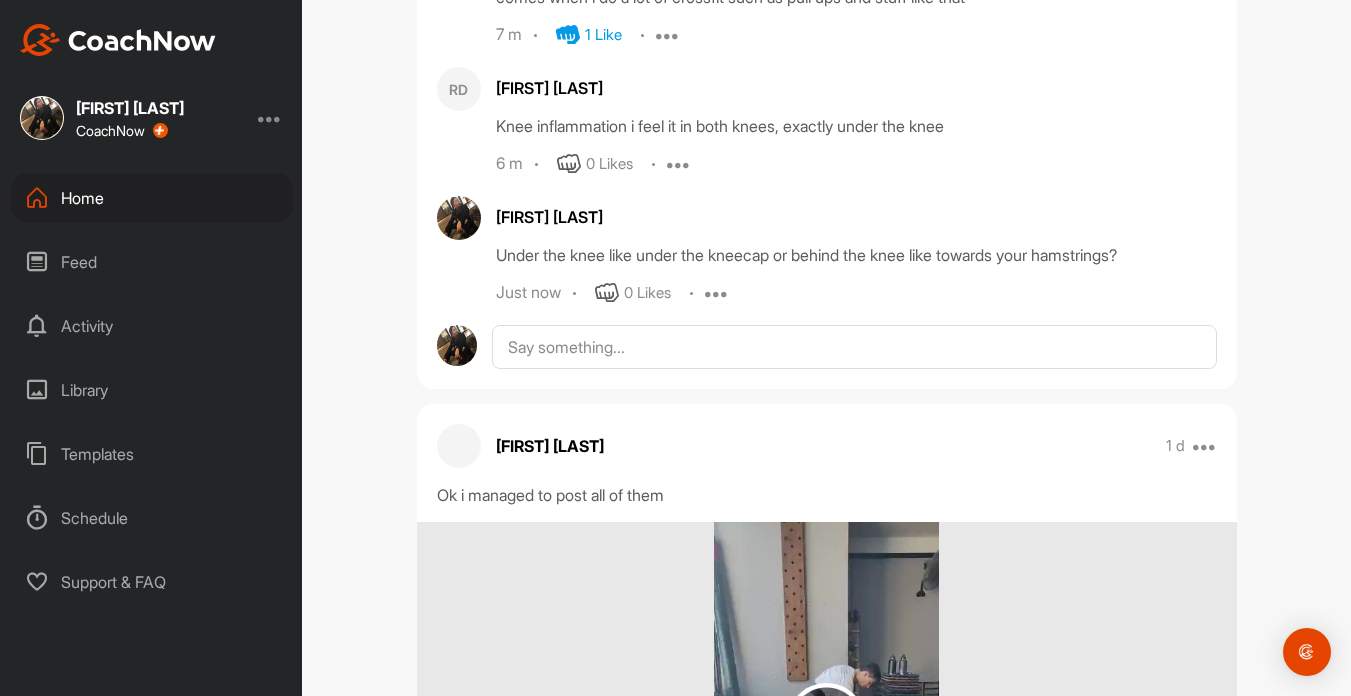 click on "Home" at bounding box center [152, 198] 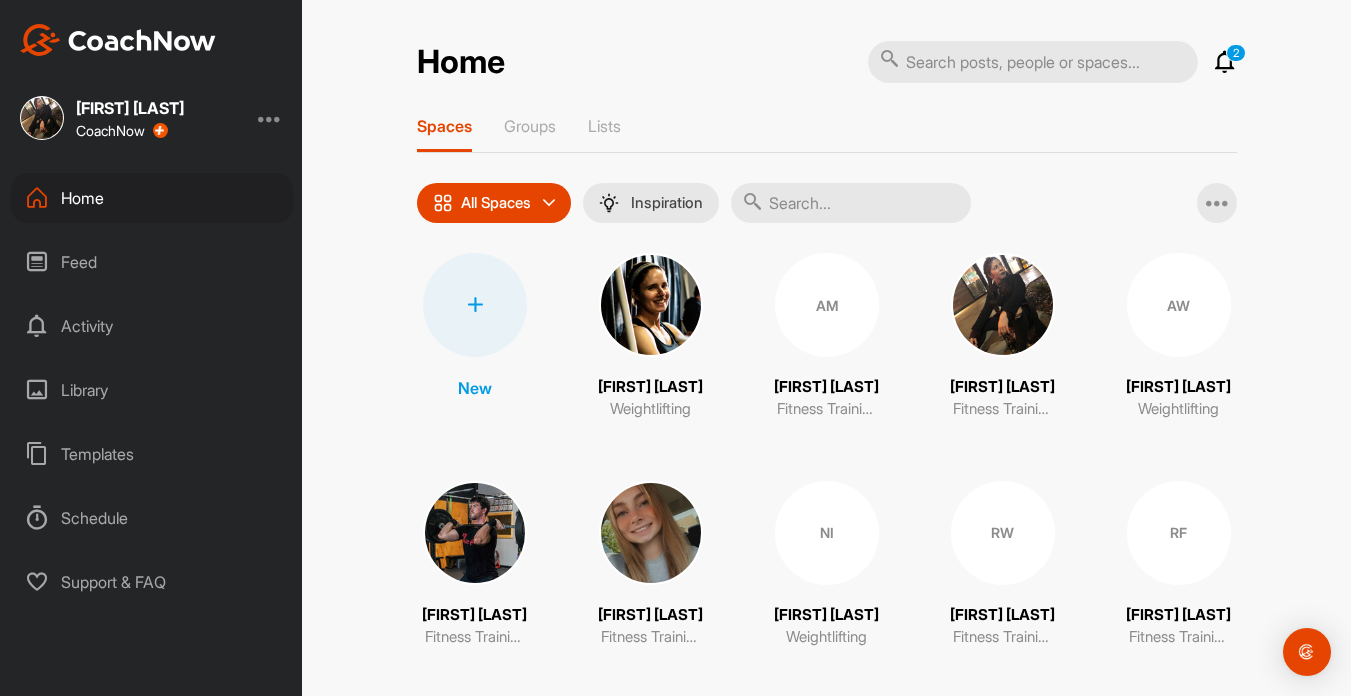 click on "2" at bounding box center [1236, 53] 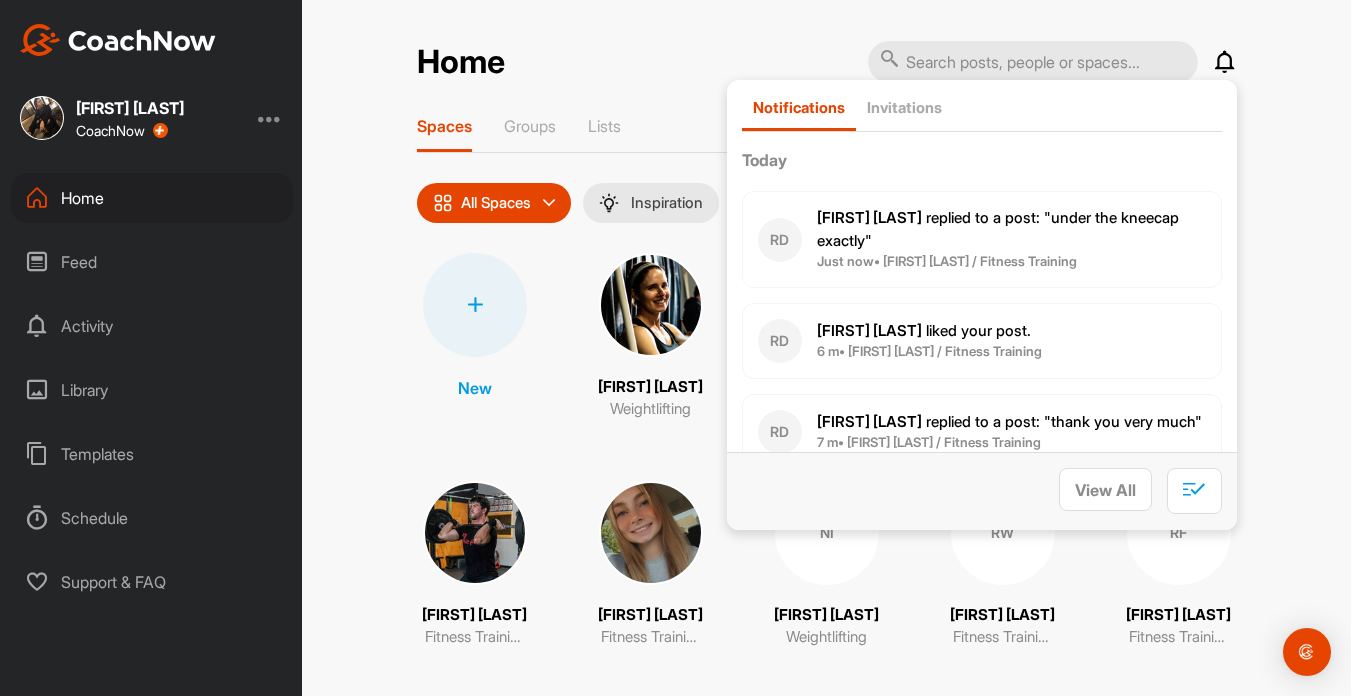 scroll, scrollTop: 0, scrollLeft: 0, axis: both 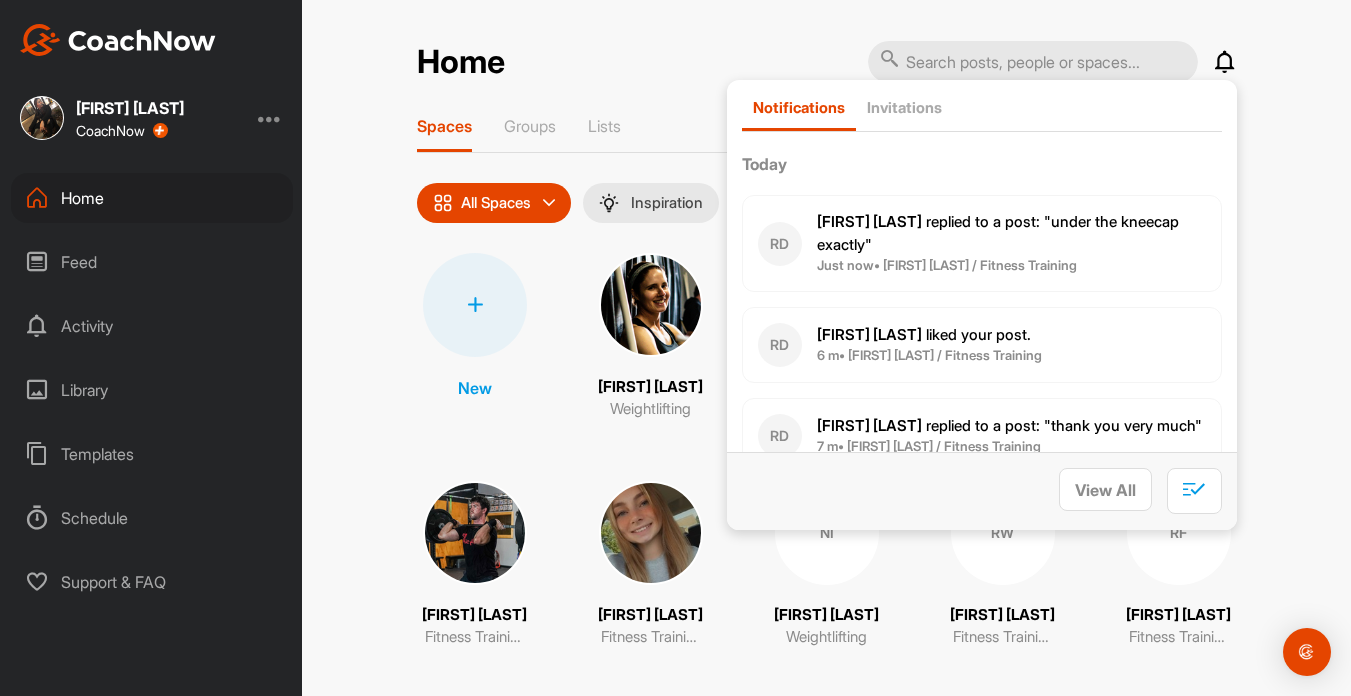 click on "Ryan D.   replied to a post : "under the kneecap exactly"" at bounding box center [998, 233] 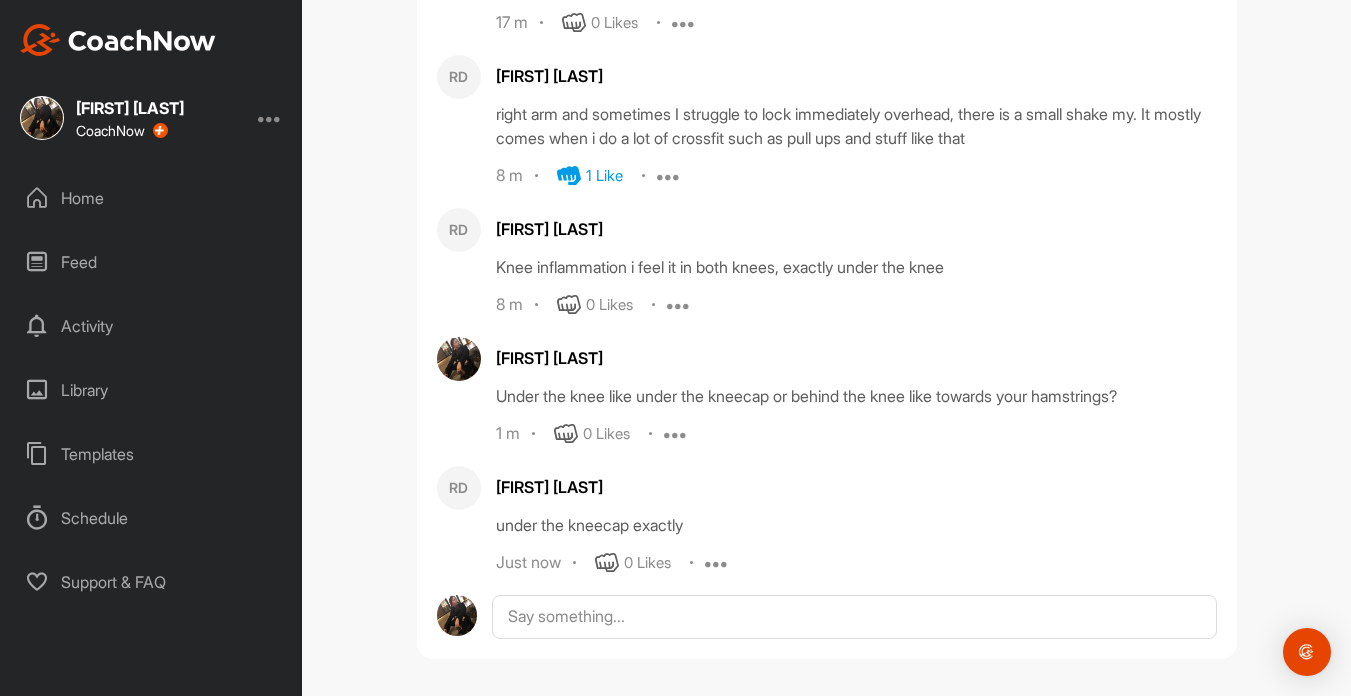 scroll, scrollTop: 644, scrollLeft: 0, axis: vertical 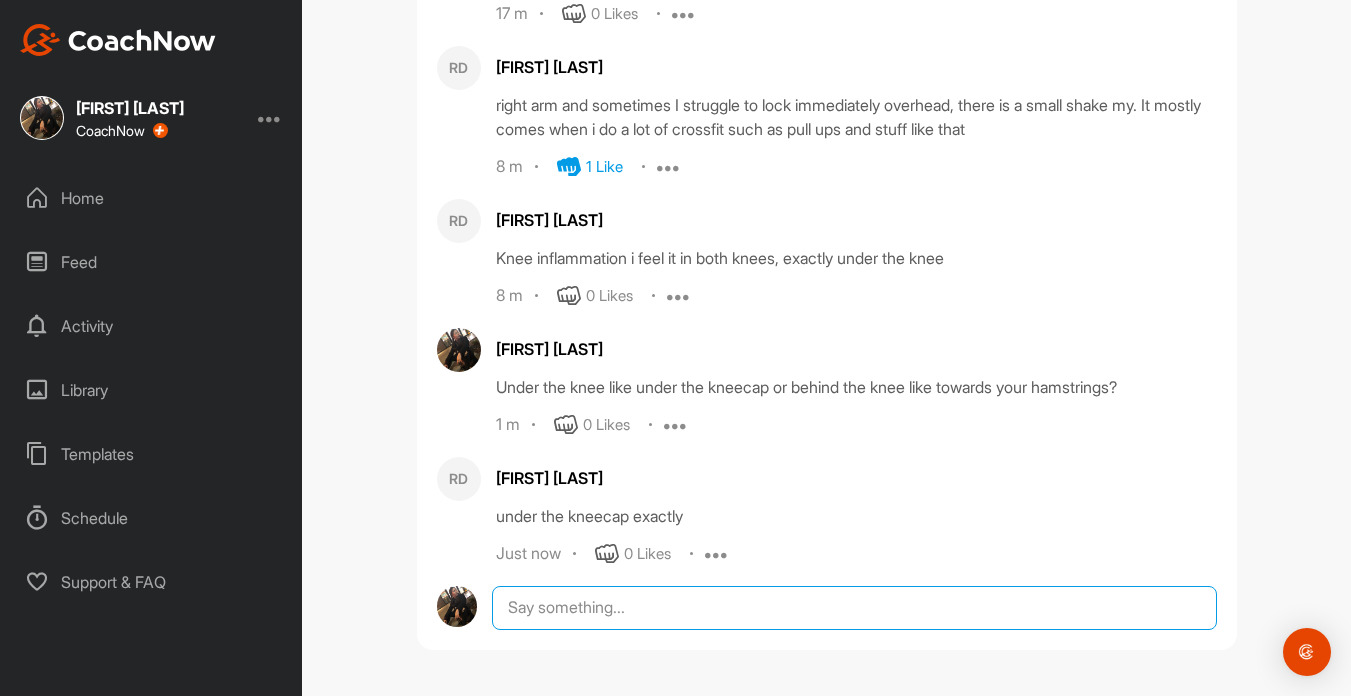 click at bounding box center [854, 608] 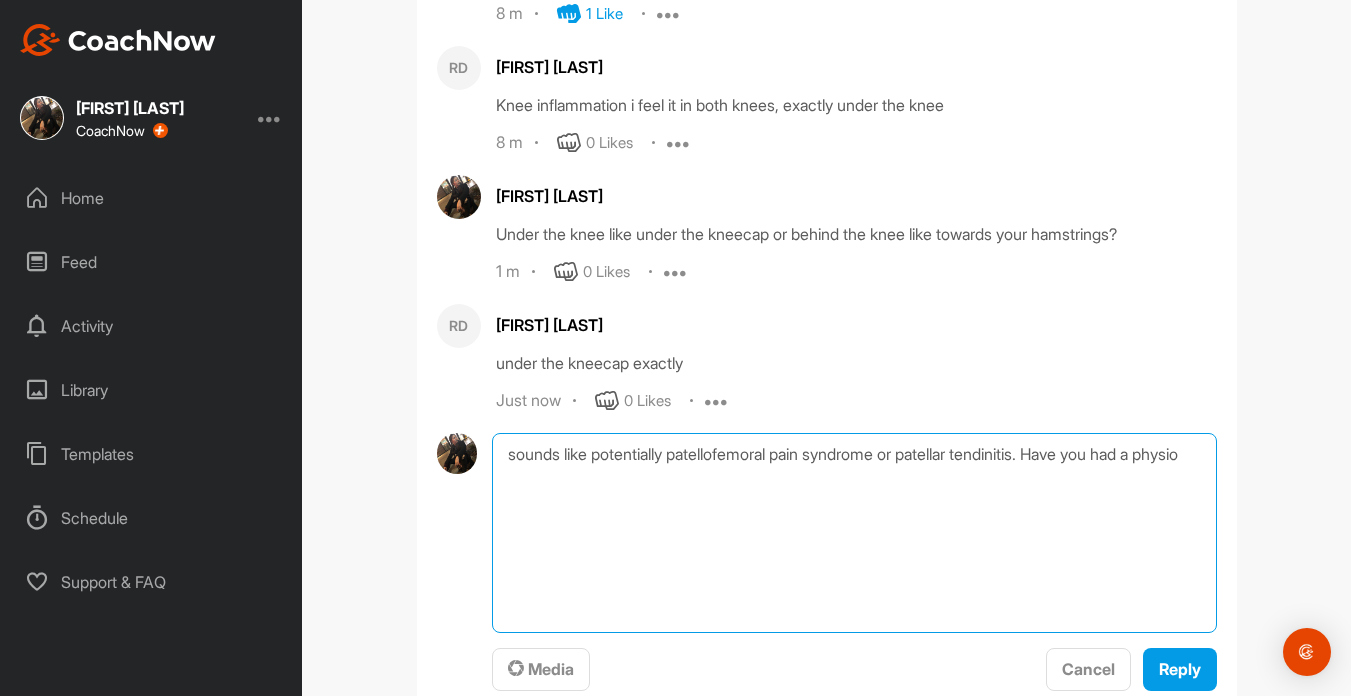 scroll, scrollTop: 859, scrollLeft: 0, axis: vertical 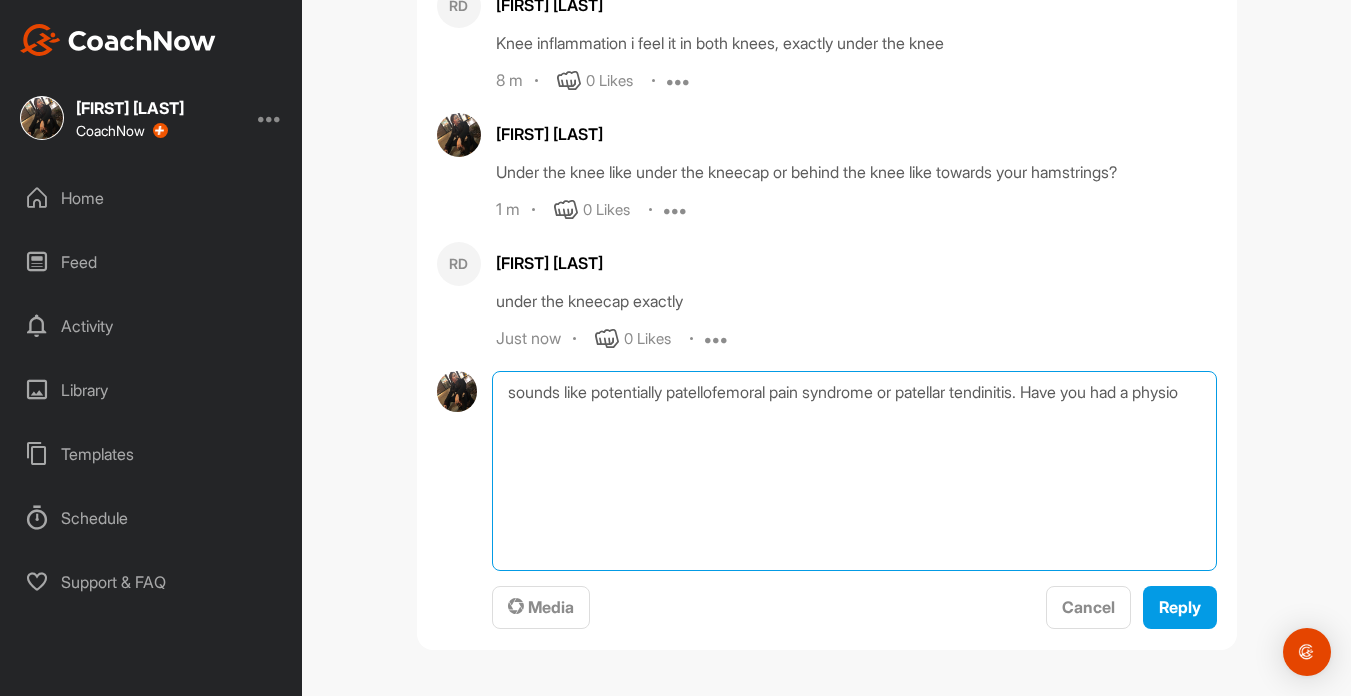 click on "sounds like potentially patellofemoral pain syndrome or patellar tendinitis. Have you had a physio" at bounding box center [854, 471] 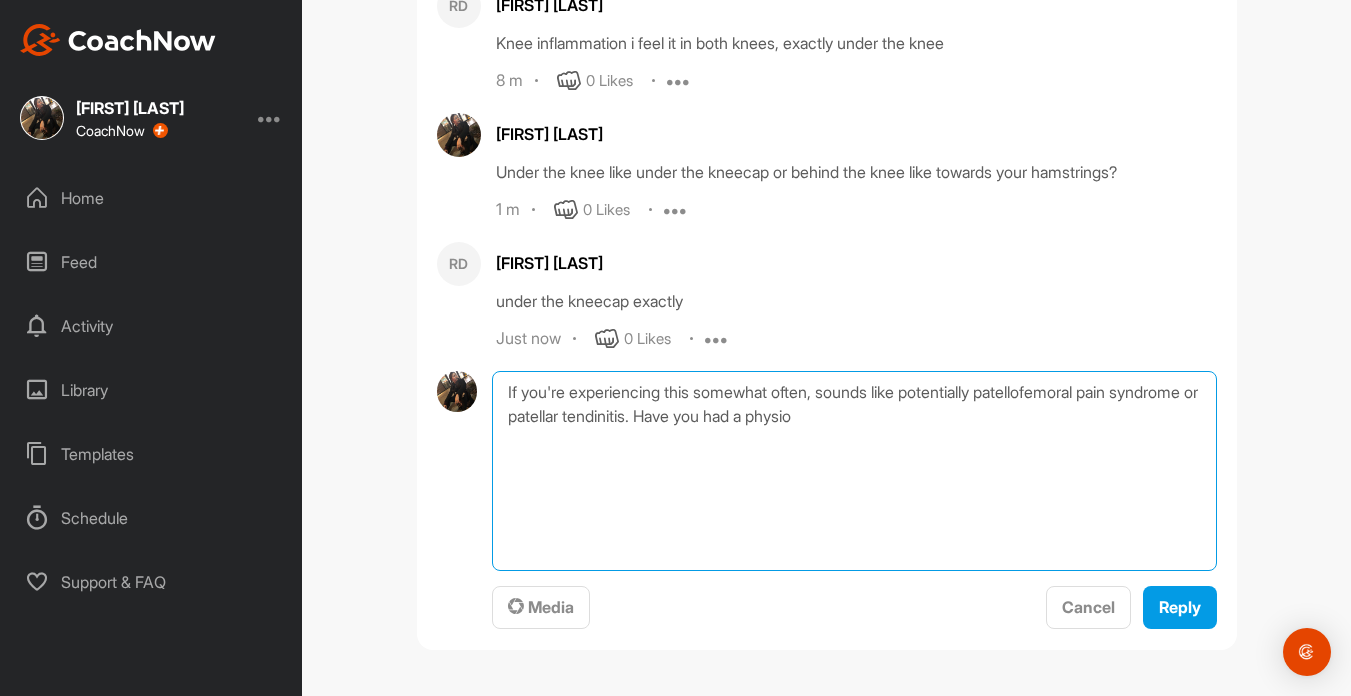 click on "If you're experiencing this somewhat often, sounds like potentially patellofemoral pain syndrome or patellar tendinitis. Have you had a physio" at bounding box center [854, 471] 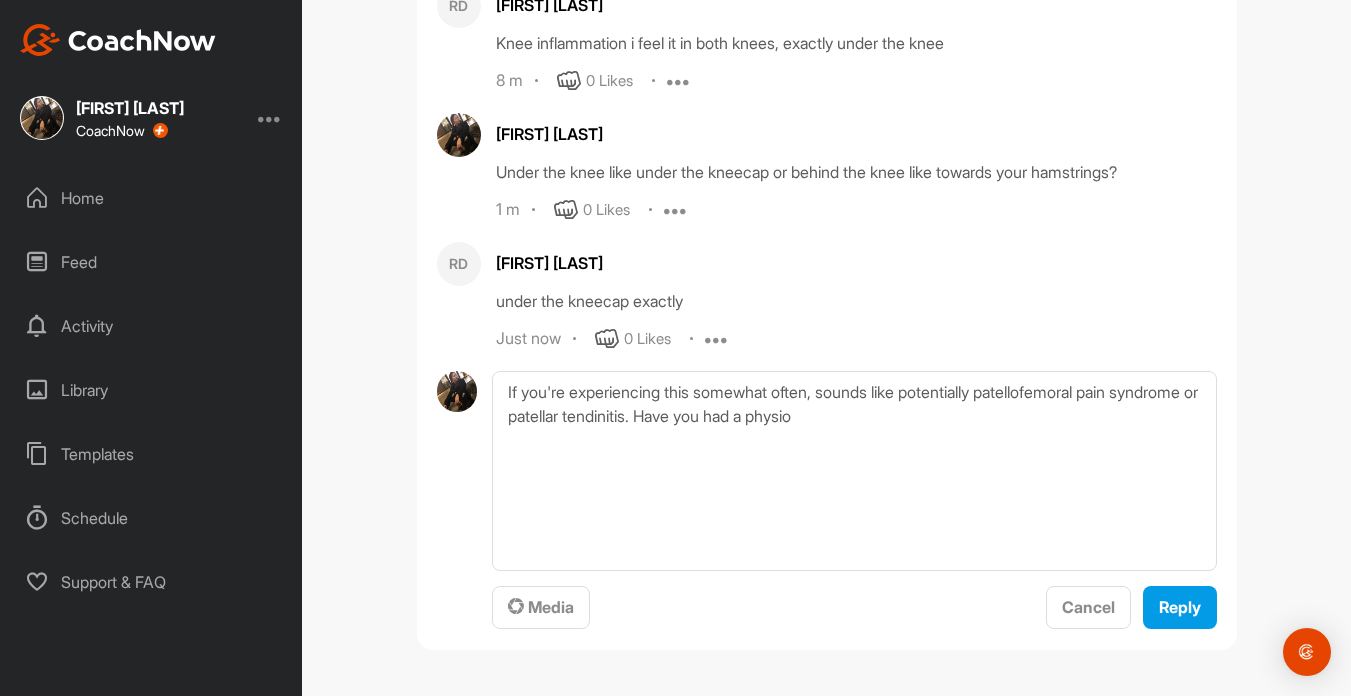 drag, startPoint x: 1049, startPoint y: 393, endPoint x: 727, endPoint y: 9, distance: 501.1387 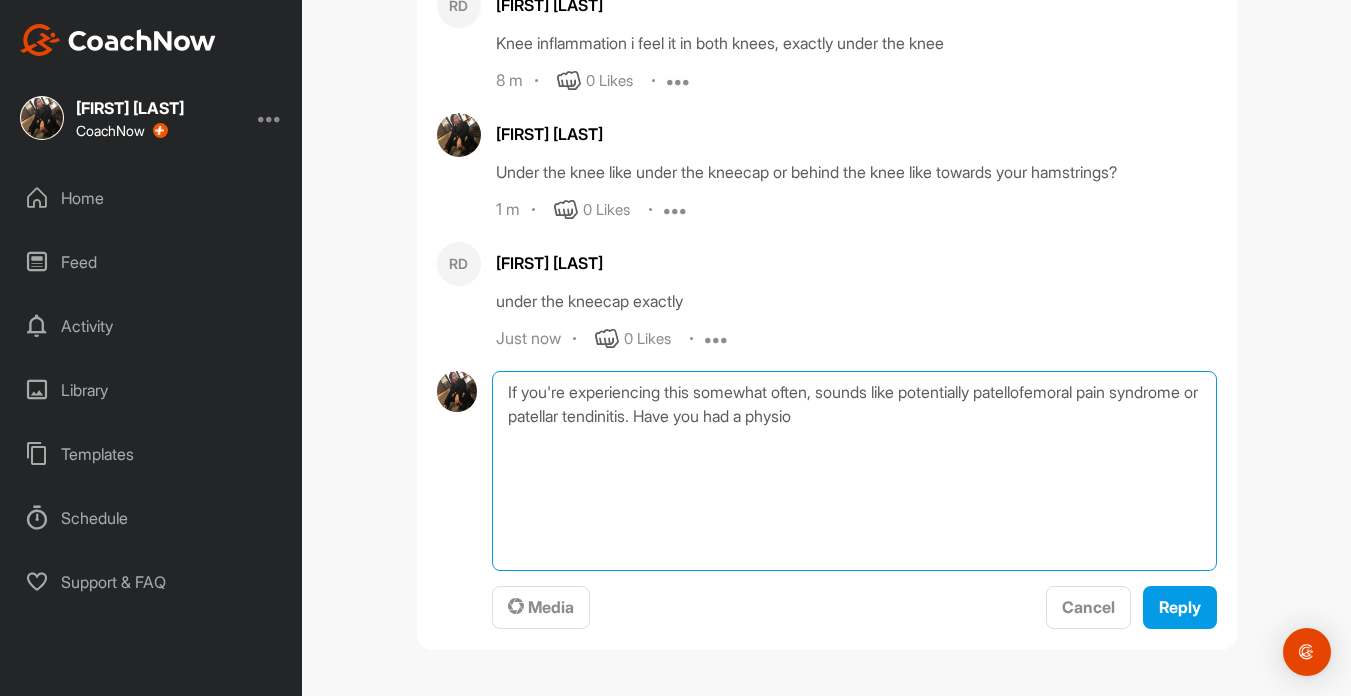 click on "If you're experiencing this somewhat often, sounds like potentially patellofemoral pain syndrome or patellar tendinitis. Have you had a physio" at bounding box center (854, 471) 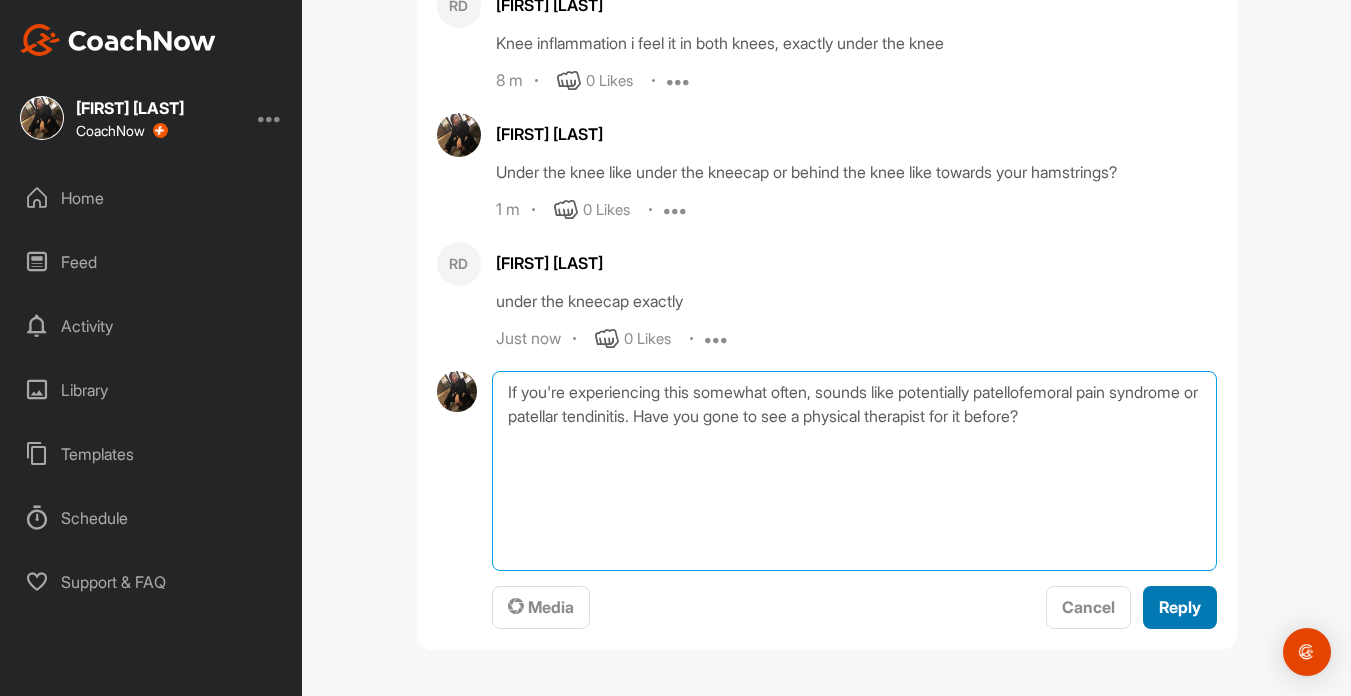 type on "If you're experiencing this somewhat often, sounds like potentially patellofemoral pain syndrome or patellar tendinitis. Have you gone to see a physical therapist for it before?" 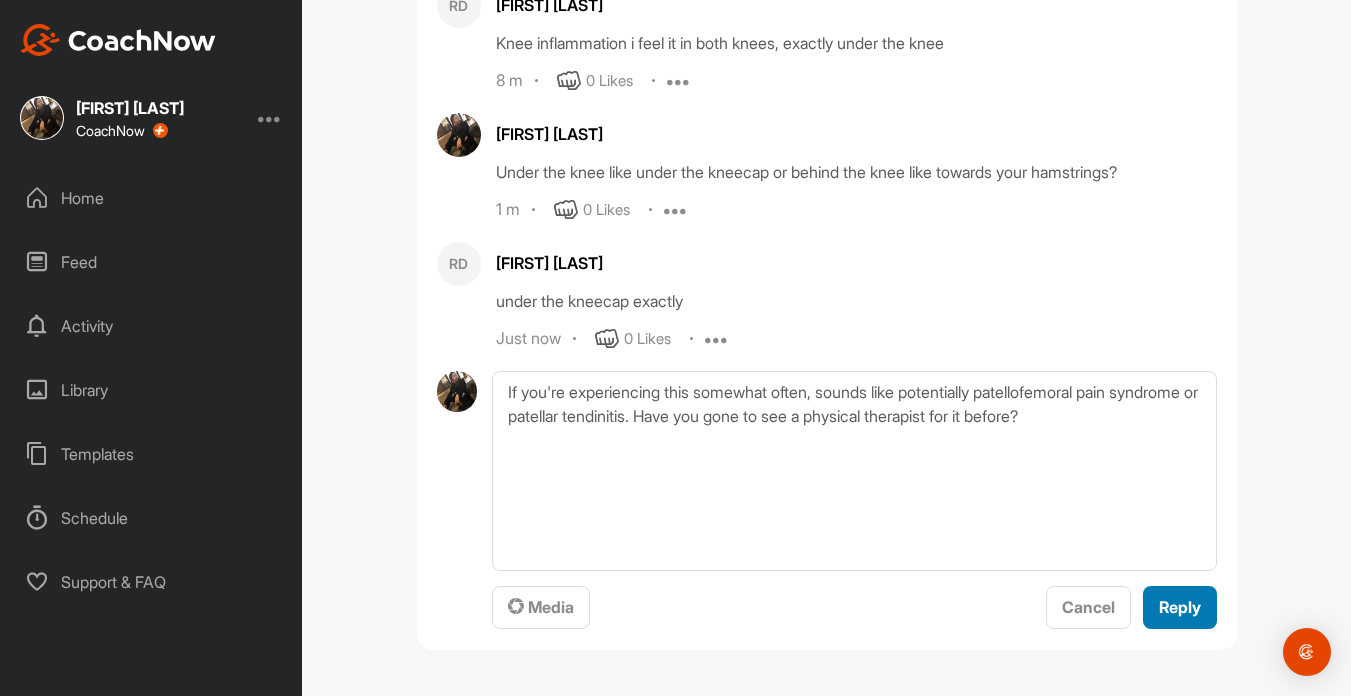 click on "Reply" at bounding box center (1180, 607) 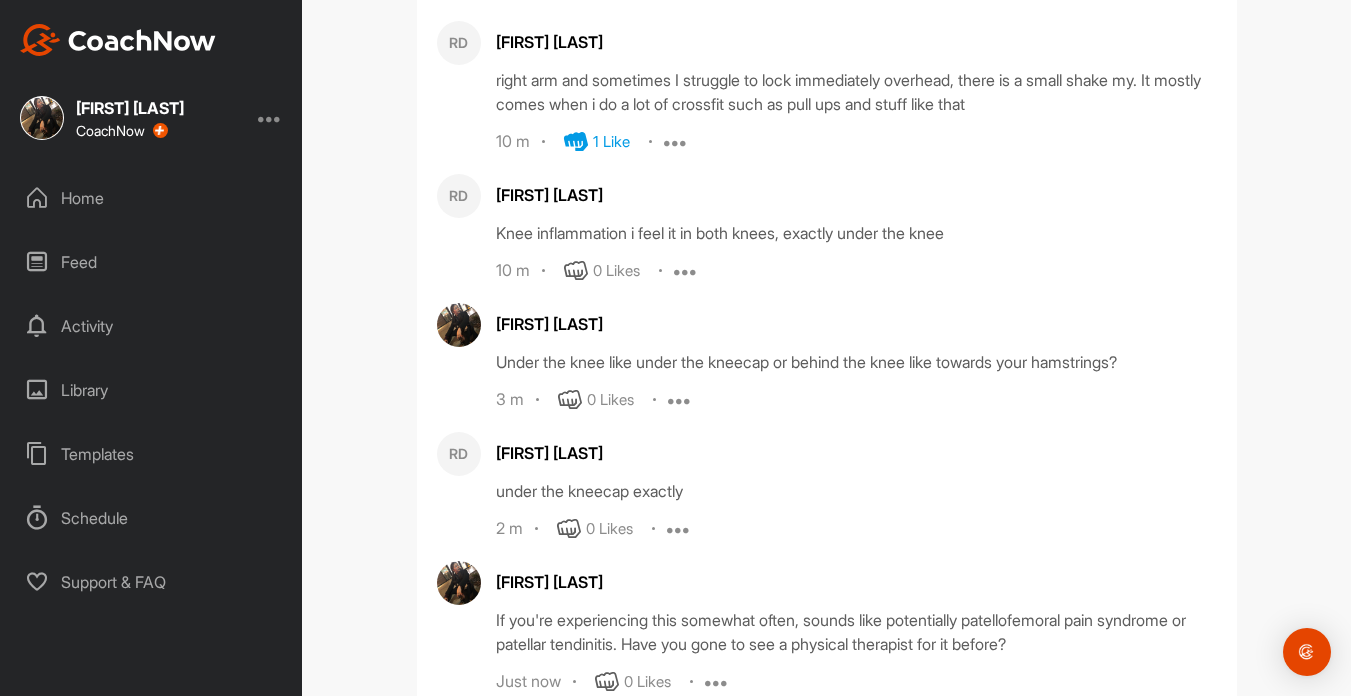 scroll, scrollTop: 797, scrollLeft: 0, axis: vertical 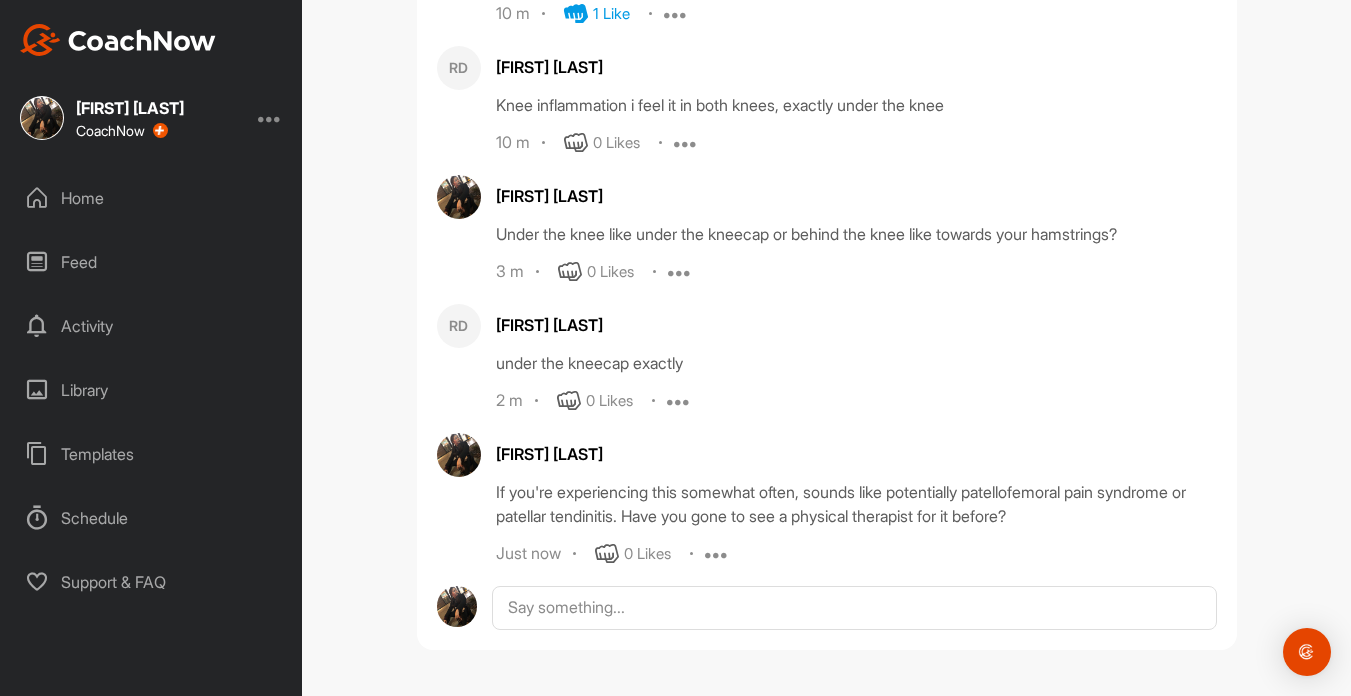 click on "Home" at bounding box center [152, 198] 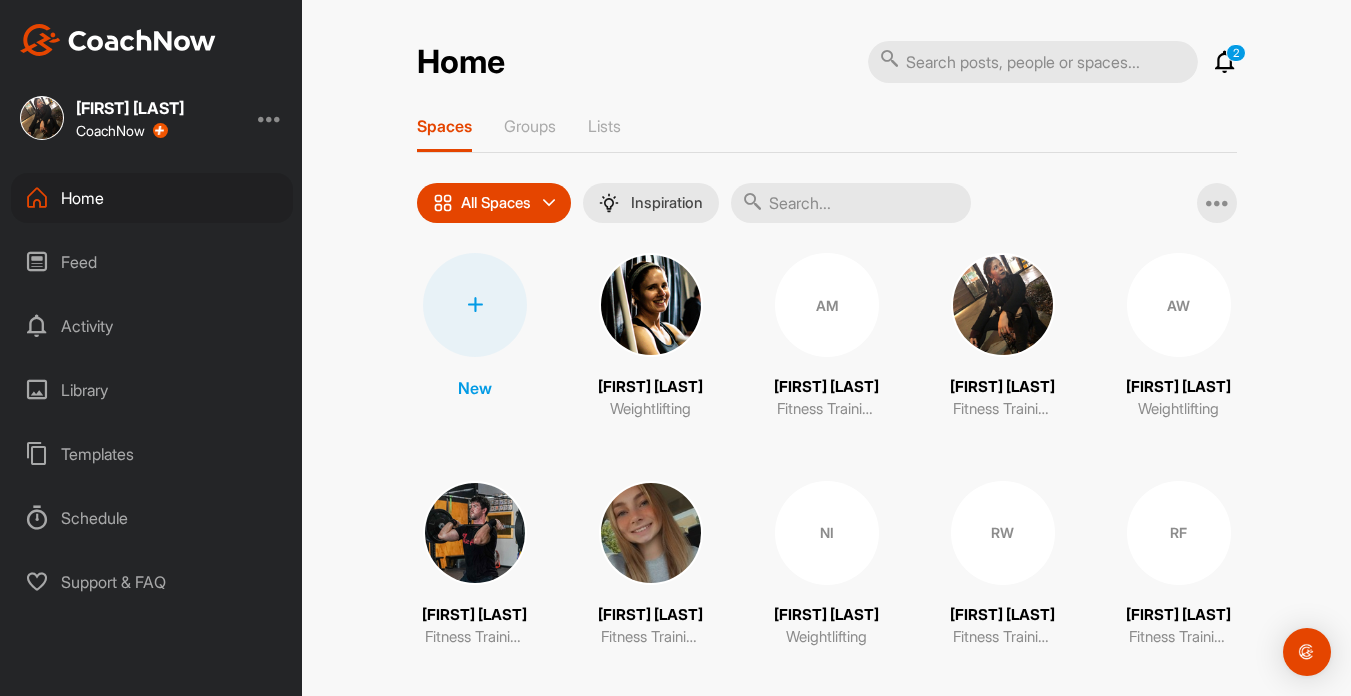 click on "2" at bounding box center [1236, 53] 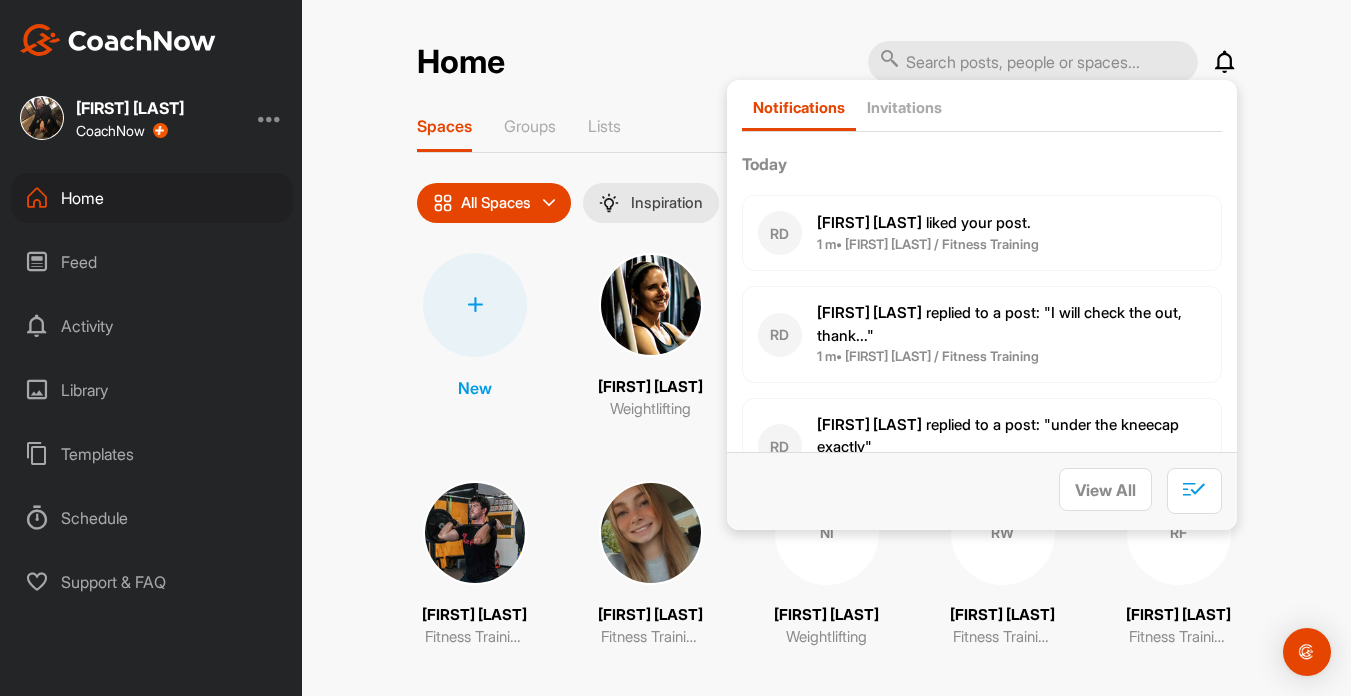 click on "Ryan D.   replied to a post : "I will check the out, thank..."" at bounding box center [1011, 324] 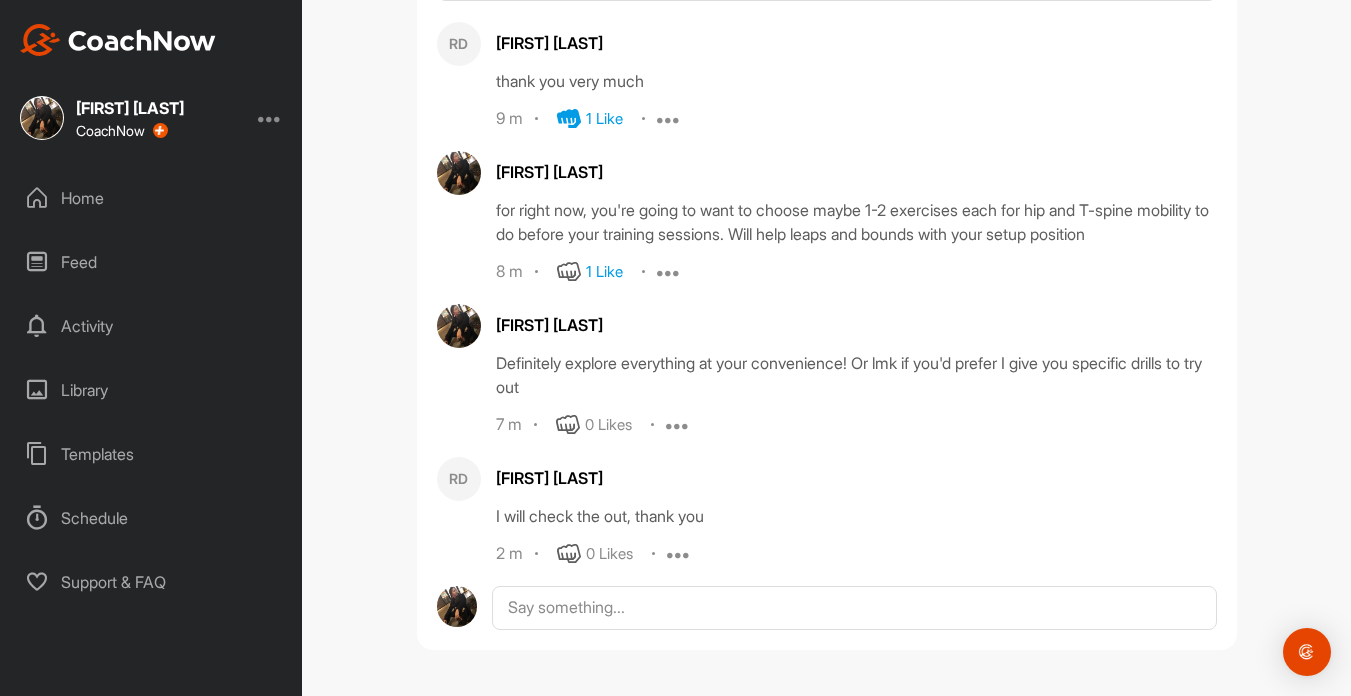 scroll, scrollTop: 467, scrollLeft: 0, axis: vertical 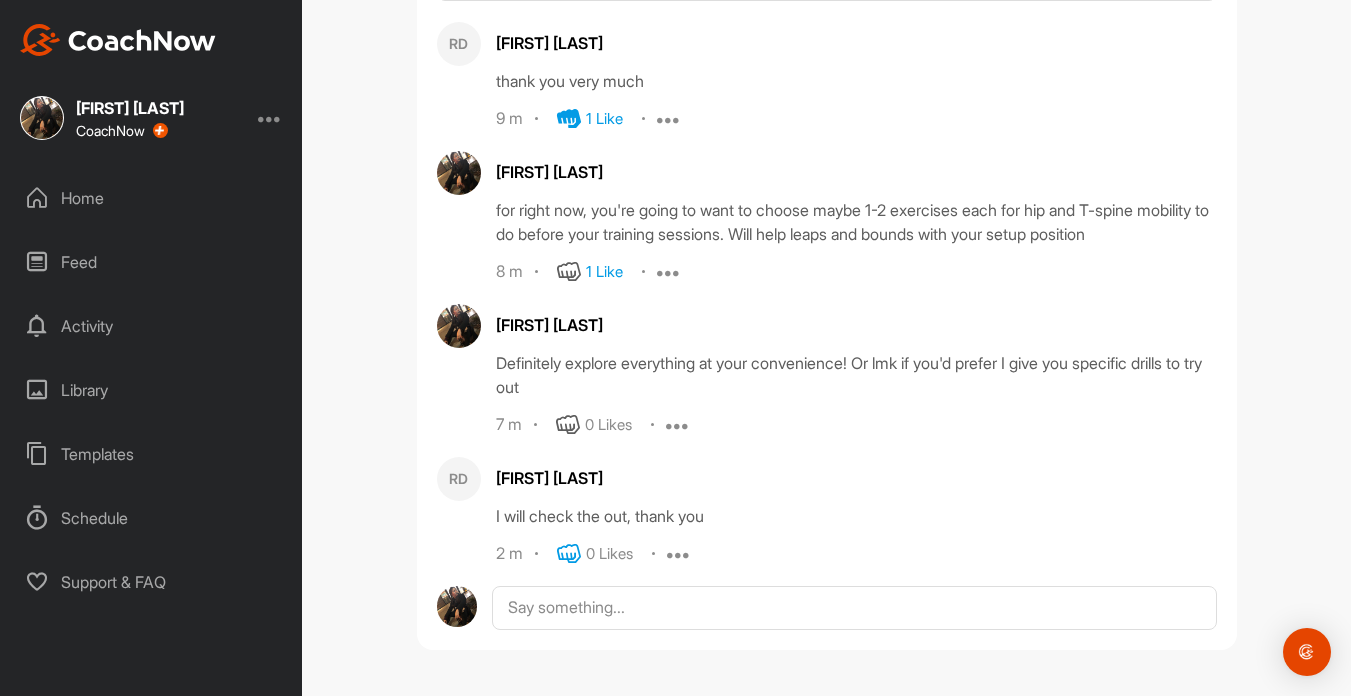 click at bounding box center [569, 554] 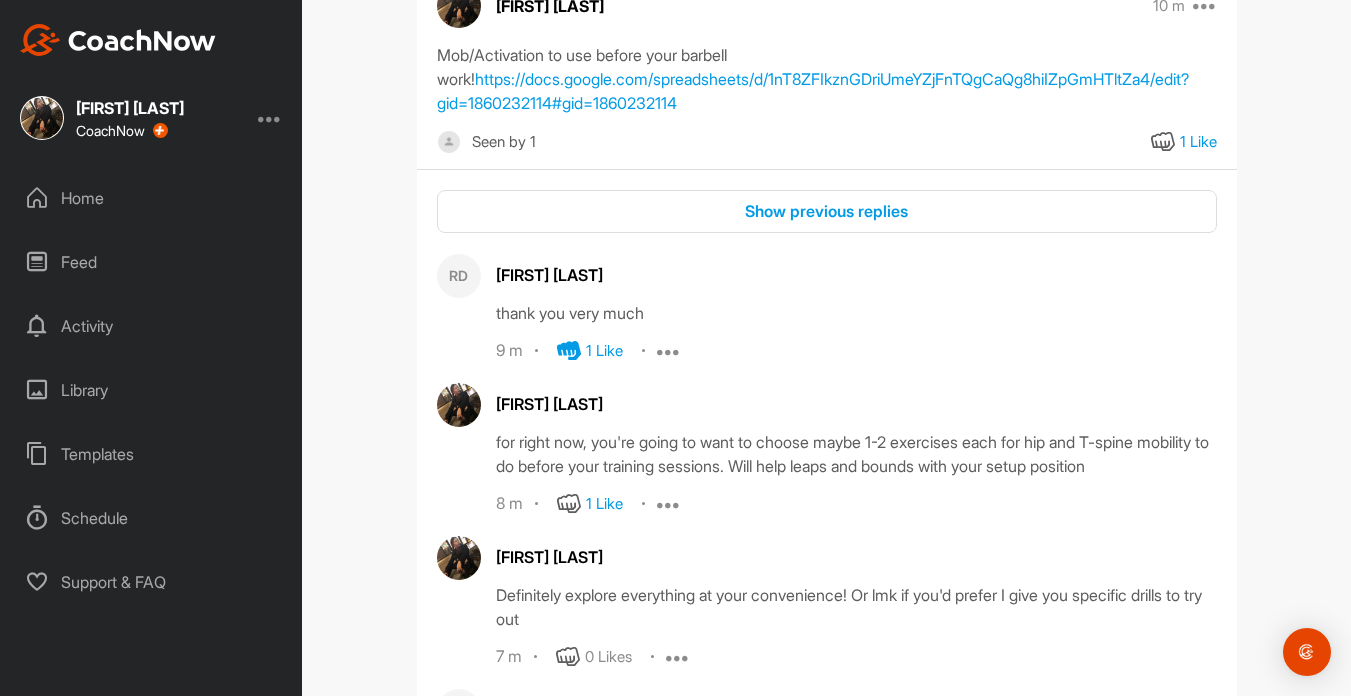 scroll, scrollTop: 0, scrollLeft: 0, axis: both 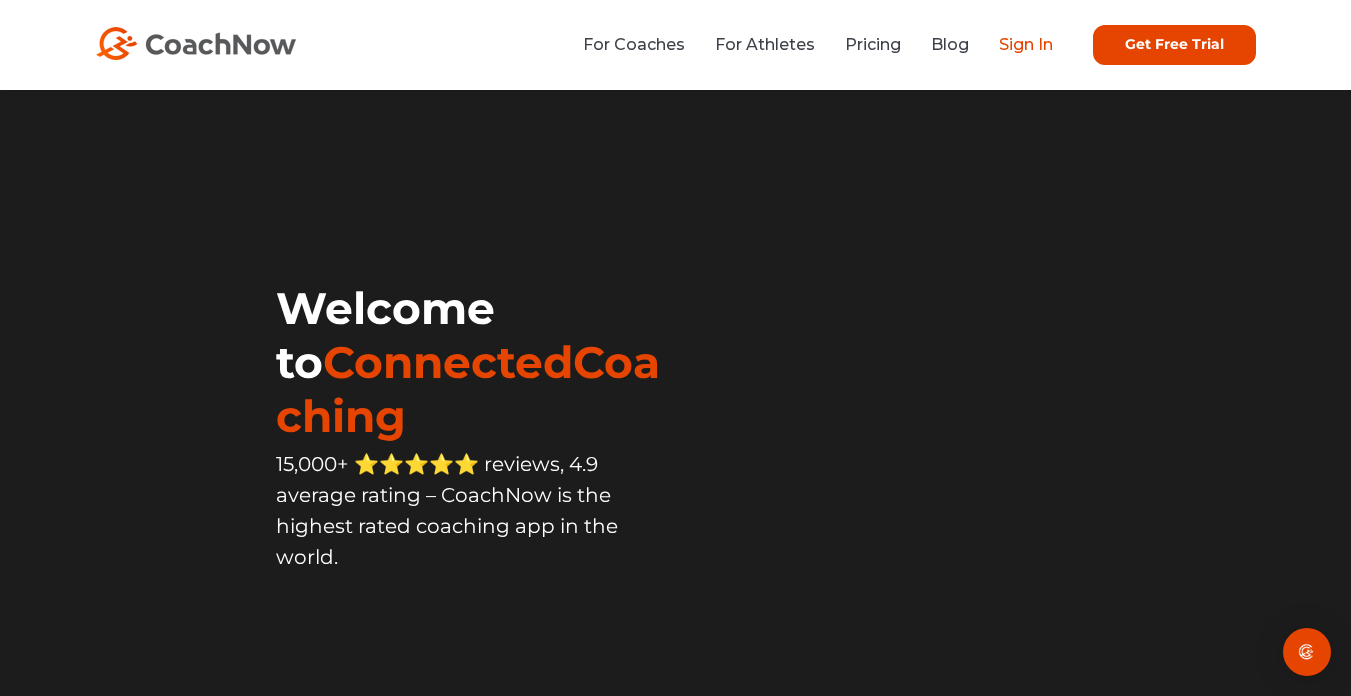 click on "Sign In" at bounding box center [1026, 44] 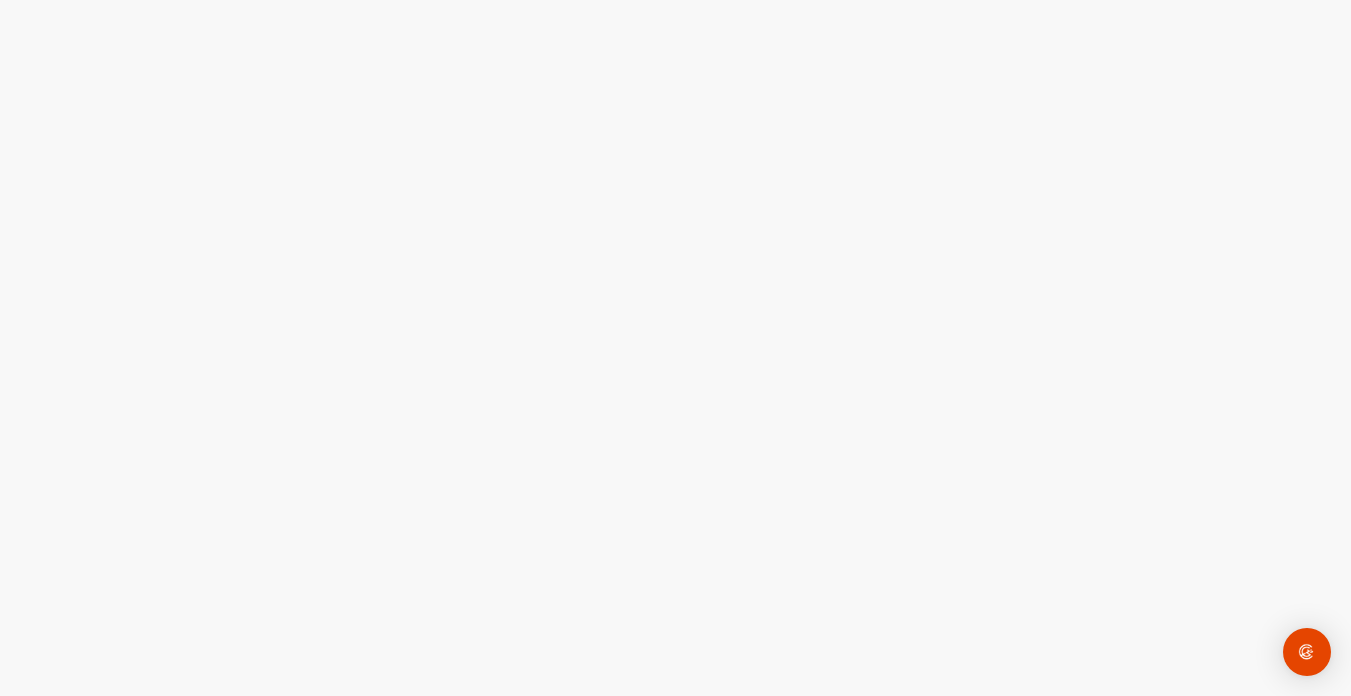 scroll, scrollTop: 0, scrollLeft: 0, axis: both 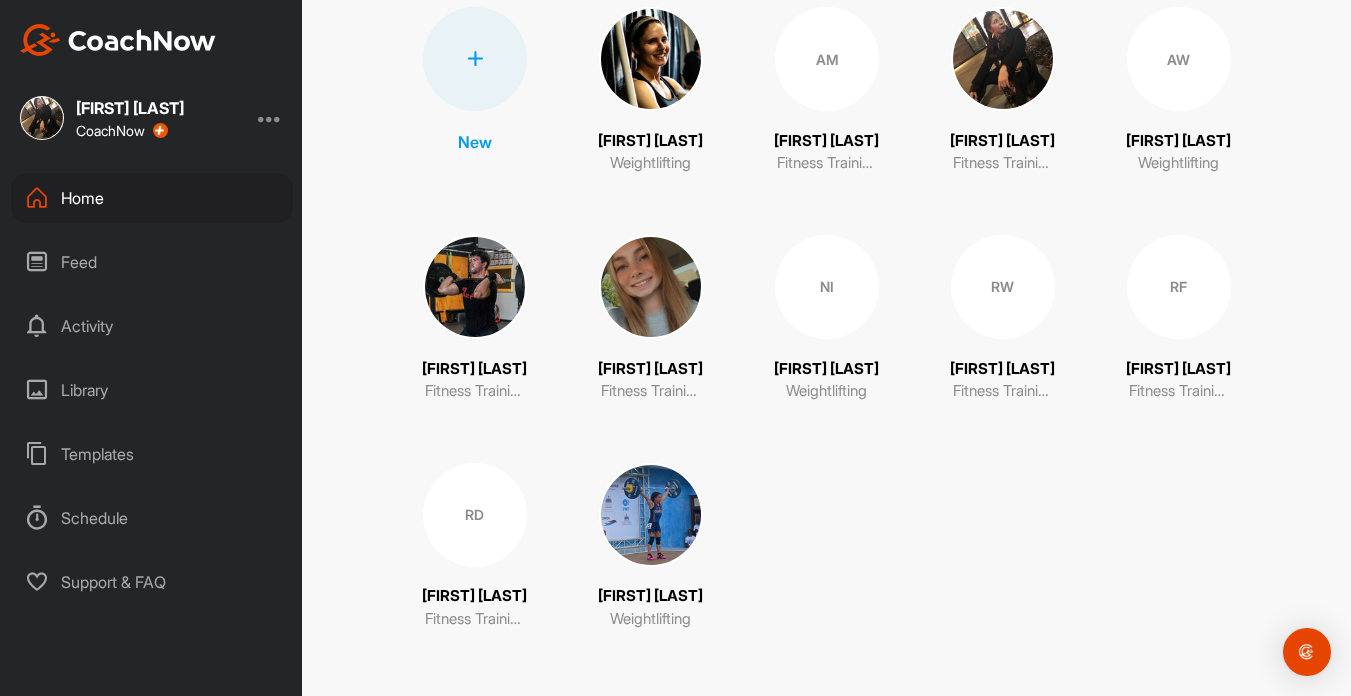 click on "RW" at bounding box center [1003, 287] 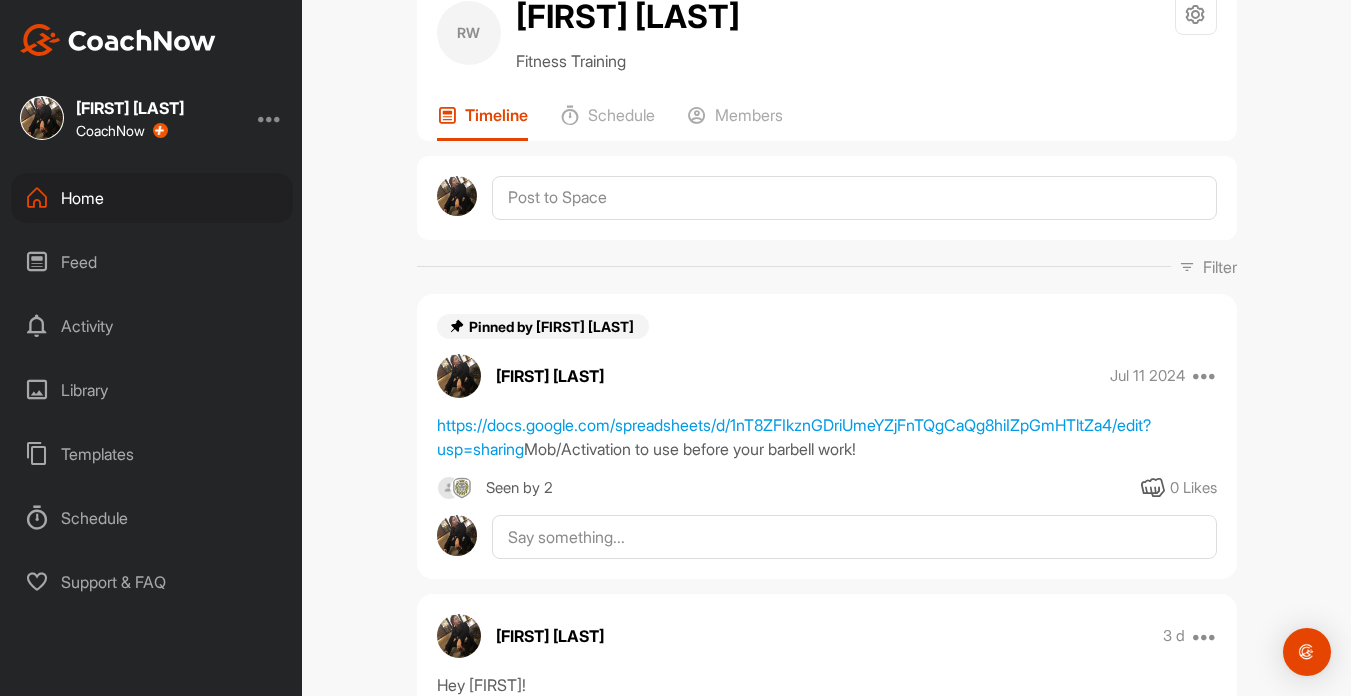 scroll, scrollTop: 76, scrollLeft: 0, axis: vertical 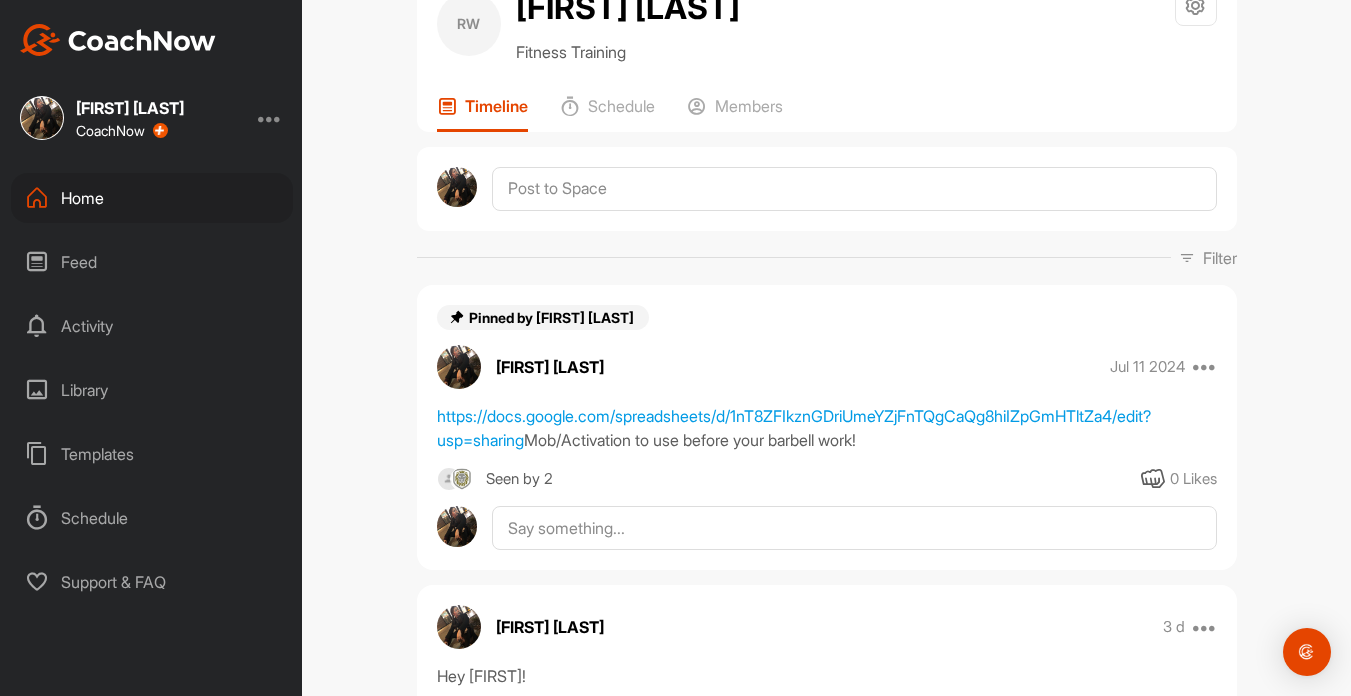 drag, startPoint x: 813, startPoint y: 484, endPoint x: 427, endPoint y: 491, distance: 386.06348 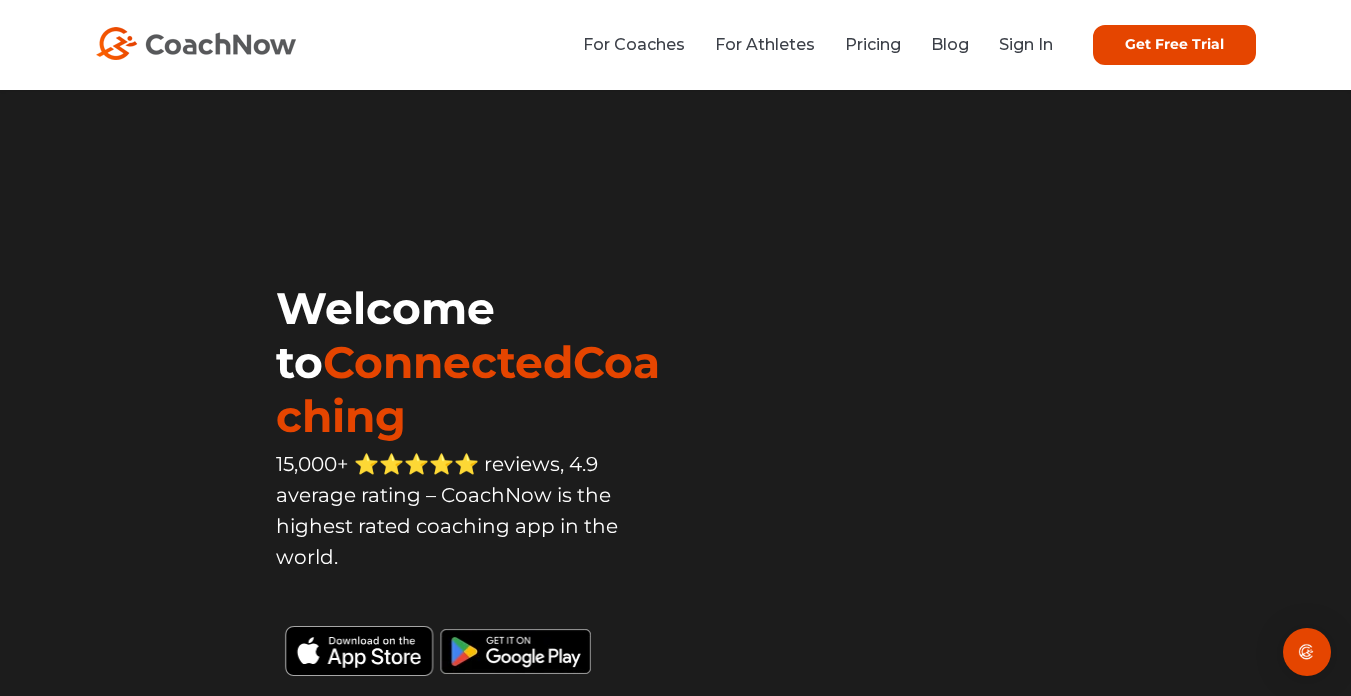 scroll, scrollTop: 0, scrollLeft: 0, axis: both 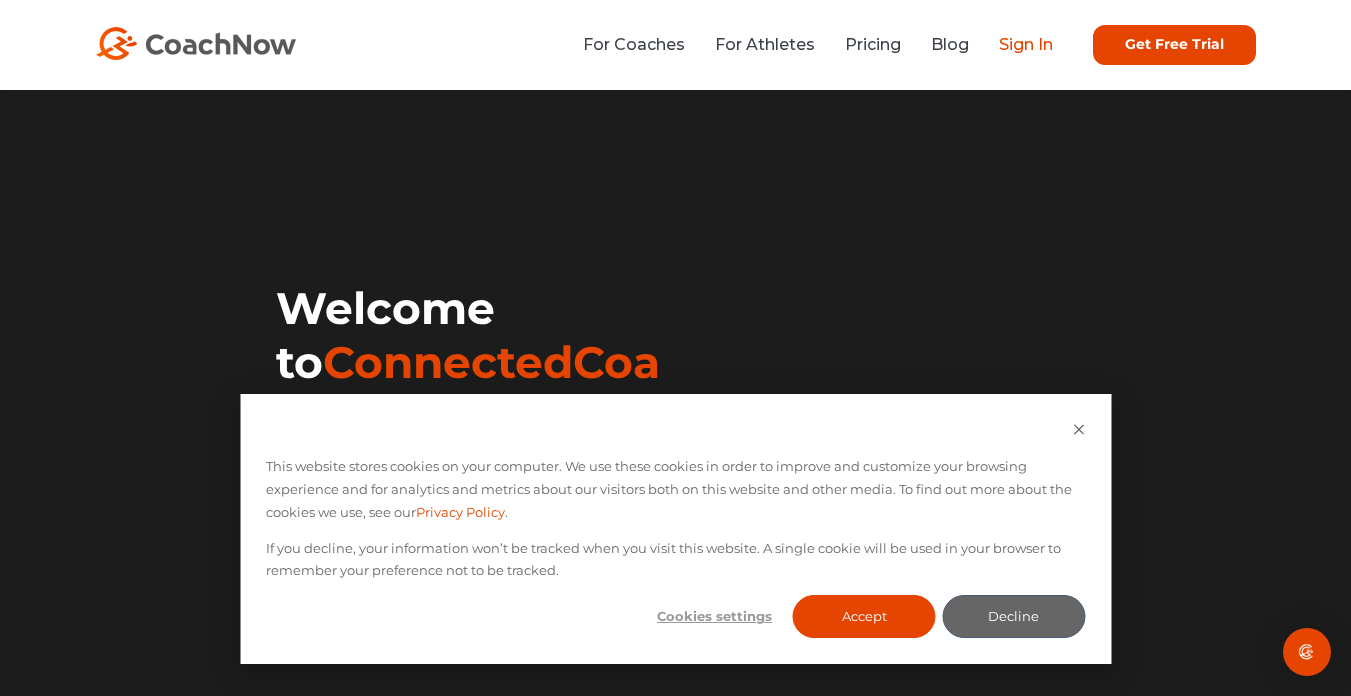click on "Sign In" at bounding box center (1026, 44) 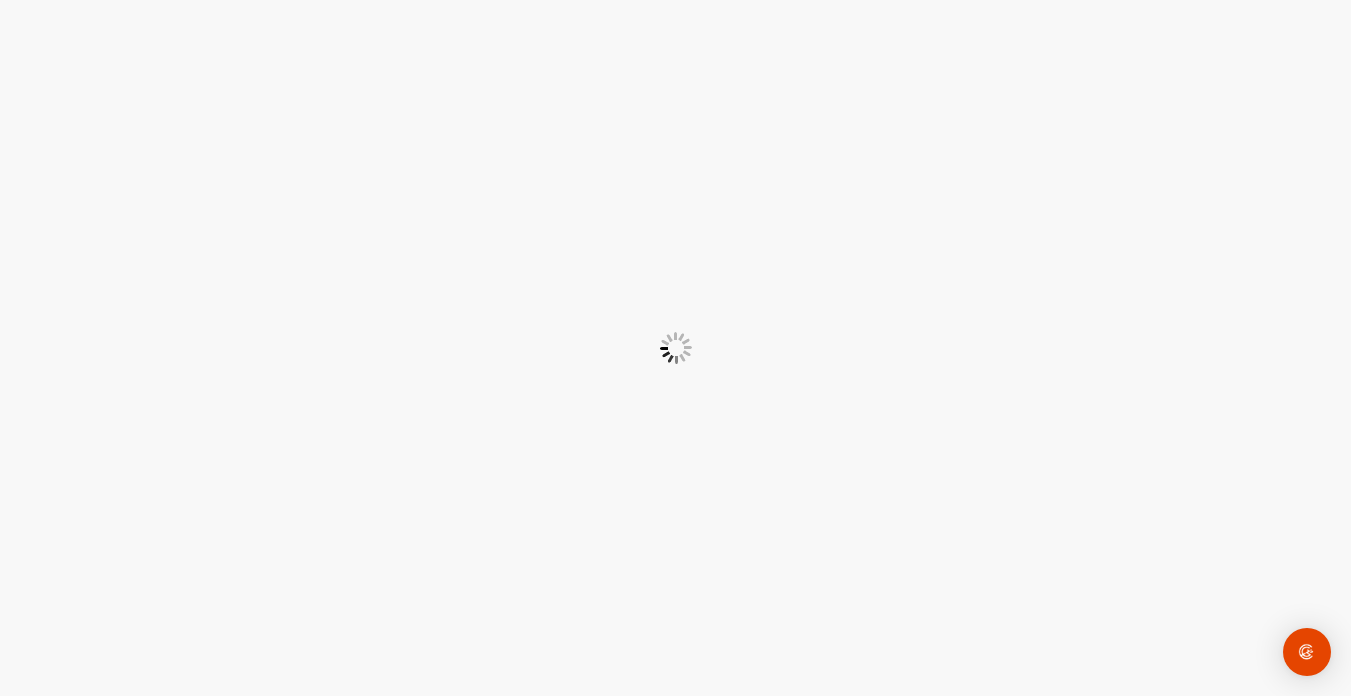 scroll, scrollTop: 0, scrollLeft: 0, axis: both 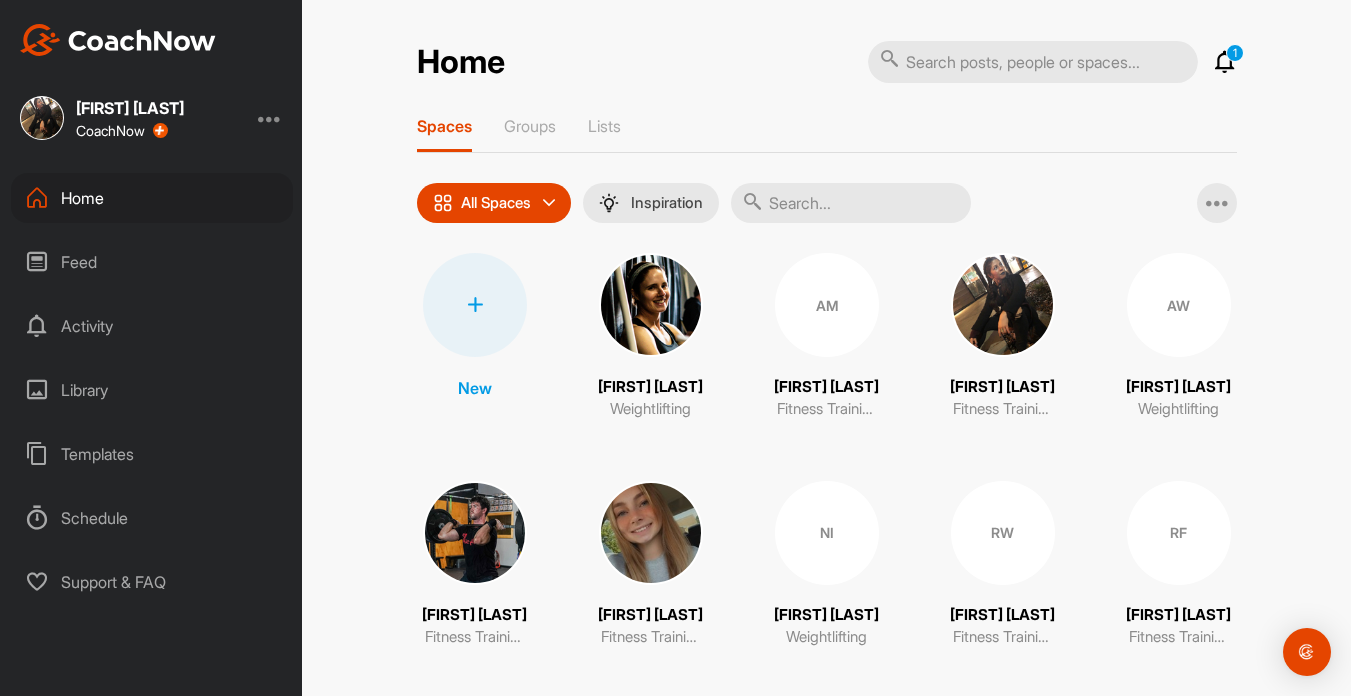 click at bounding box center (1225, 62) 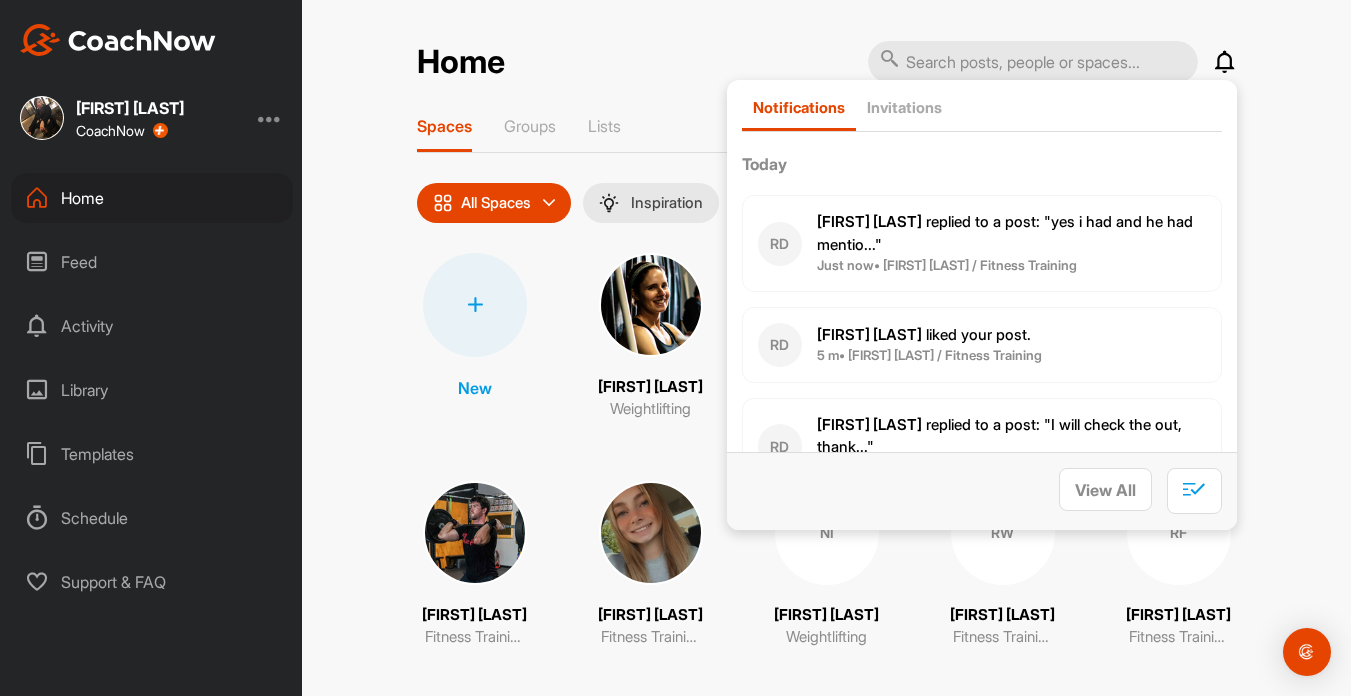 click on "Ryan D.   replied to a post : "yes i had and he had mentio..."" at bounding box center [1011, 233] 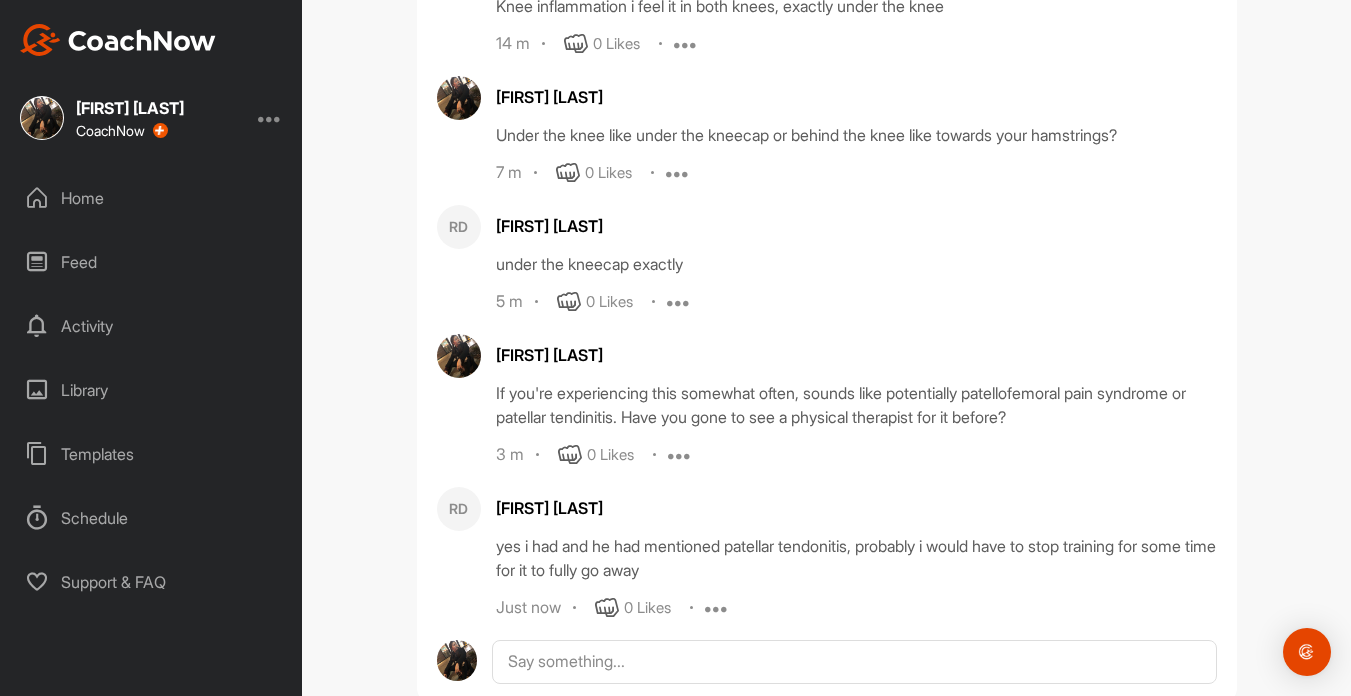 scroll, scrollTop: 950, scrollLeft: 0, axis: vertical 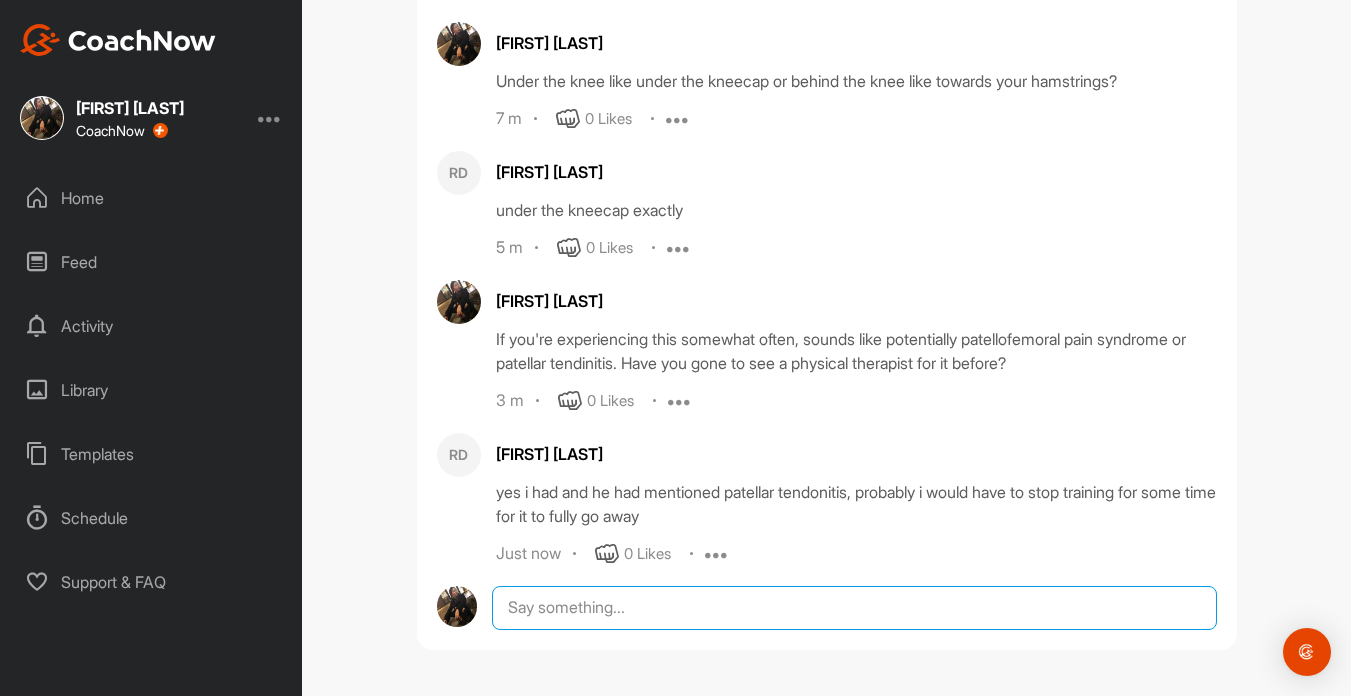 click at bounding box center [854, 608] 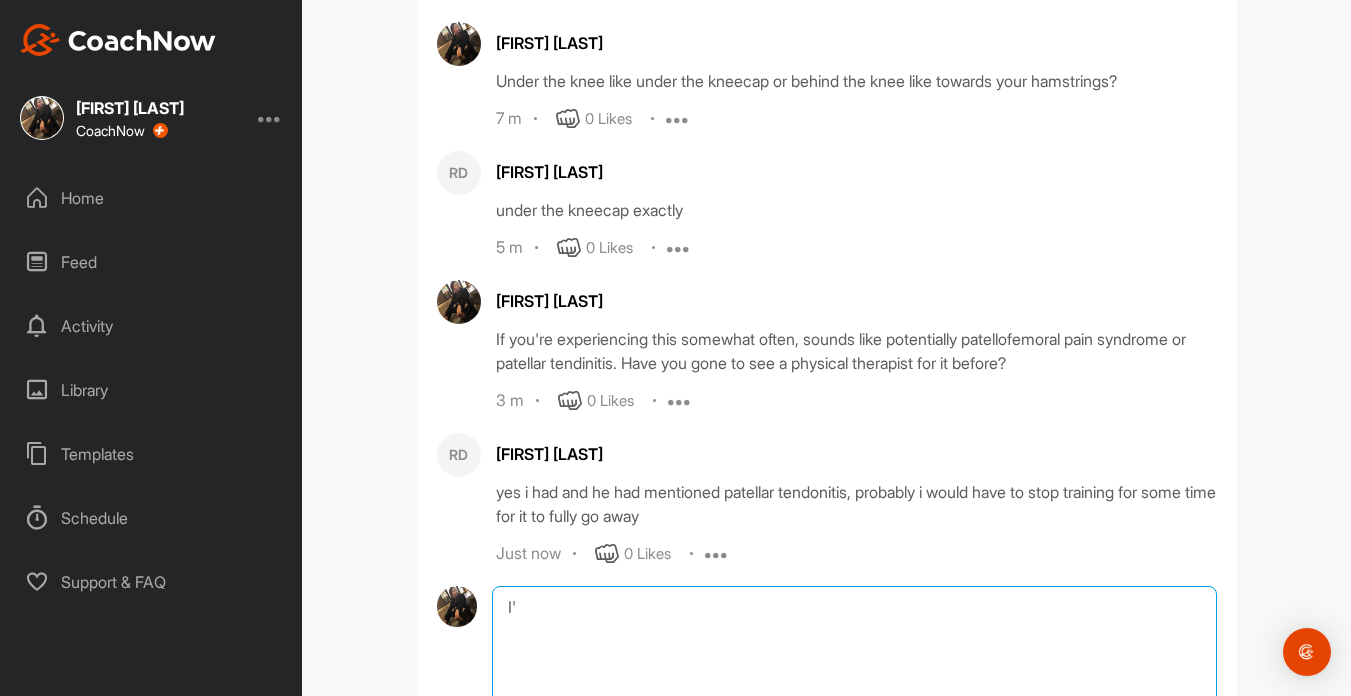 type on "I" 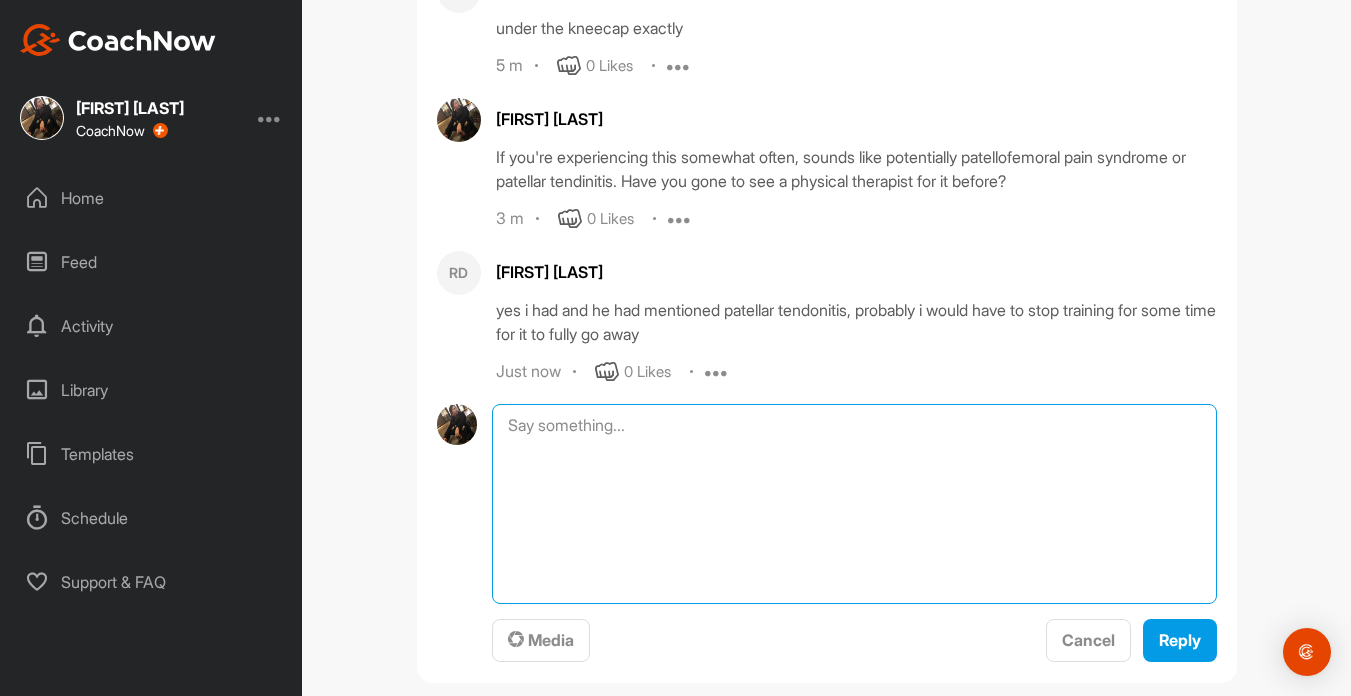 scroll, scrollTop: 1165, scrollLeft: 0, axis: vertical 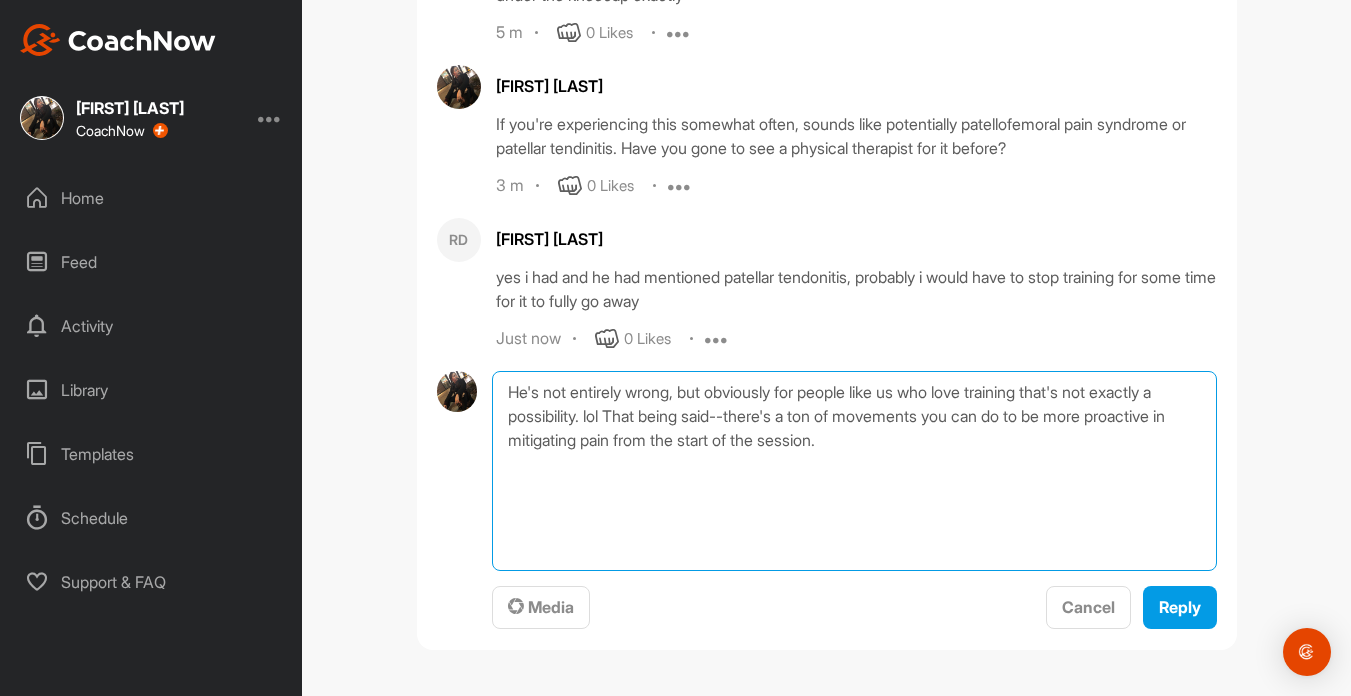 type on "He's not entirely wrong, but obviously for people like us who love training that's not exactly a possibility. lol That being said--there's a ton of movements you can do to be more proactive in mitigating pain from the start of the session." 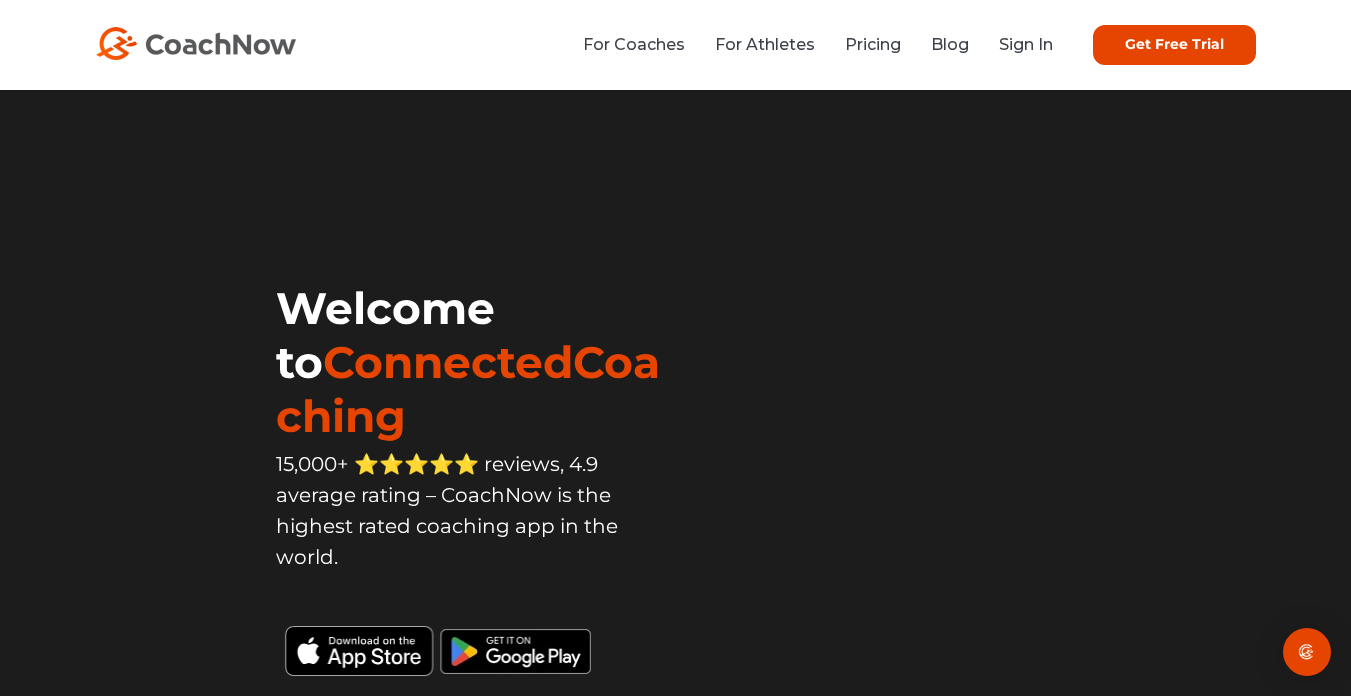 scroll, scrollTop: 0, scrollLeft: 0, axis: both 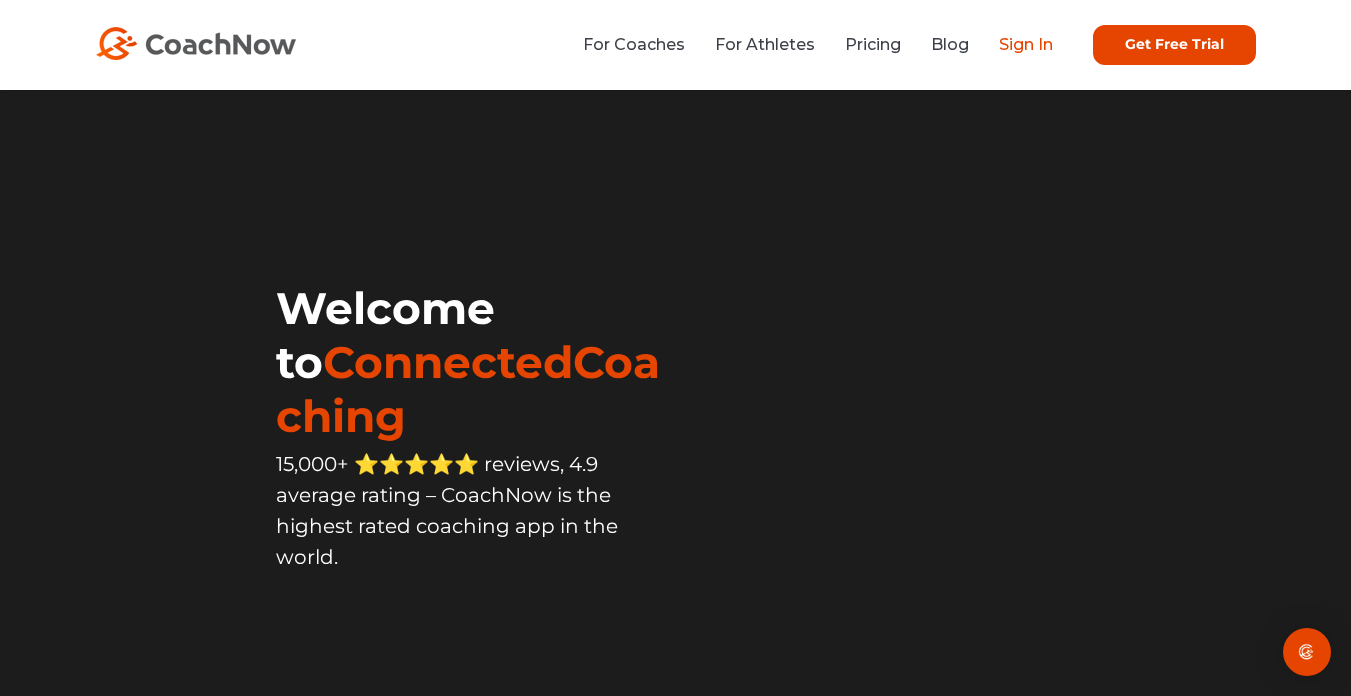 click on "Sign In" at bounding box center [1026, 44] 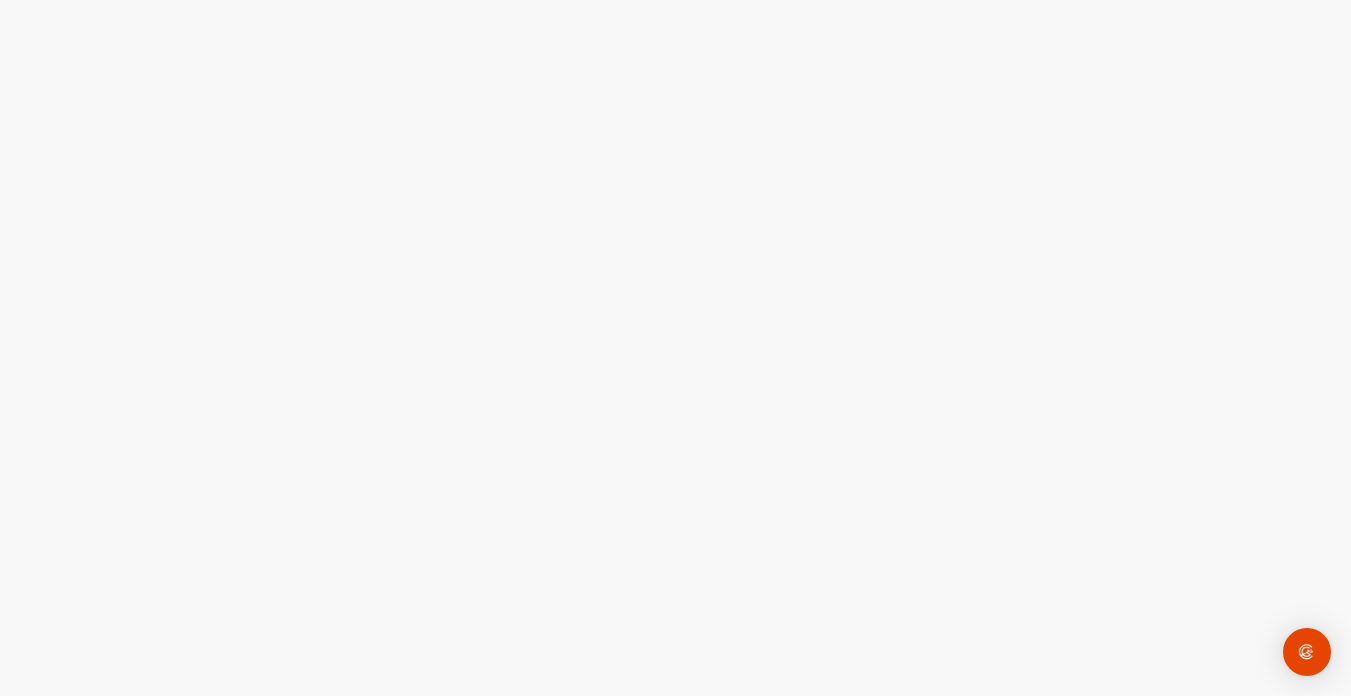 scroll, scrollTop: 0, scrollLeft: 0, axis: both 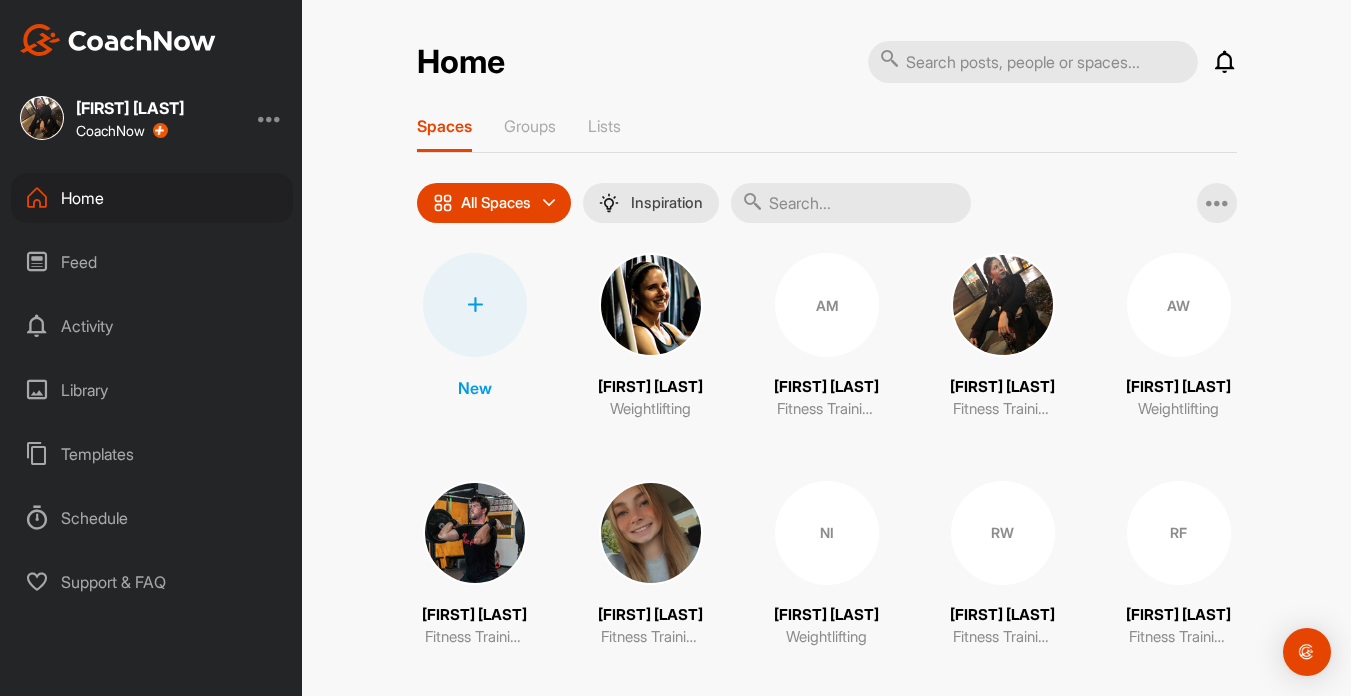 click at bounding box center [1225, 62] 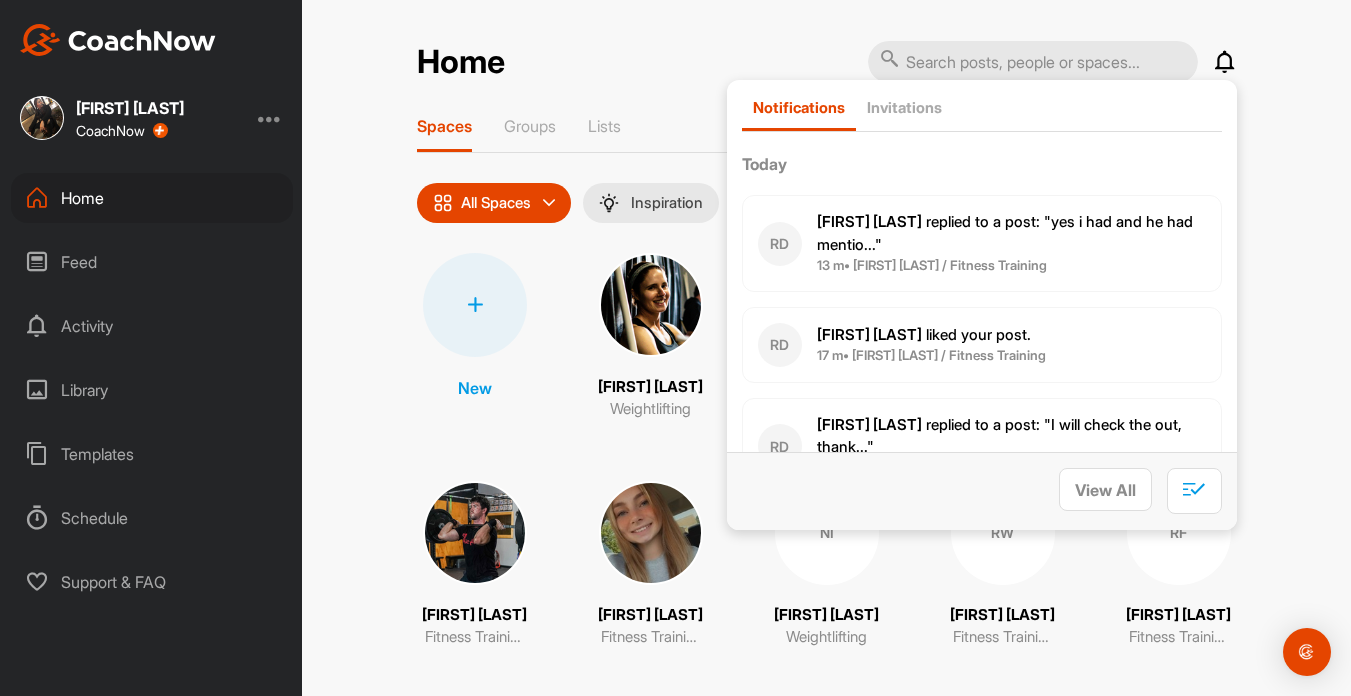 click on "13 m  • [FIRST] [LAST] / Fitness Training" at bounding box center (1011, 266) 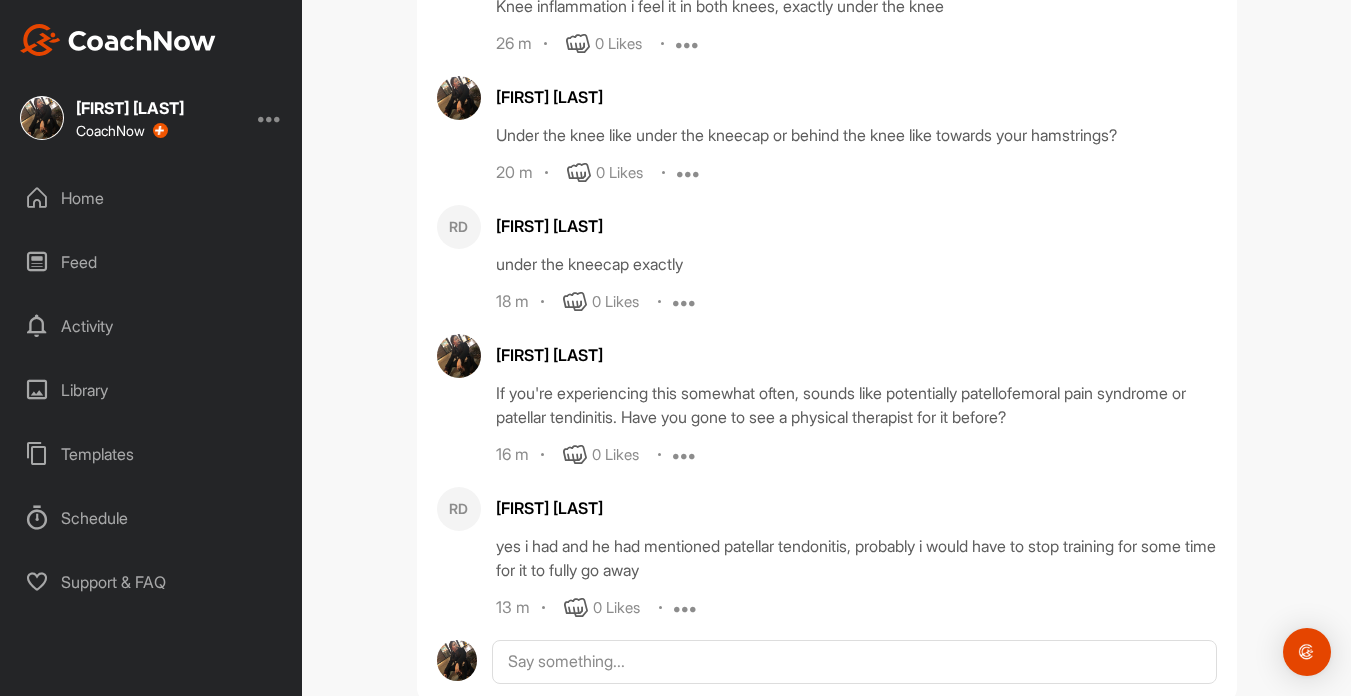 scroll, scrollTop: 950, scrollLeft: 0, axis: vertical 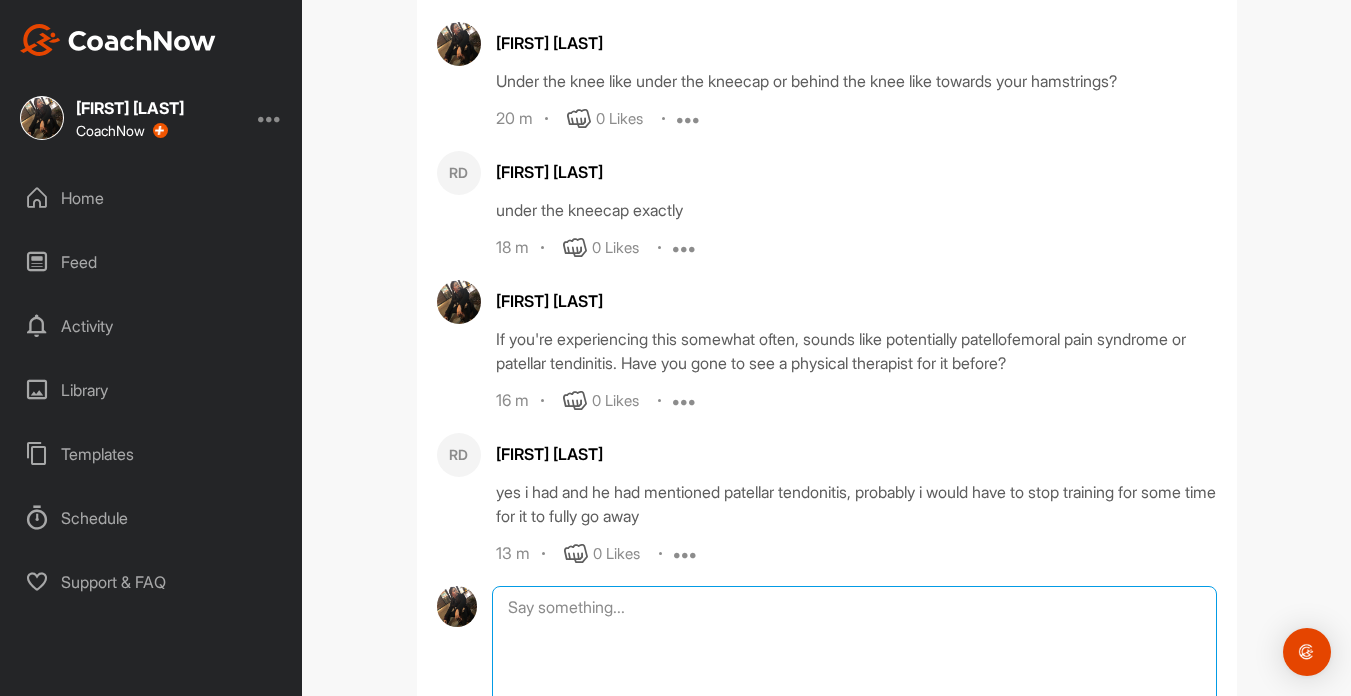 click at bounding box center (854, 686) 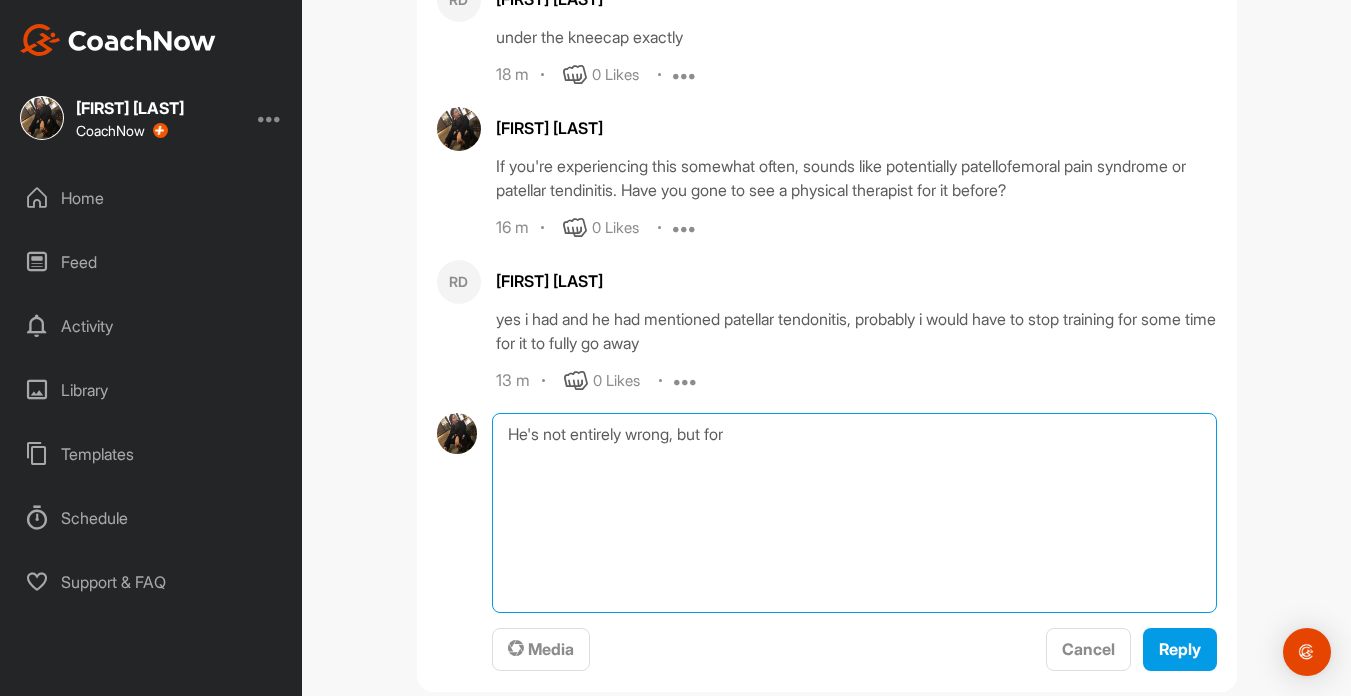 scroll, scrollTop: 1134, scrollLeft: 0, axis: vertical 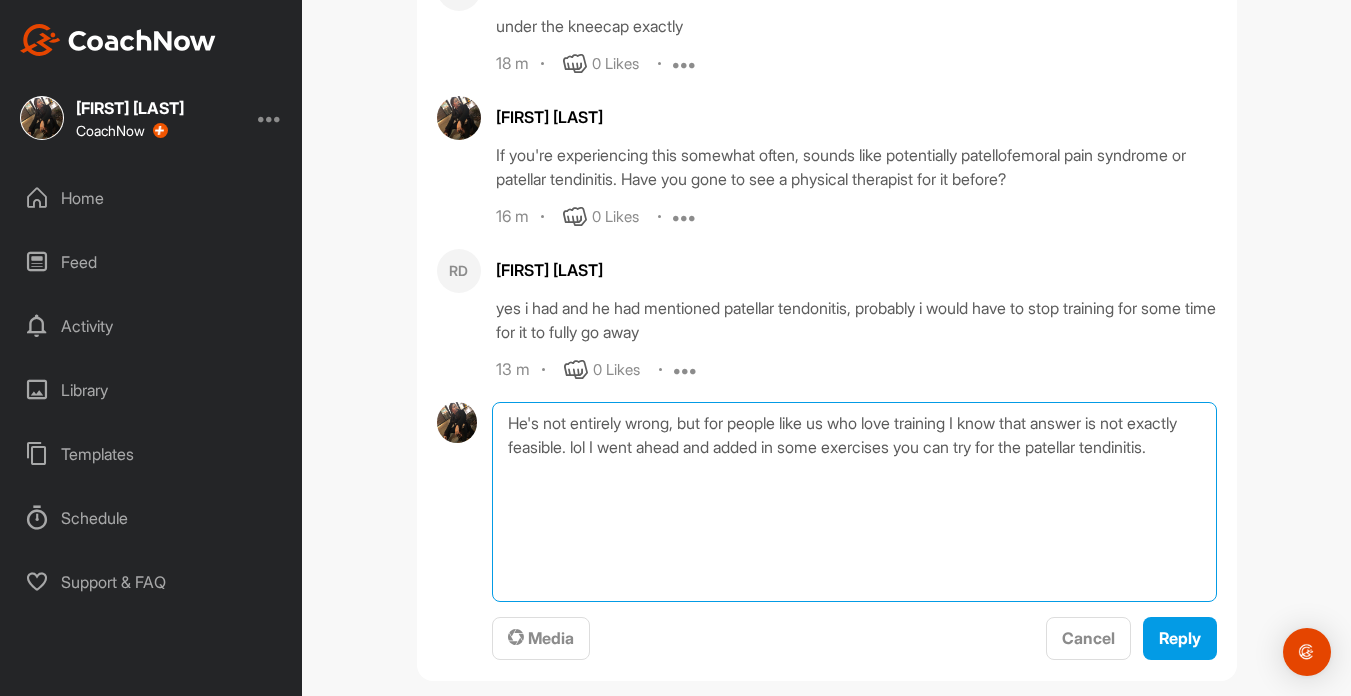 click on "He's not entirely wrong, but for people like us who love training I know that answer is not exactly feasible. lol I went ahead and added in some exercises you can try for the patellar tendinitis." at bounding box center [854, 502] 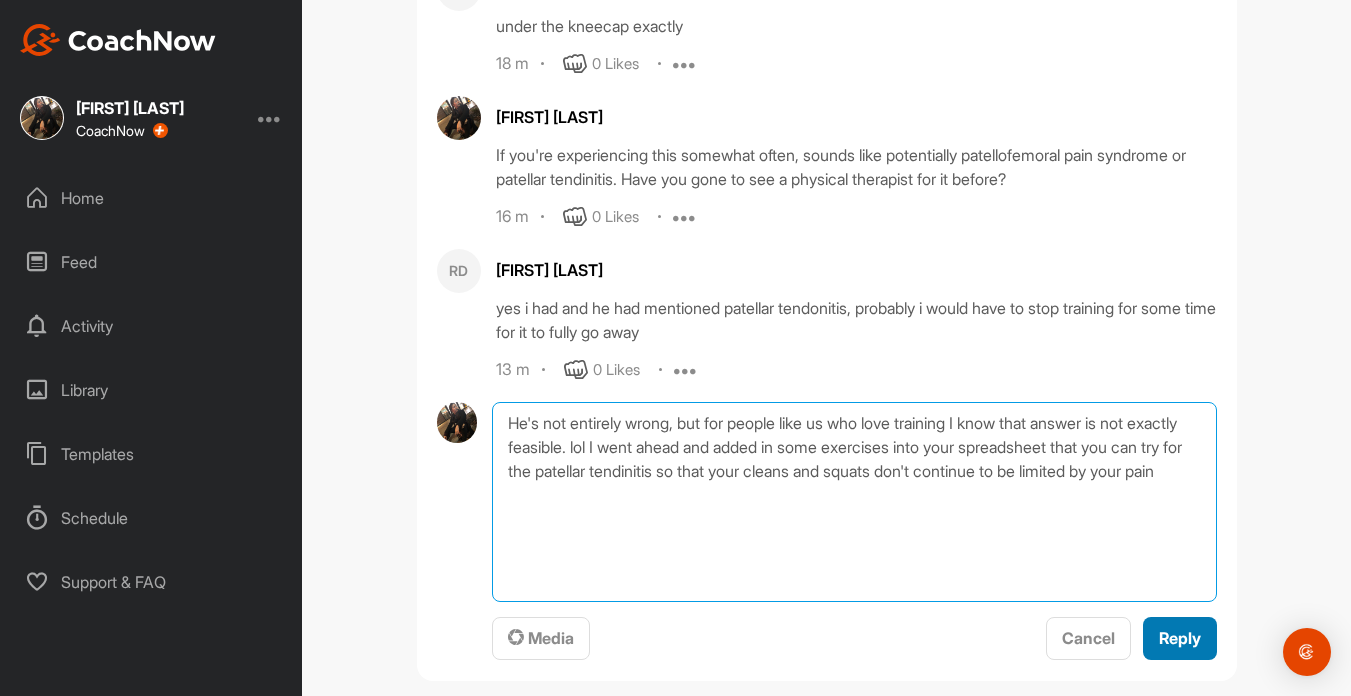 type on "He's not entirely wrong, but for people like us who love training I know that answer is not exactly feasible. lol I went ahead and added in some exercises into your spreadsheet that you can try for the patellar tendinitis so that your cleans and squats don't continue to be limited by your pain" 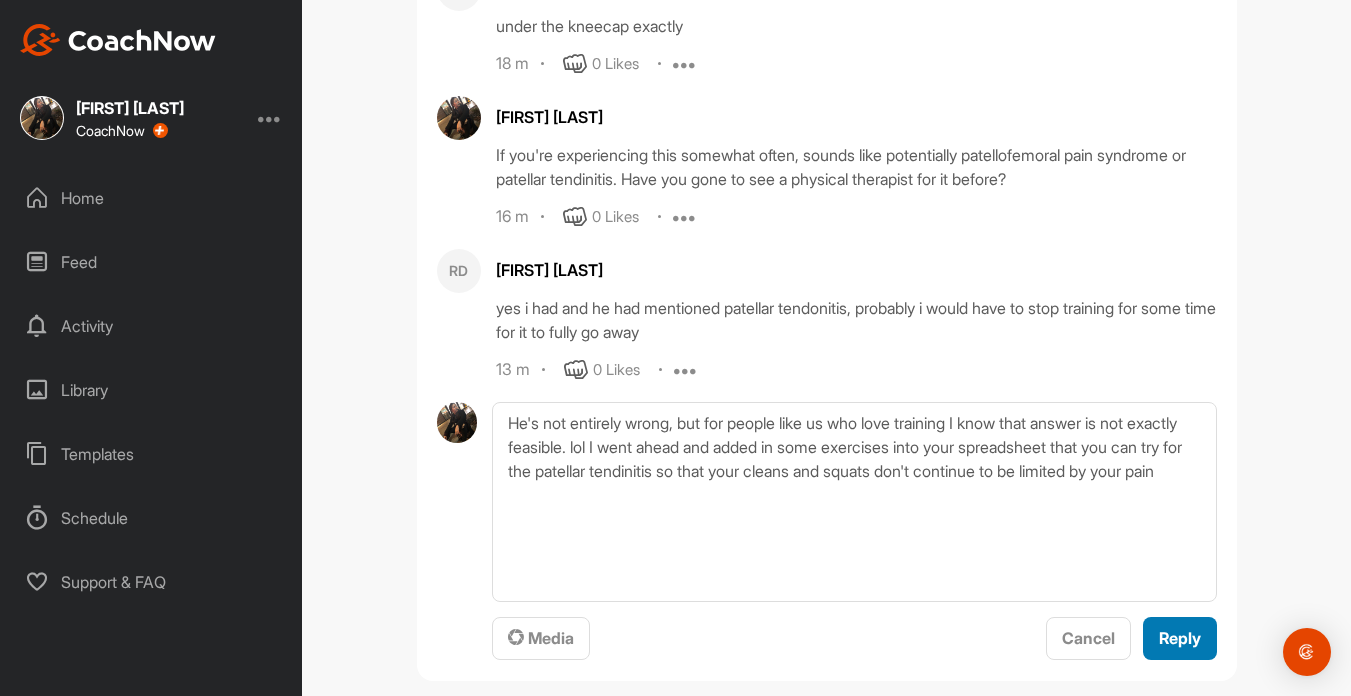 click on "Reply" at bounding box center (1180, 638) 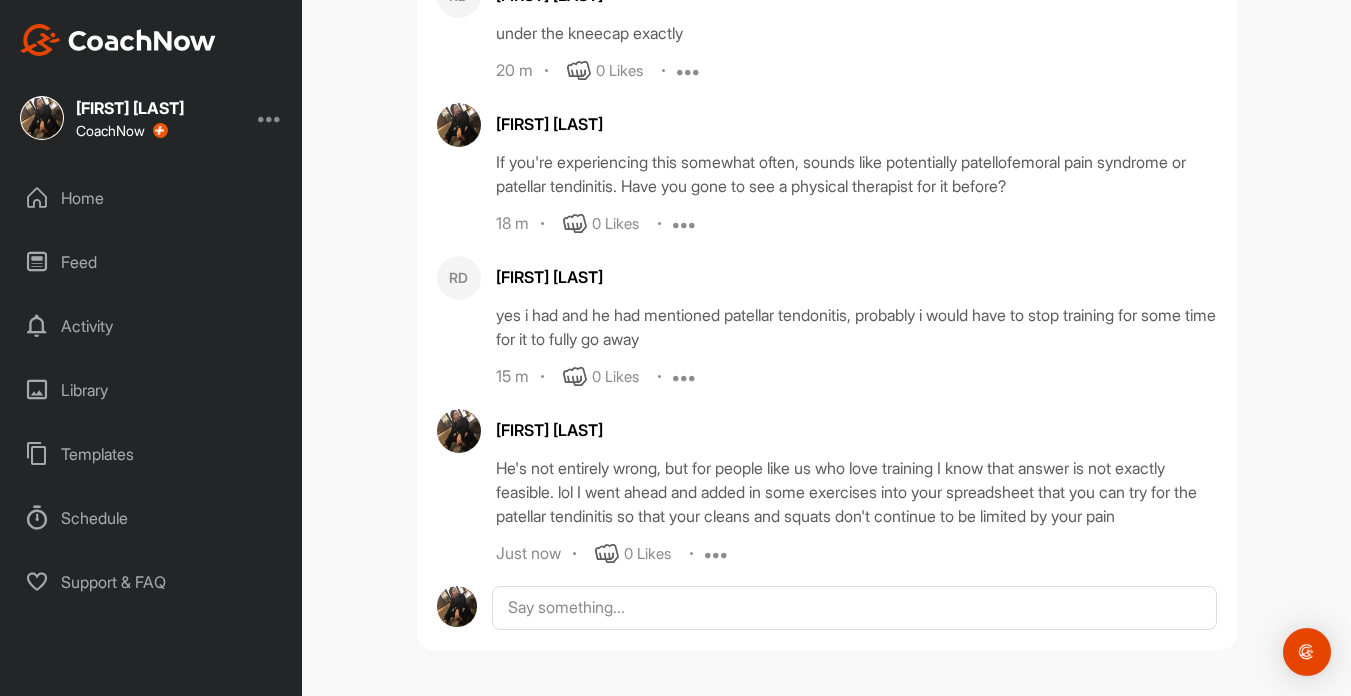 scroll, scrollTop: 1101, scrollLeft: 0, axis: vertical 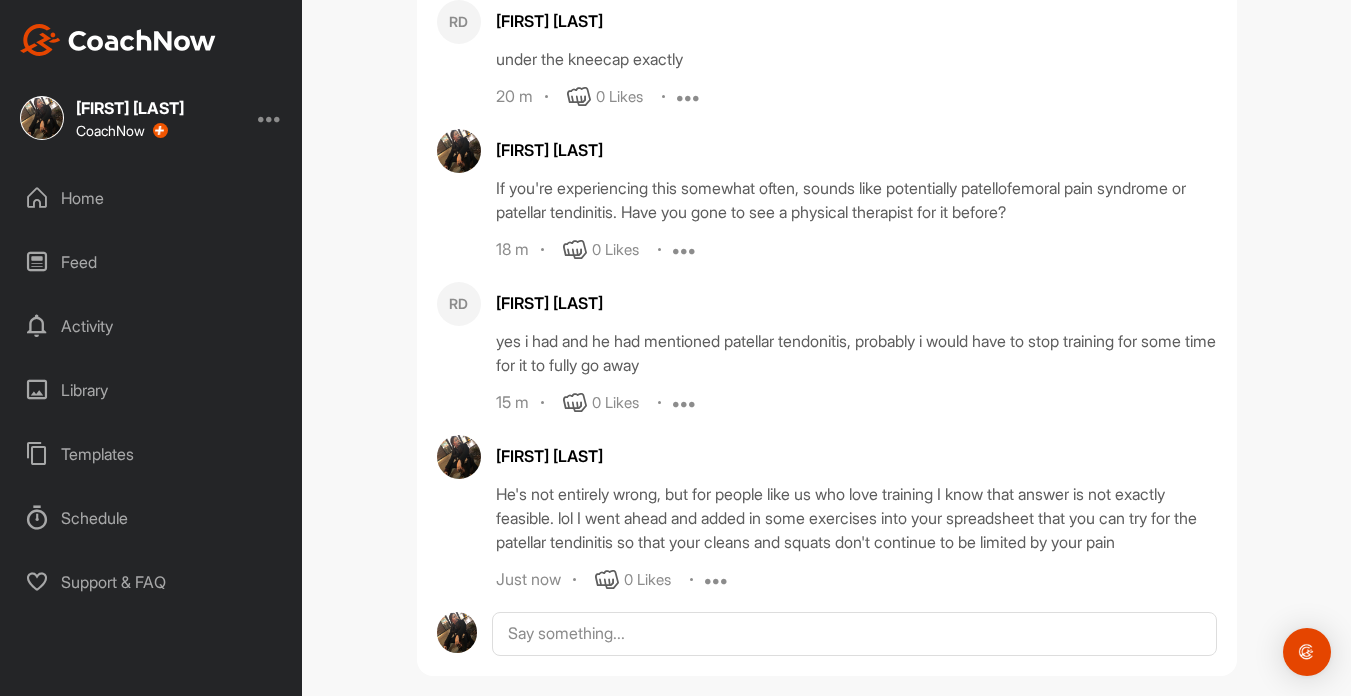click at bounding box center (717, 580) 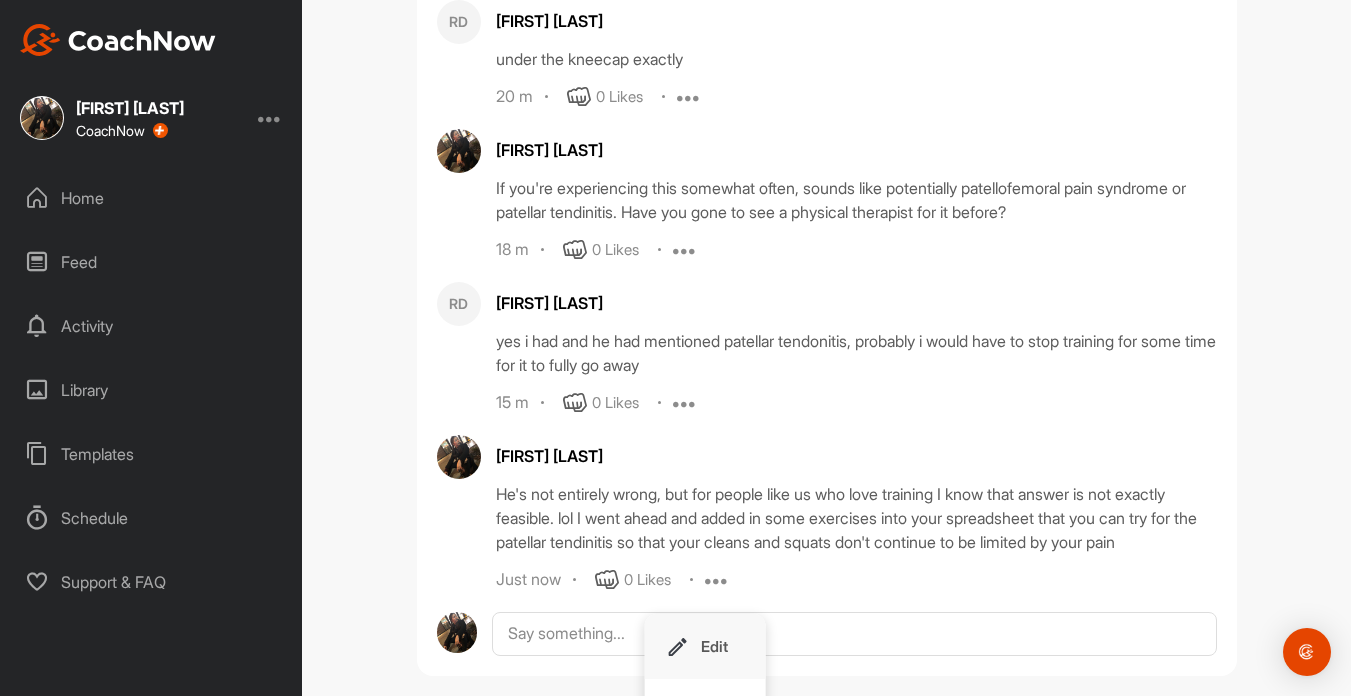 click on "Edit" at bounding box center (714, 646) 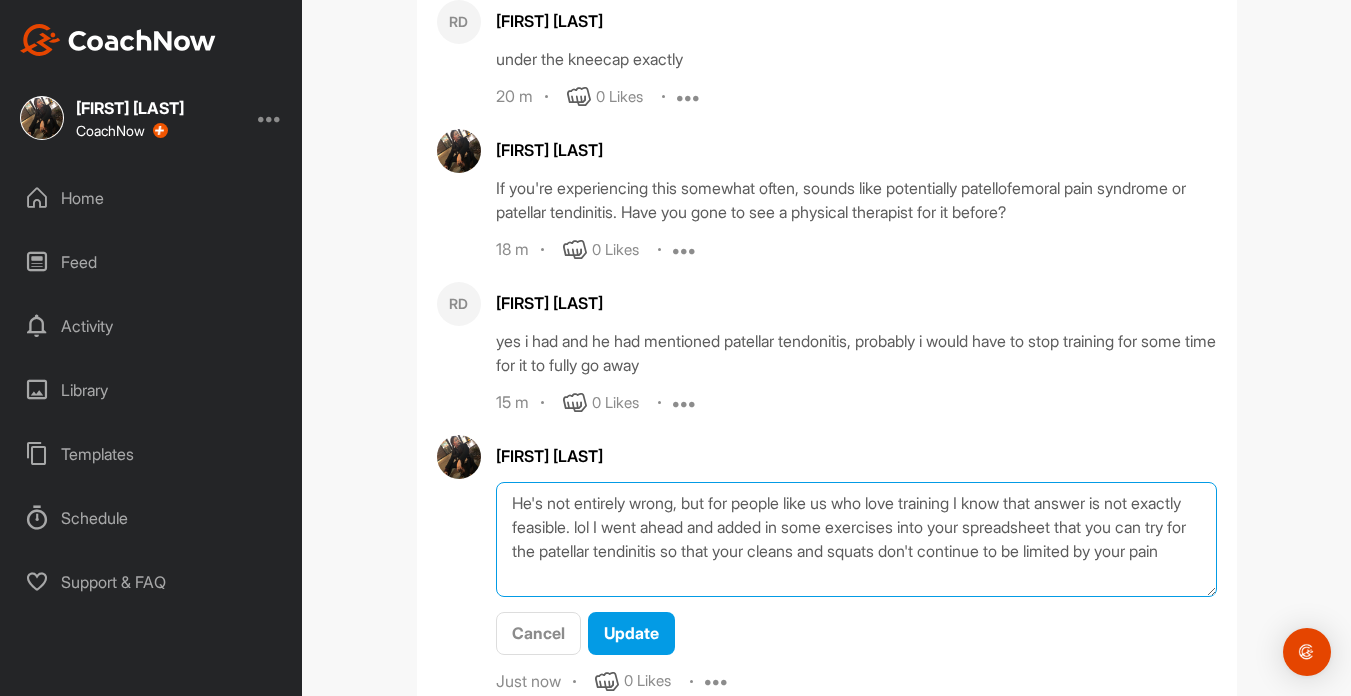 click on "He's not entirely wrong, but for people like us who love training I know that answer is not exactly feasible. lol I went ahead and added in some exercises into your spreadsheet that you can try for the patellar tendinitis so that your cleans and squats don't continue to be limited by your pain" at bounding box center [856, 539] 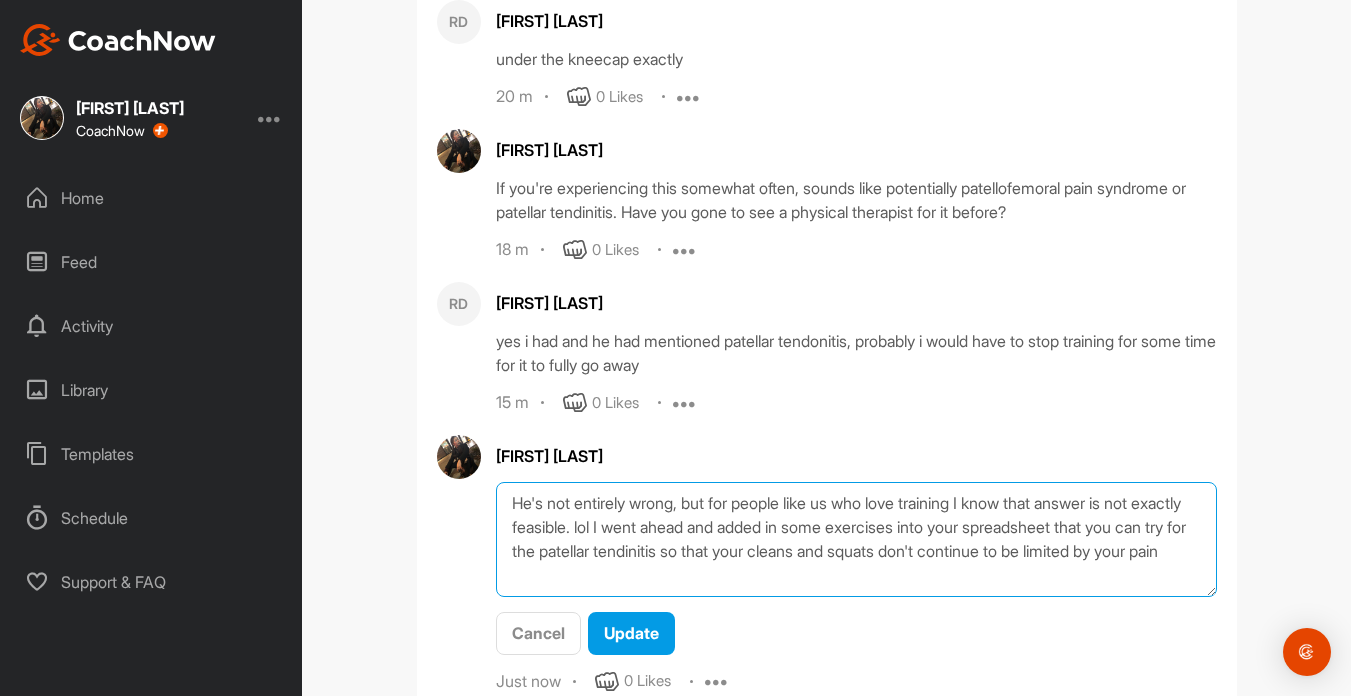 drag, startPoint x: 880, startPoint y: 553, endPoint x: 797, endPoint y: 551, distance: 83.02409 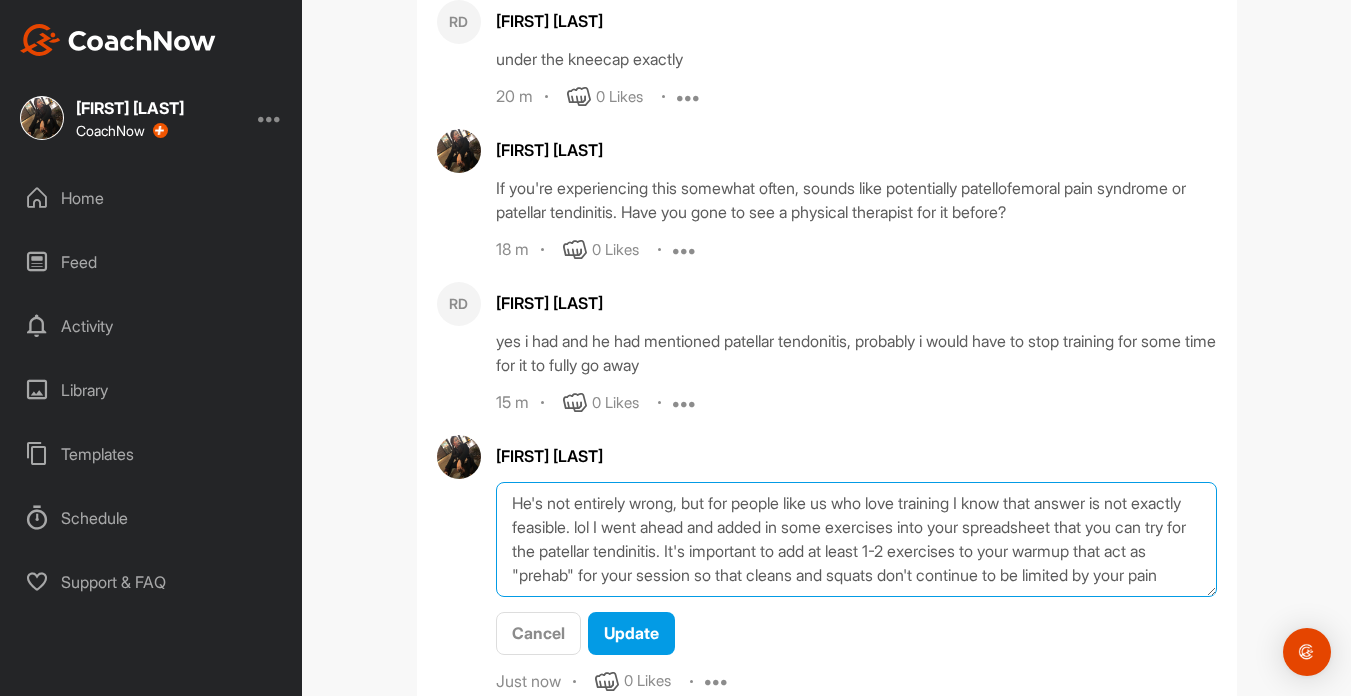 scroll, scrollTop: 24, scrollLeft: 0, axis: vertical 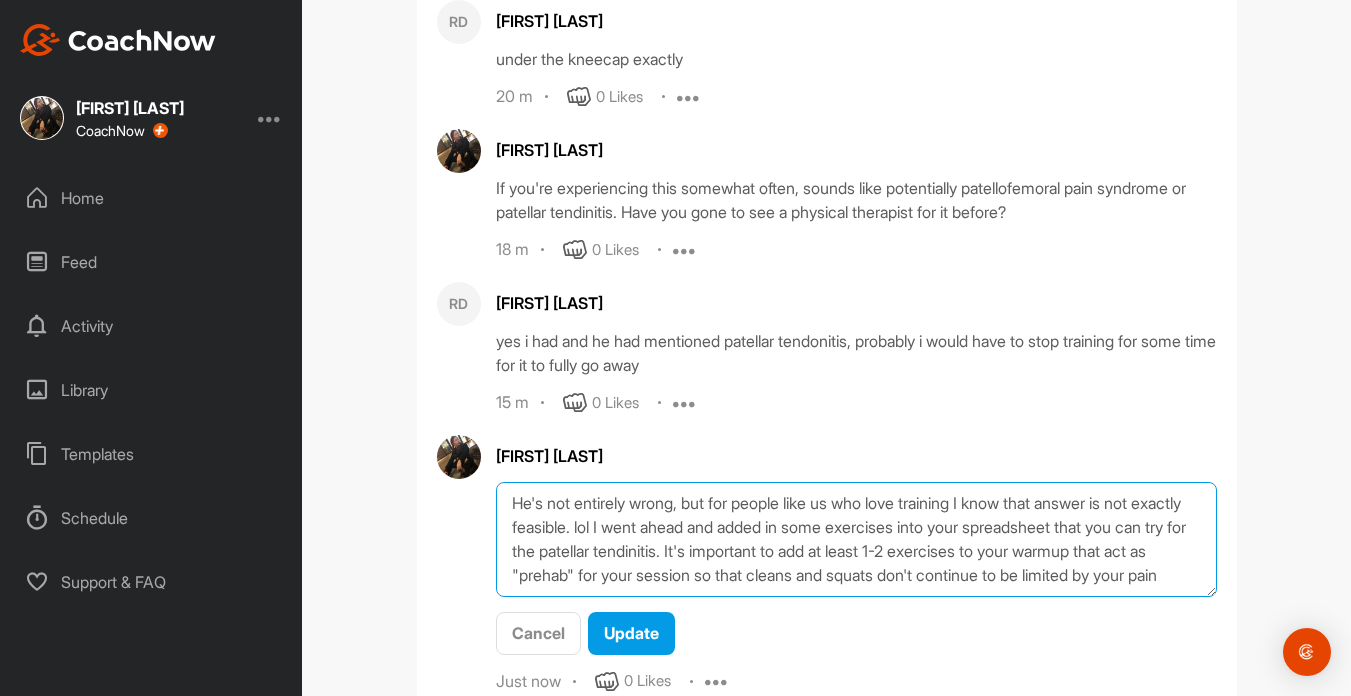 click on "He's not entirely wrong, but for people like us who love training I know that answer is not exactly feasible. lol I went ahead and added in some exercises into your spreadsheet that you can try for the patellar tendinitis. It's important to add at least 1-2 exercises to your warmup that act as "prehab" for your session so that cleans and squats don't continue to be limited by your pain" at bounding box center [856, 539] 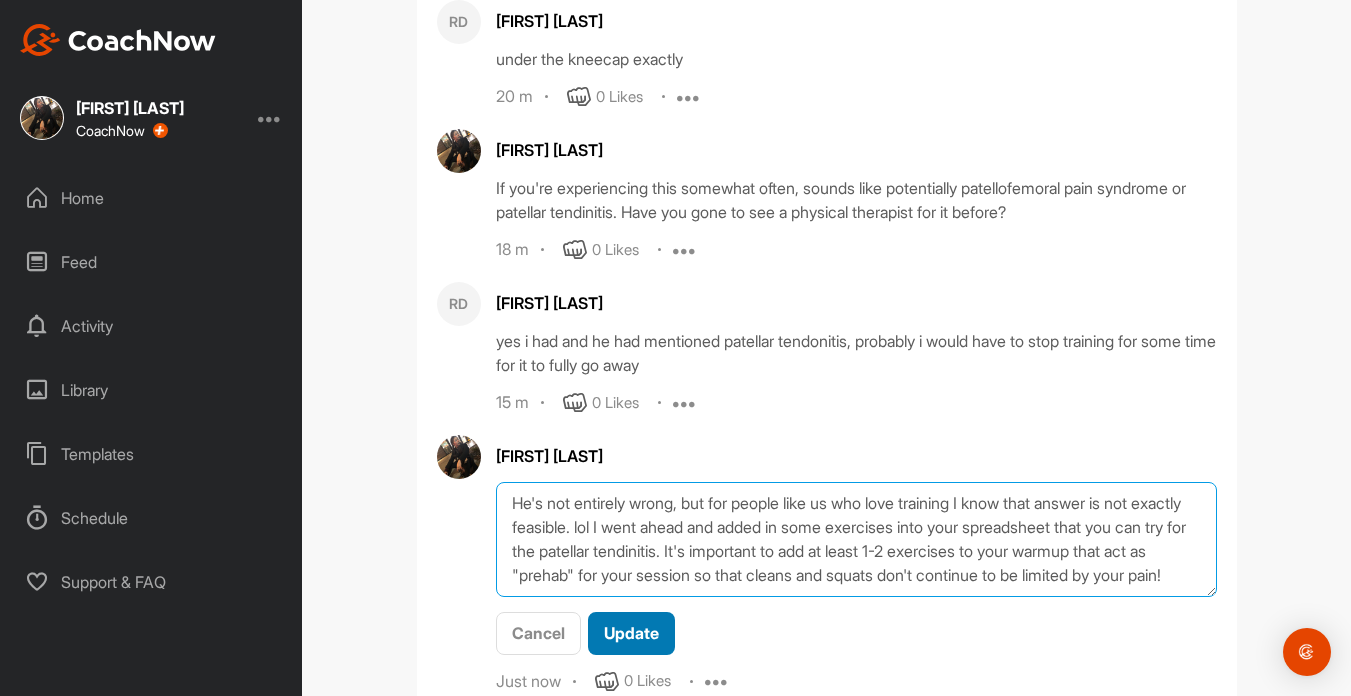 type on "He's not entirely wrong, but for people like us who love training I know that answer is not exactly feasible. lol I went ahead and added in some exercises into your spreadsheet that you can try for the patellar tendinitis. It's important to add at least 1-2 exercises to your warmup that act as "prehab" for your session so that cleans and squats don't continue to be limited by your pain!" 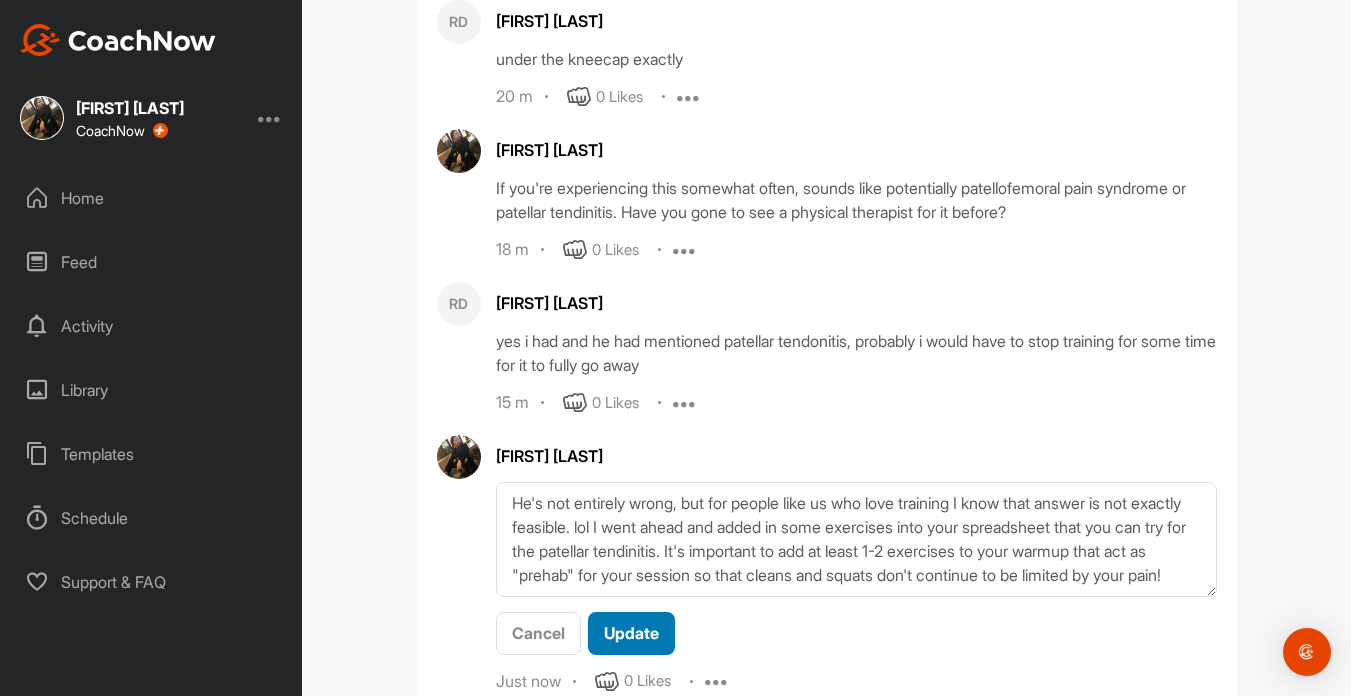 click on "Update" at bounding box center [631, 633] 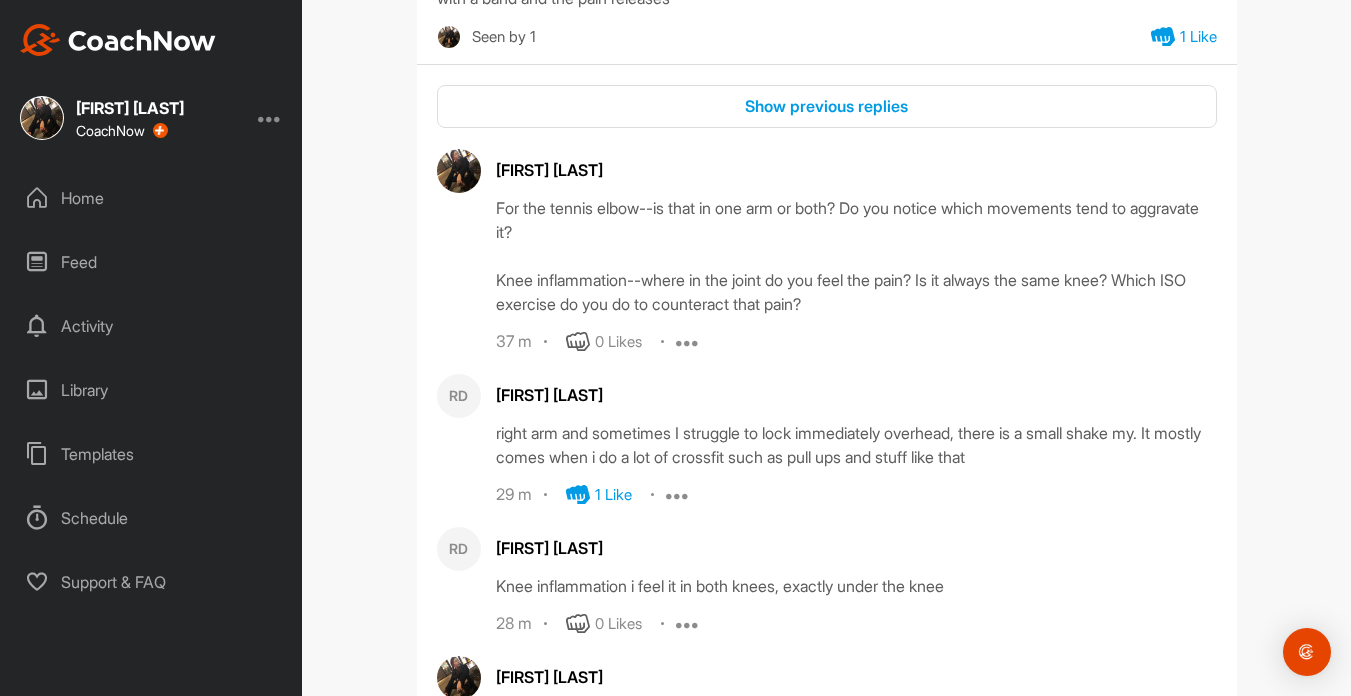 scroll, scrollTop: 0, scrollLeft: 0, axis: both 